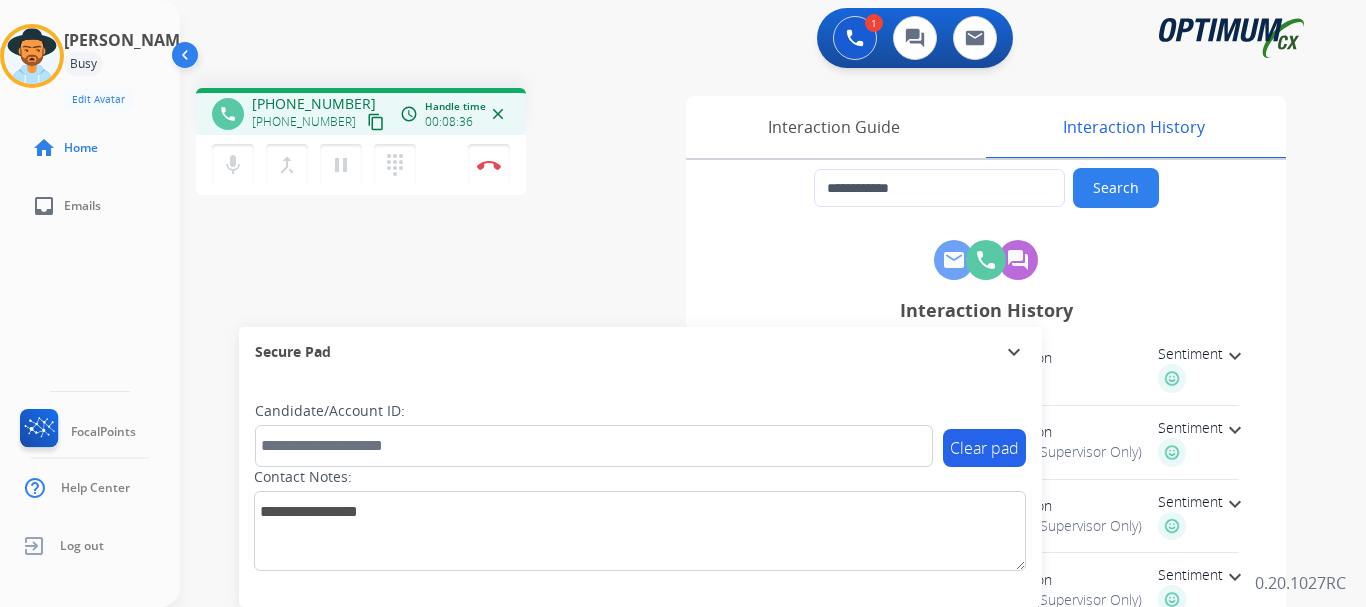 scroll, scrollTop: 0, scrollLeft: 0, axis: both 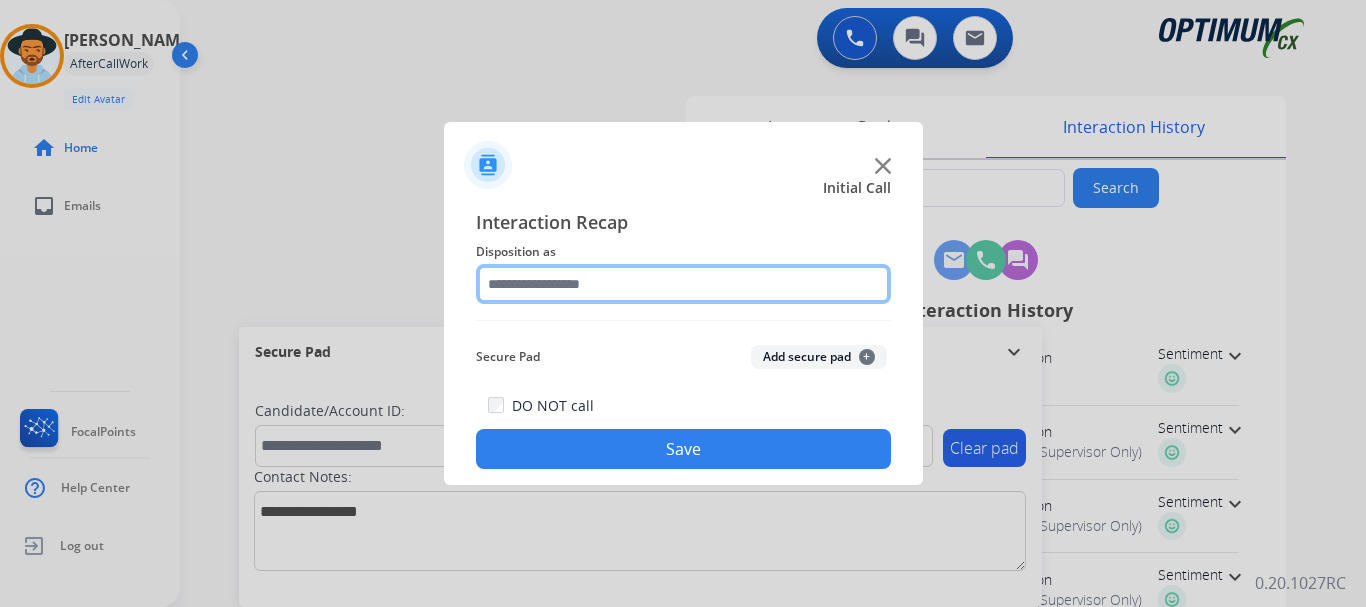 click 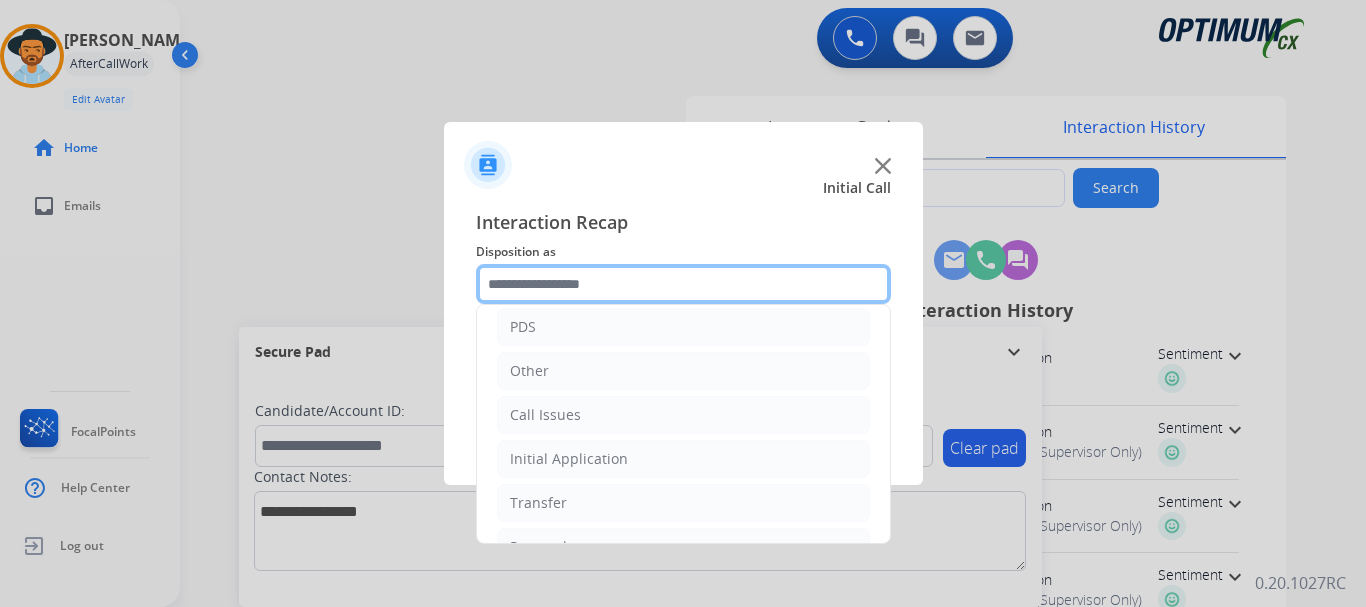scroll, scrollTop: 136, scrollLeft: 0, axis: vertical 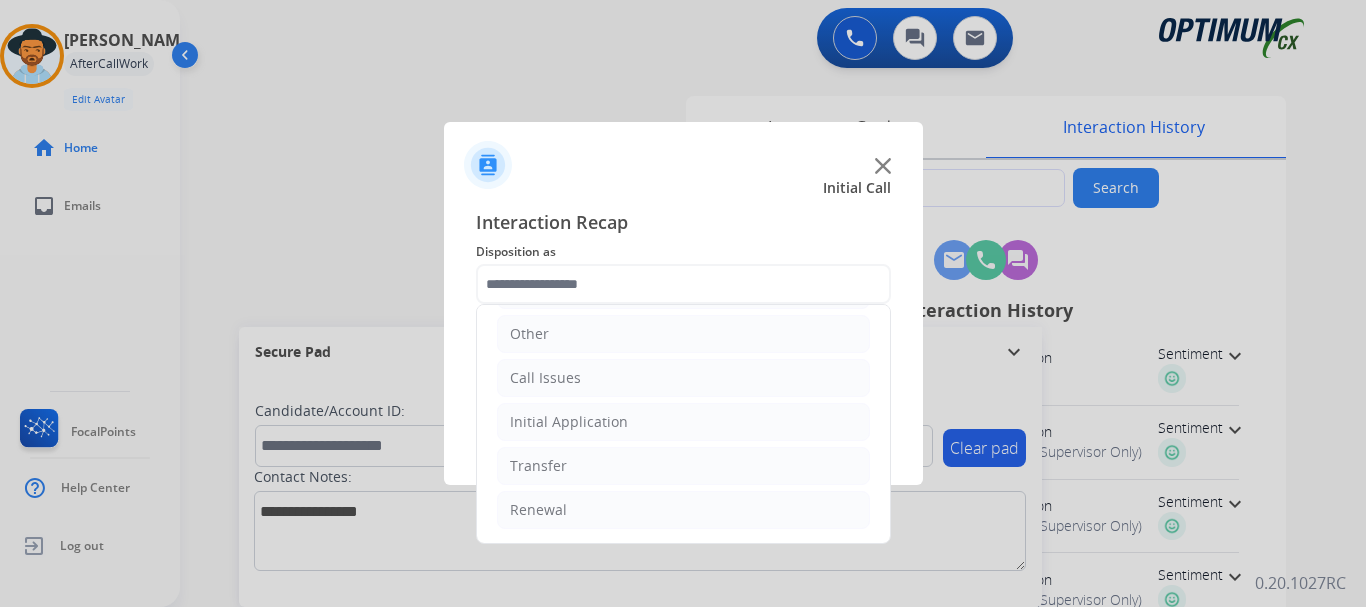 click on "Renewal" 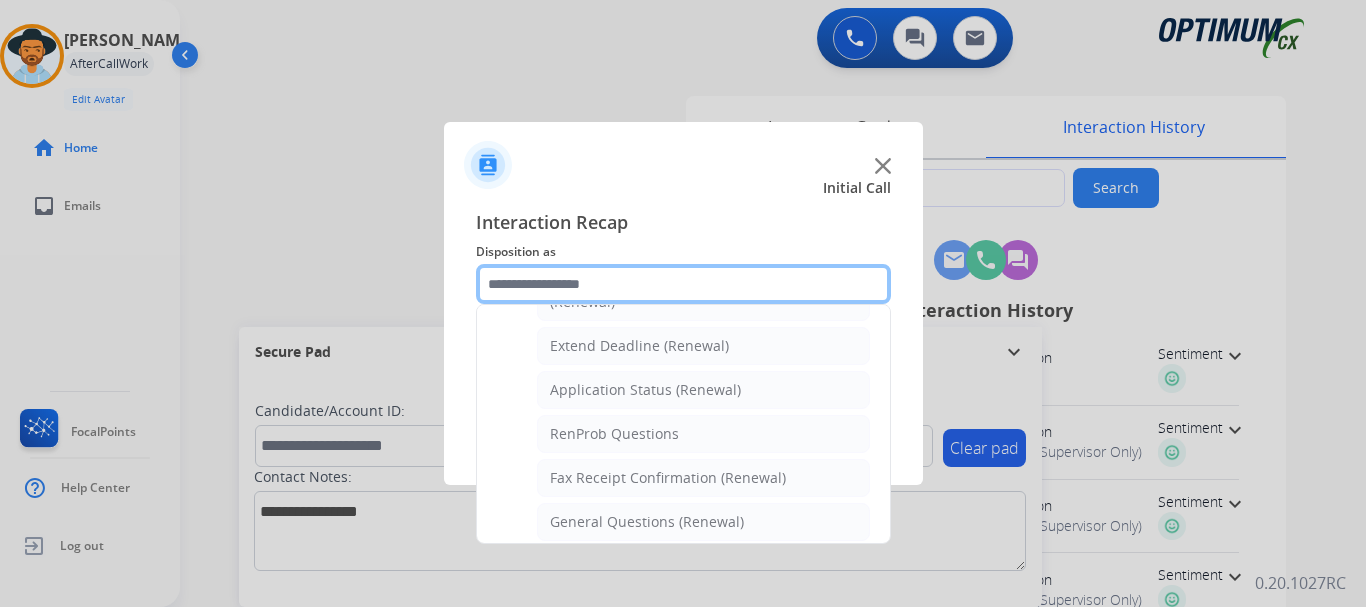 scroll, scrollTop: 772, scrollLeft: 0, axis: vertical 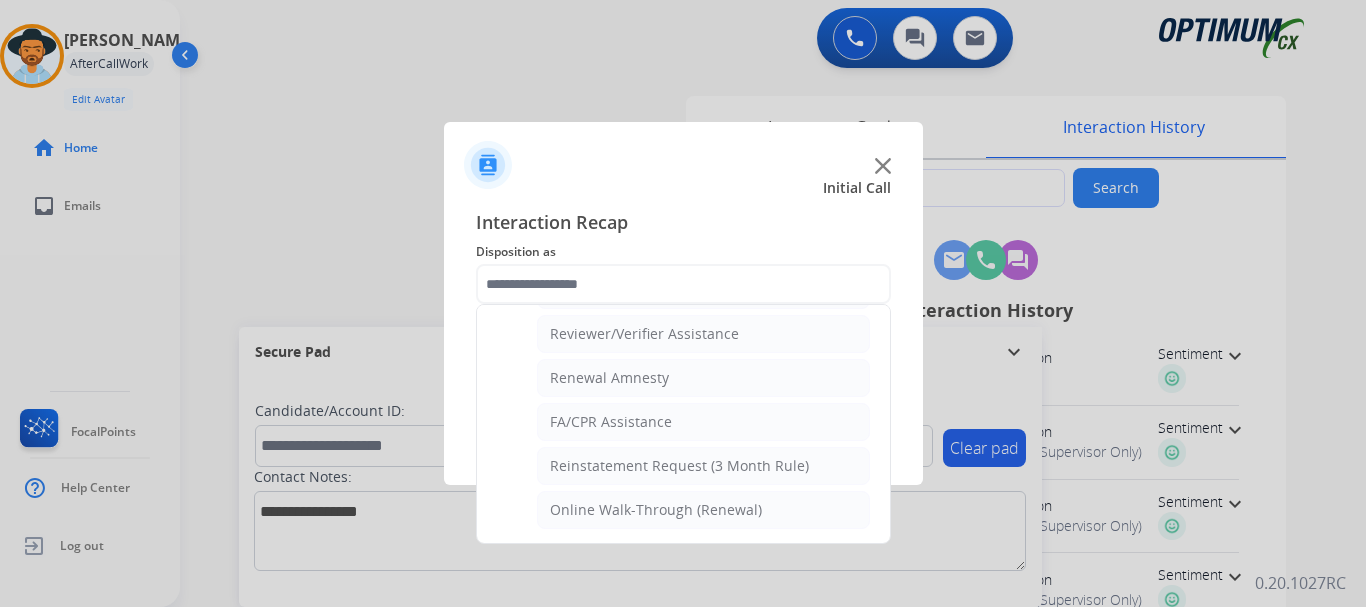 click on "Renewal Amnesty" 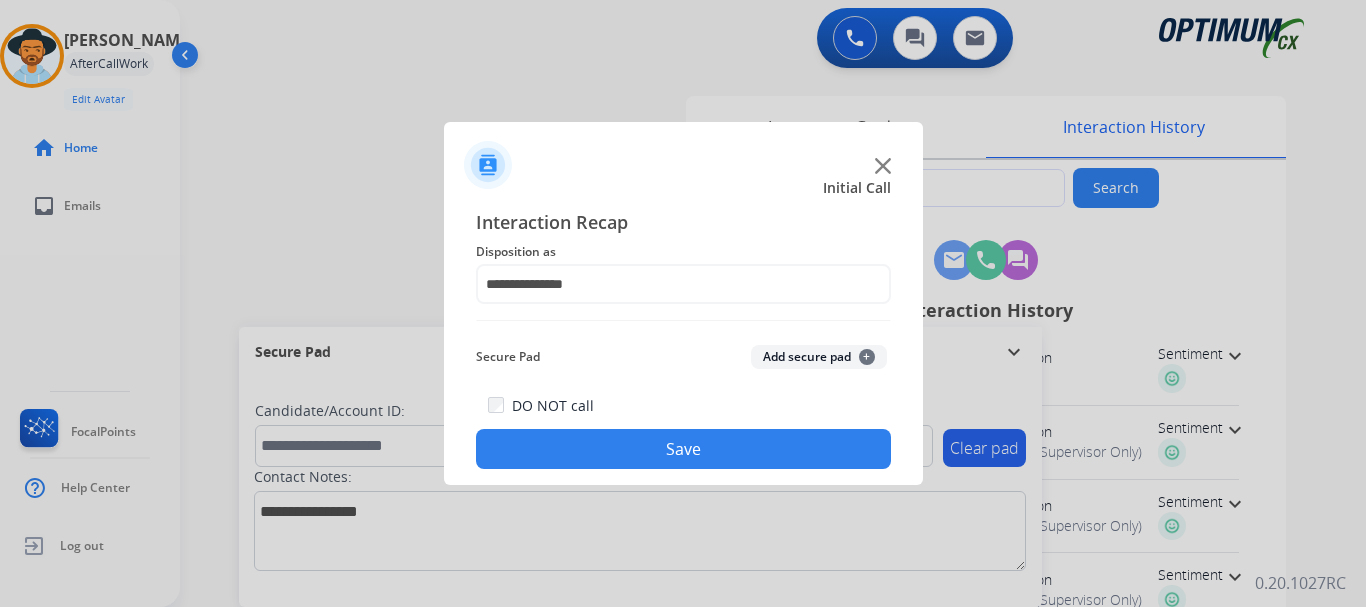 click on "Save" 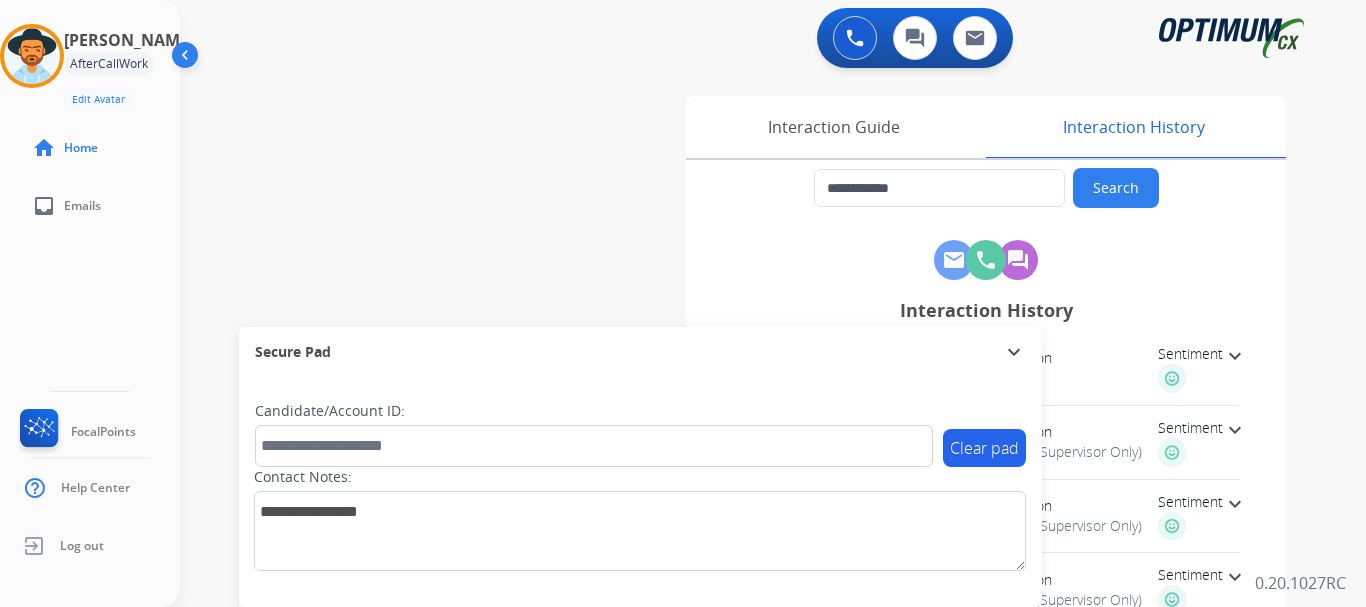 click on "**********" at bounding box center [749, 489] 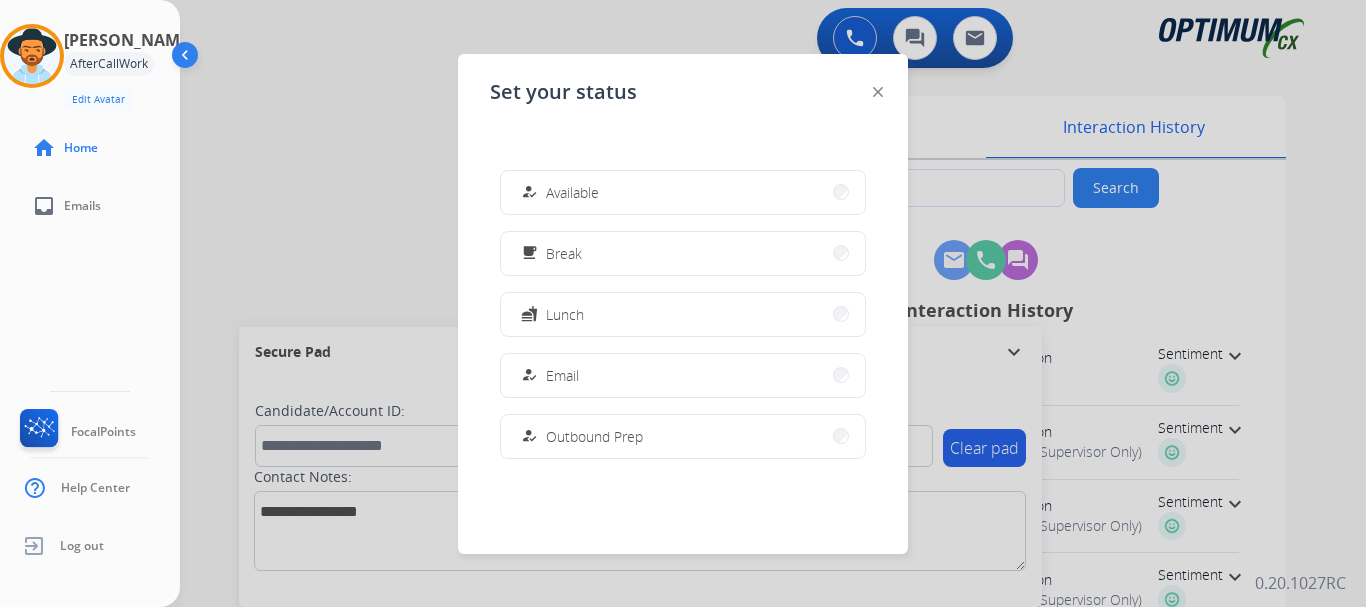 click on "fastfood Lunch" at bounding box center [683, 314] 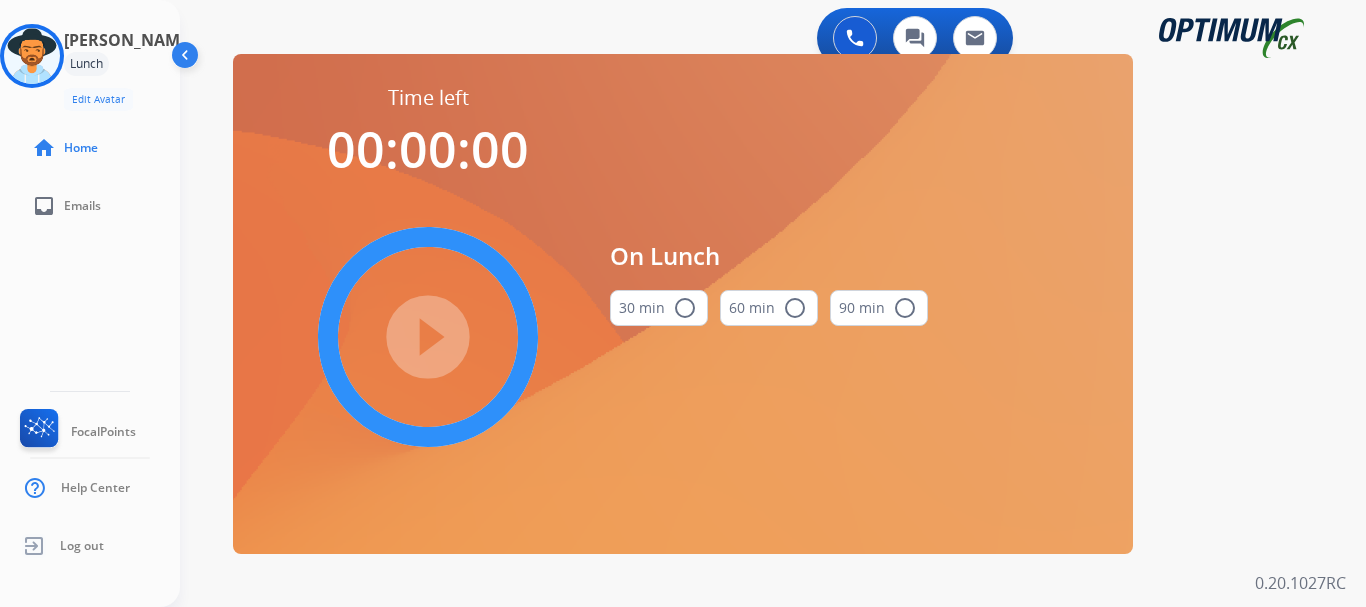 click on "30 min  radio_button_unchecked" at bounding box center (659, 308) 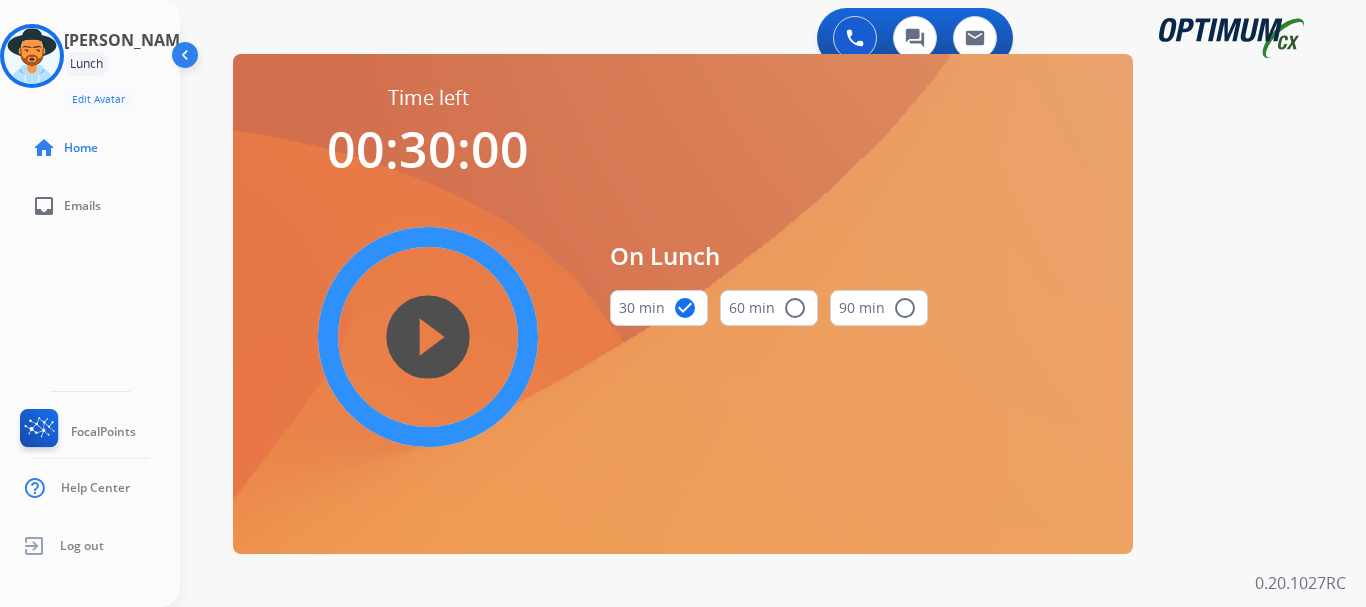 click on "play_circle_filled" at bounding box center [428, 337] 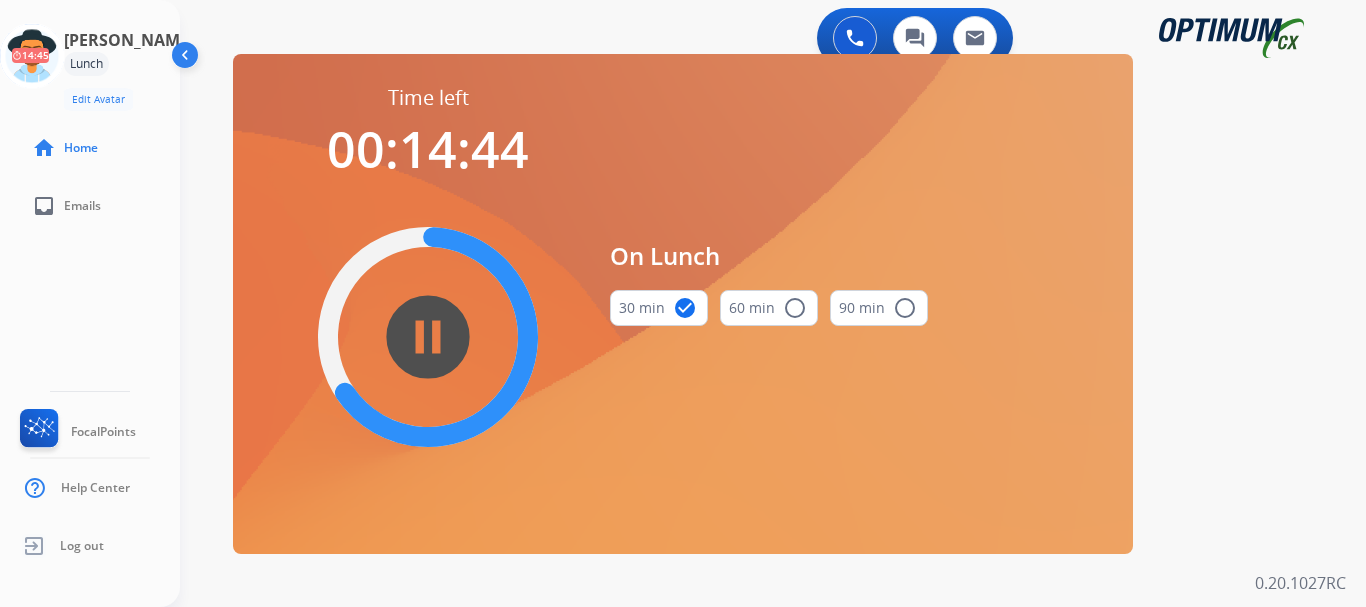 click on "0 Voice Interactions  0  Chat Interactions   0  Email Interactions" at bounding box center [761, 40] 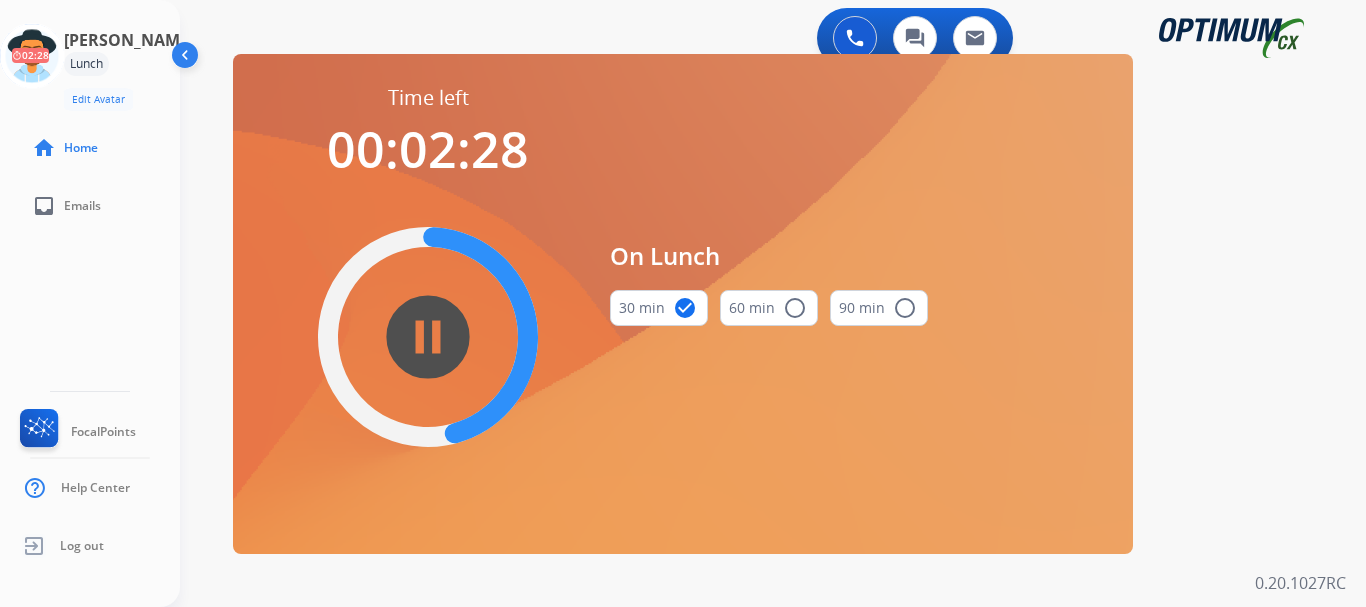 click 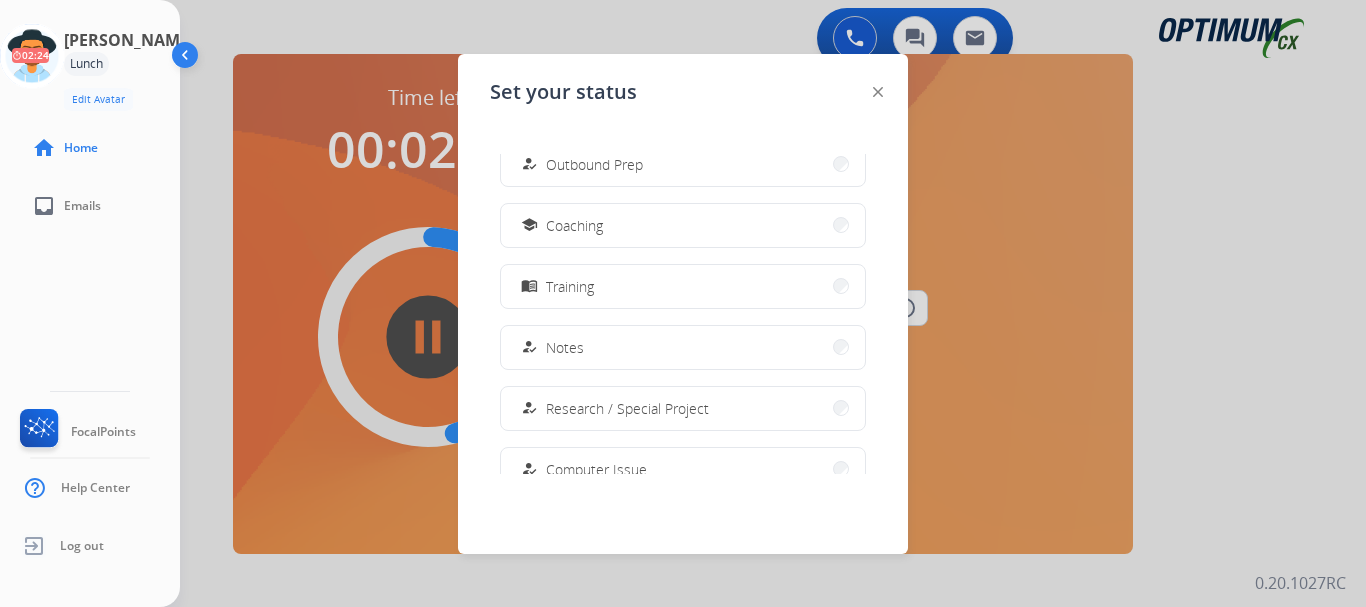 scroll, scrollTop: 268, scrollLeft: 0, axis: vertical 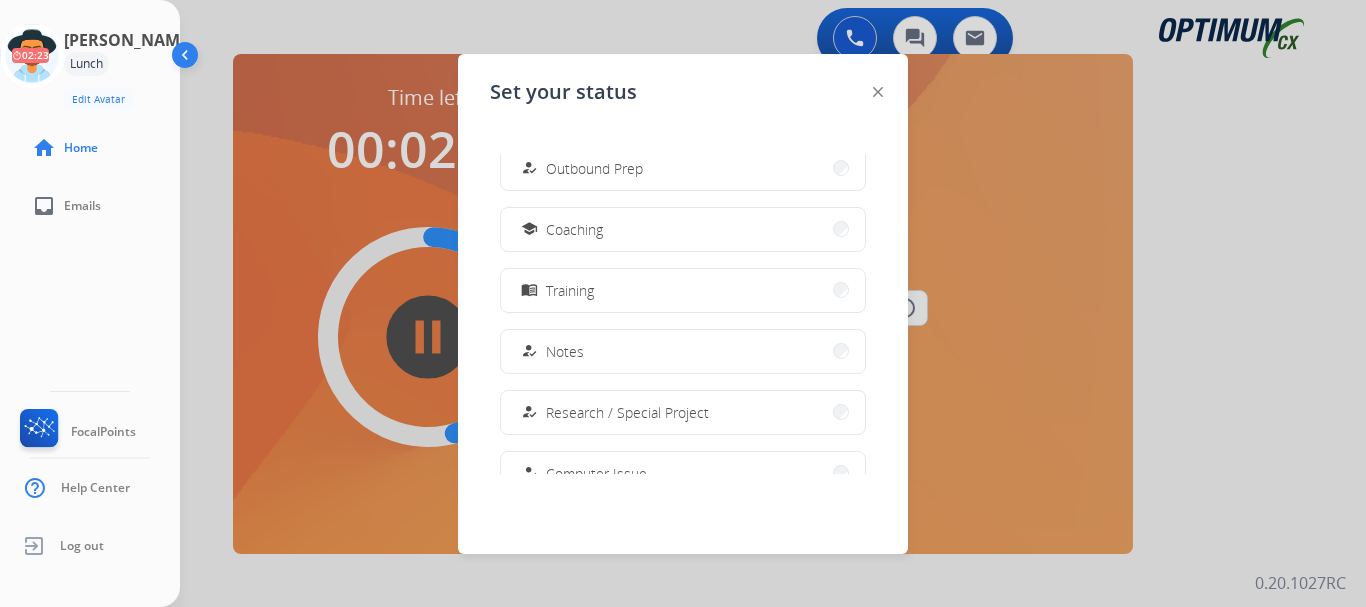 click on "menu_book Training" at bounding box center (683, 290) 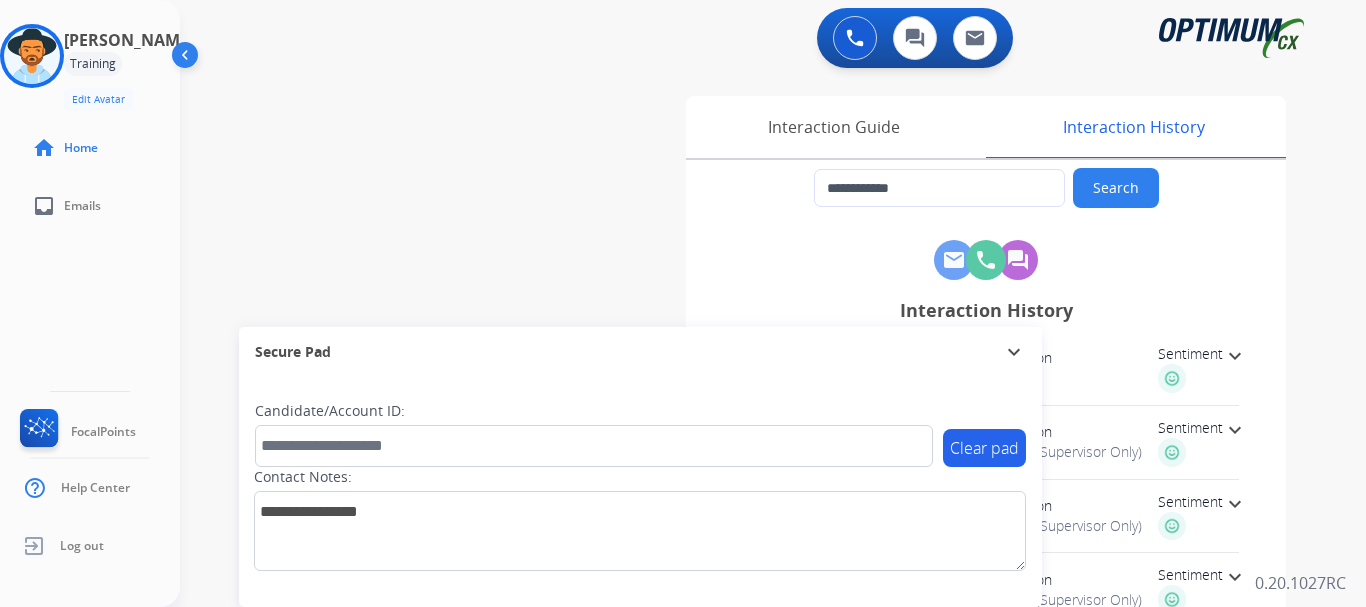 click on "**********" at bounding box center (749, 489) 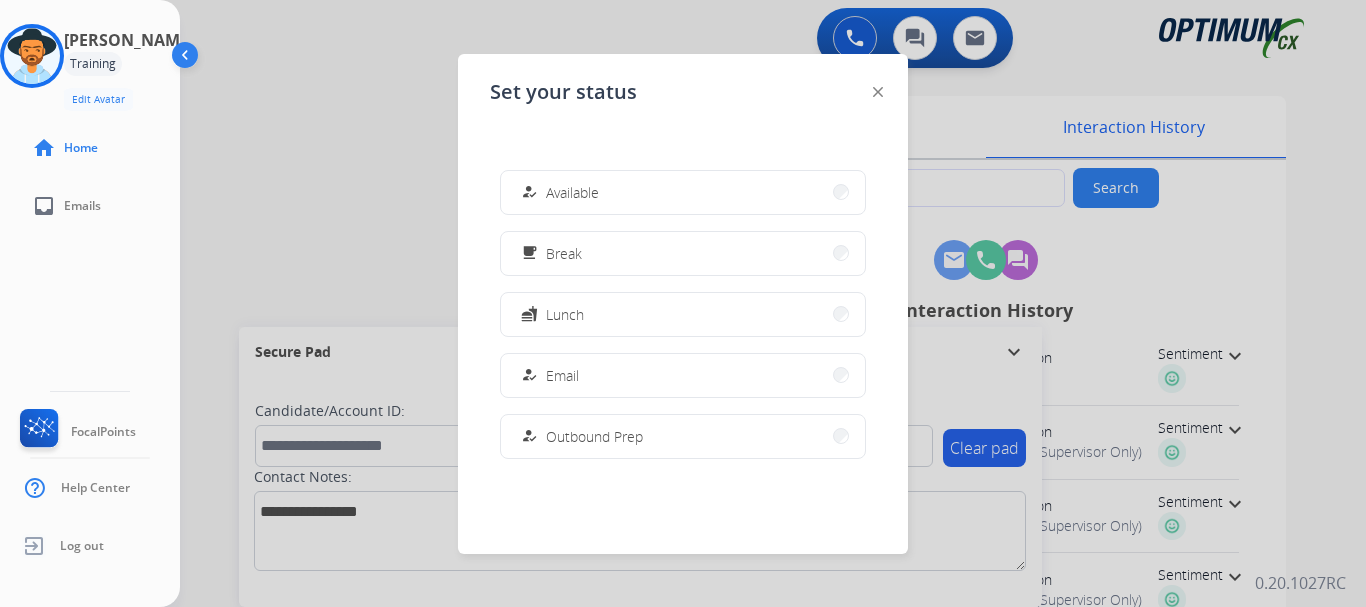 click on "how_to_reg Available" at bounding box center (683, 192) 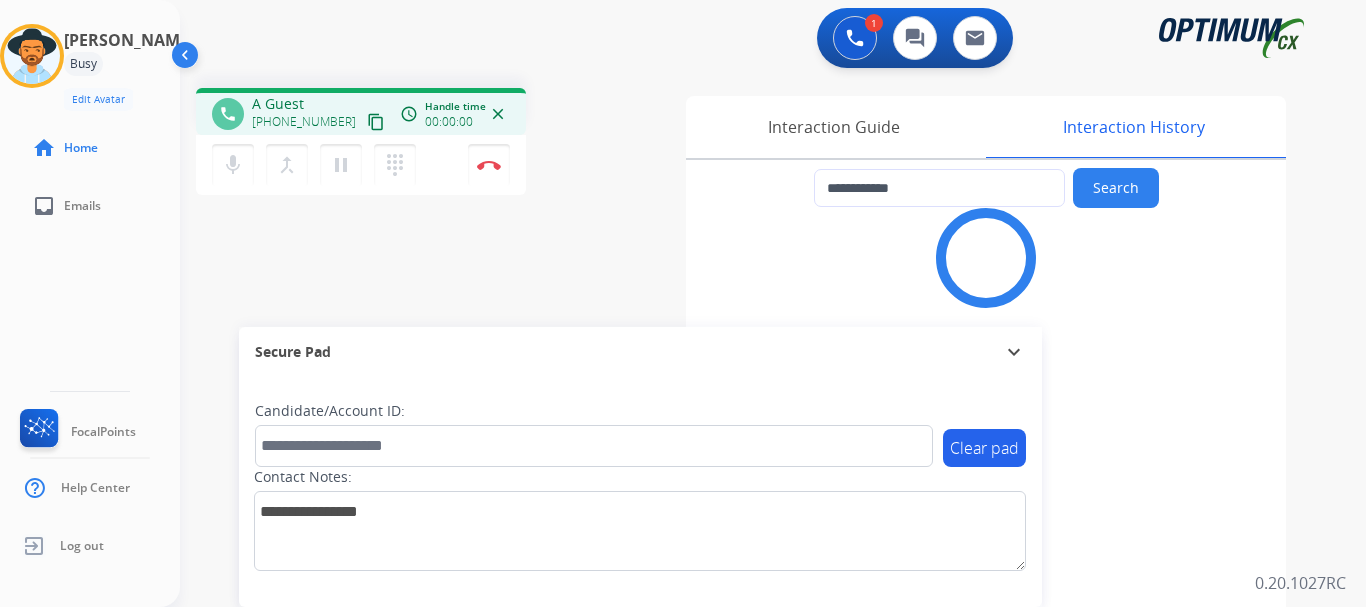 type on "**********" 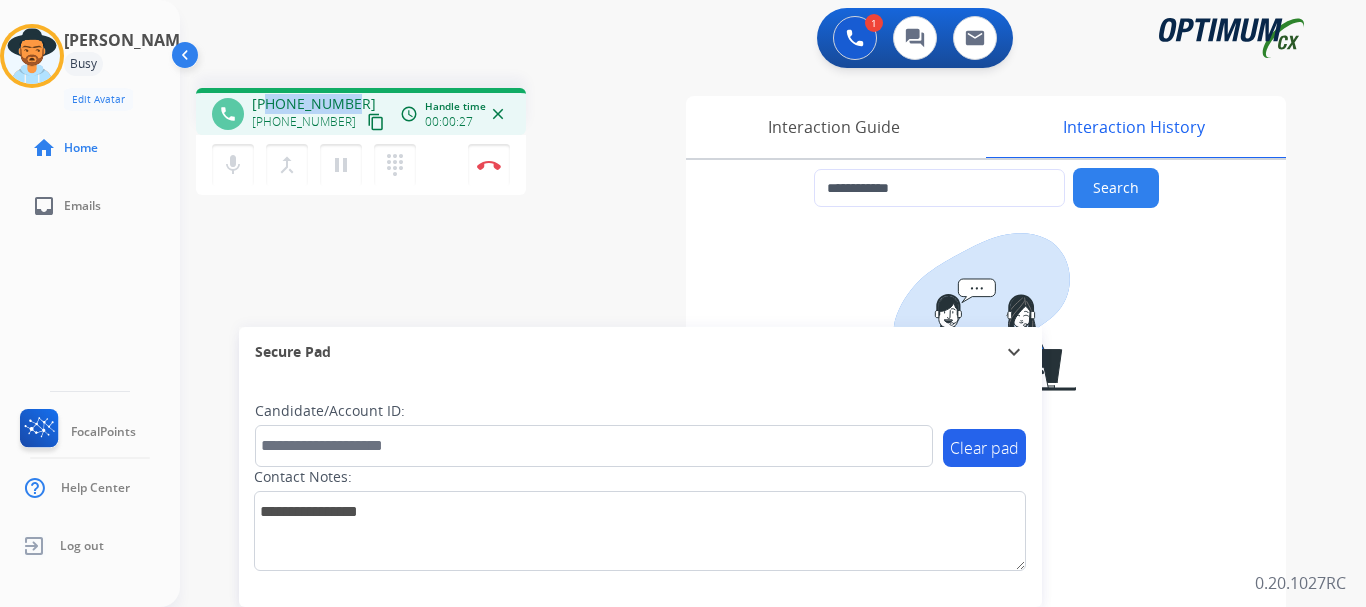 drag, startPoint x: 267, startPoint y: 106, endPoint x: 351, endPoint y: 100, distance: 84.21401 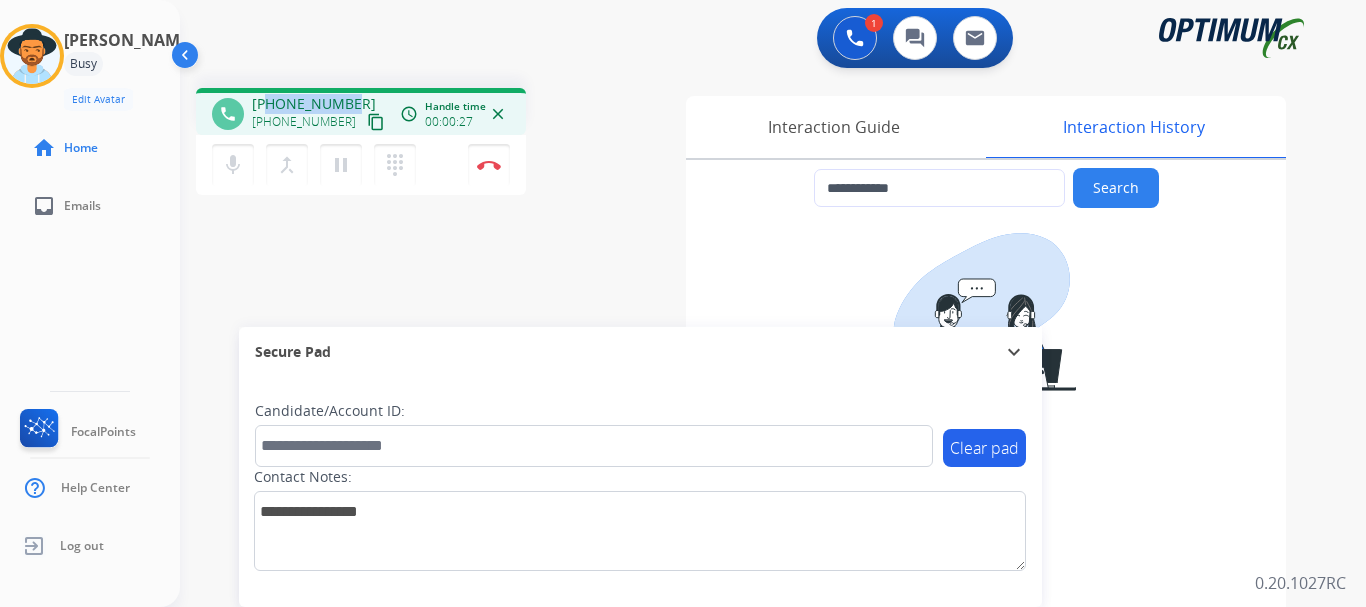 click on "[PHONE_NUMBER] [PHONE_NUMBER] content_copy" at bounding box center (320, 114) 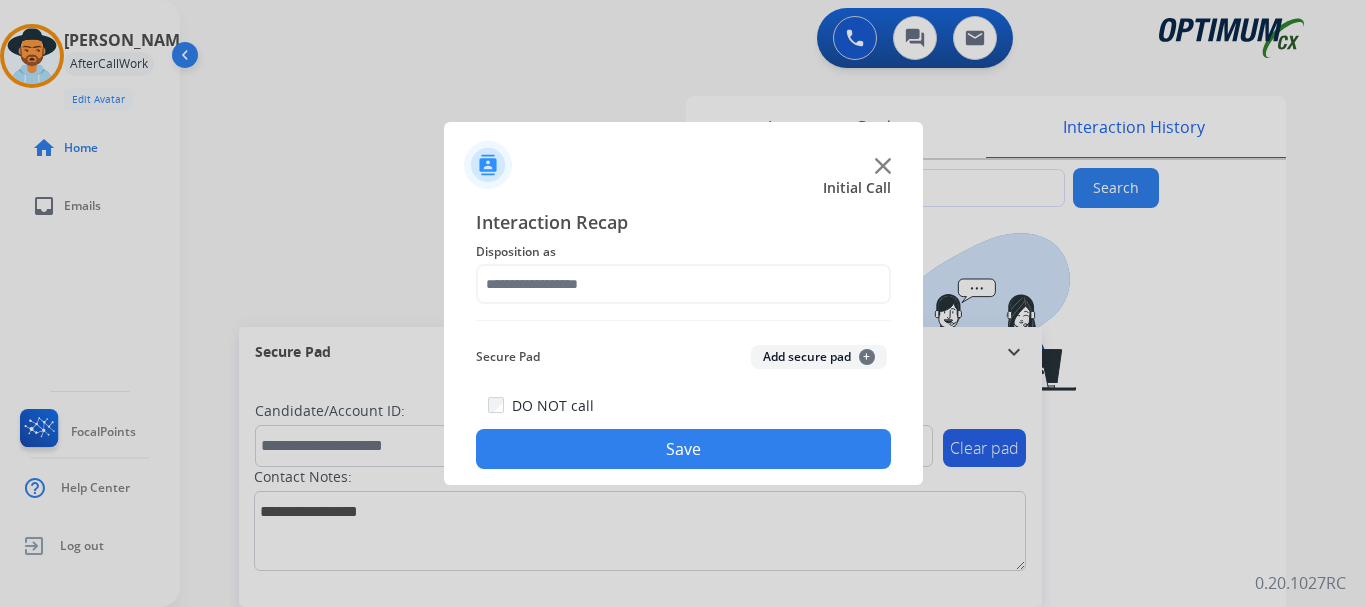 click on "Add secure pad  +" 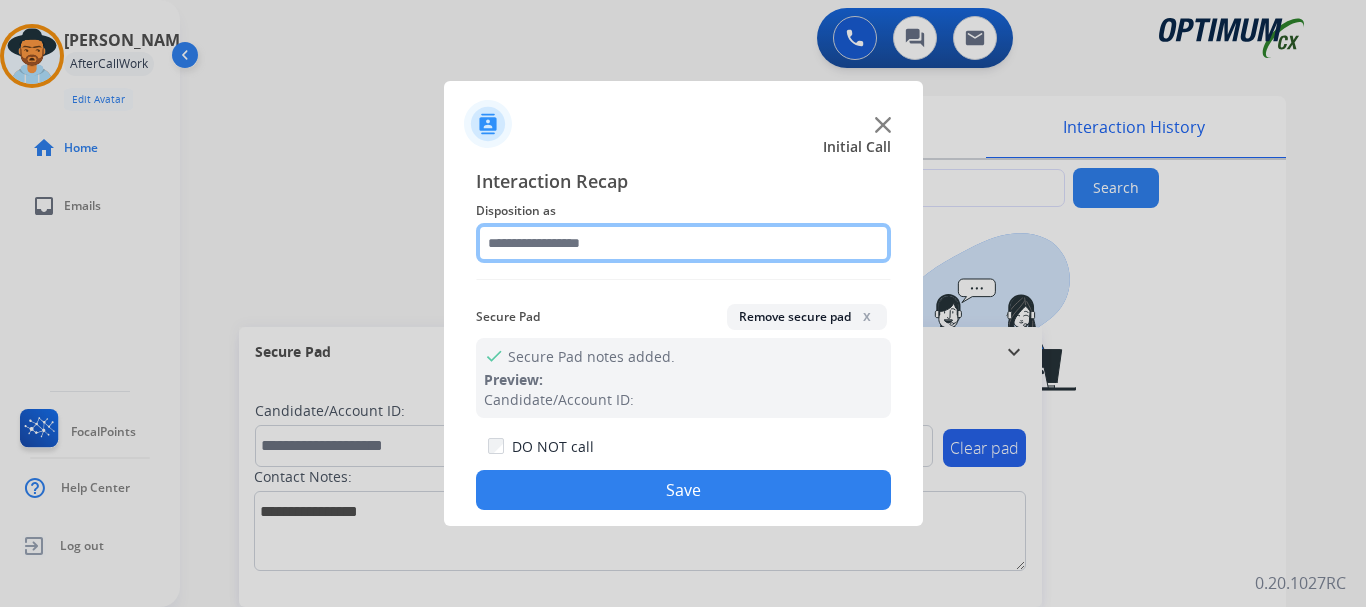click 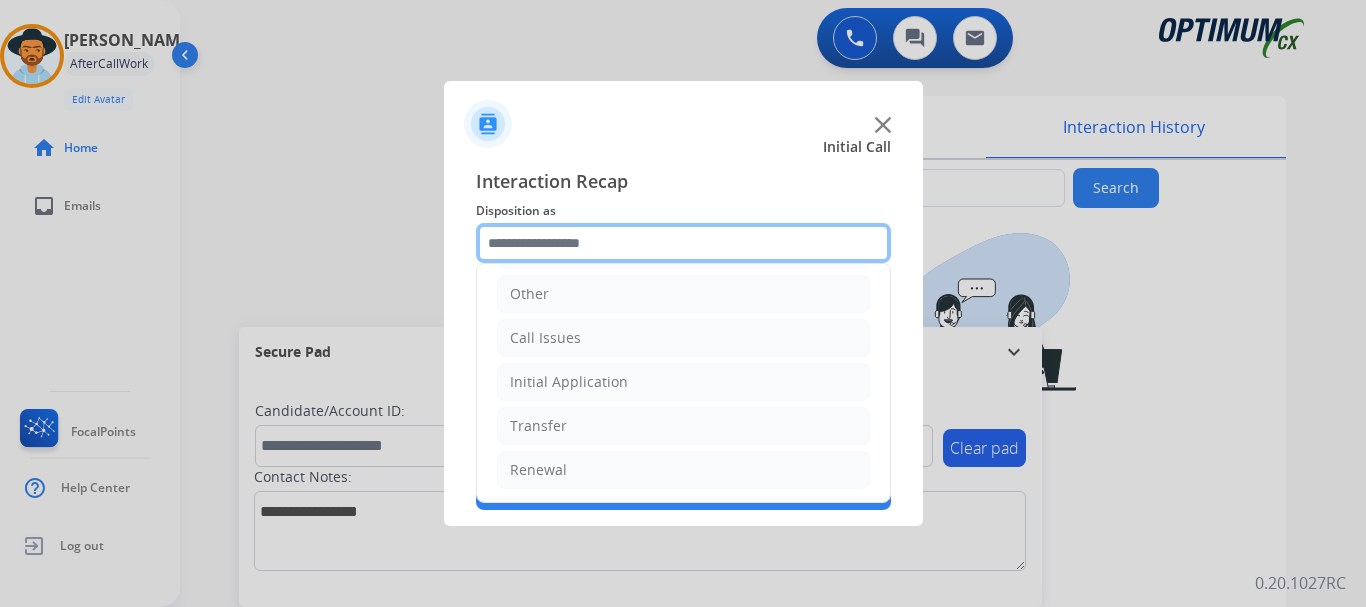 scroll, scrollTop: 136, scrollLeft: 0, axis: vertical 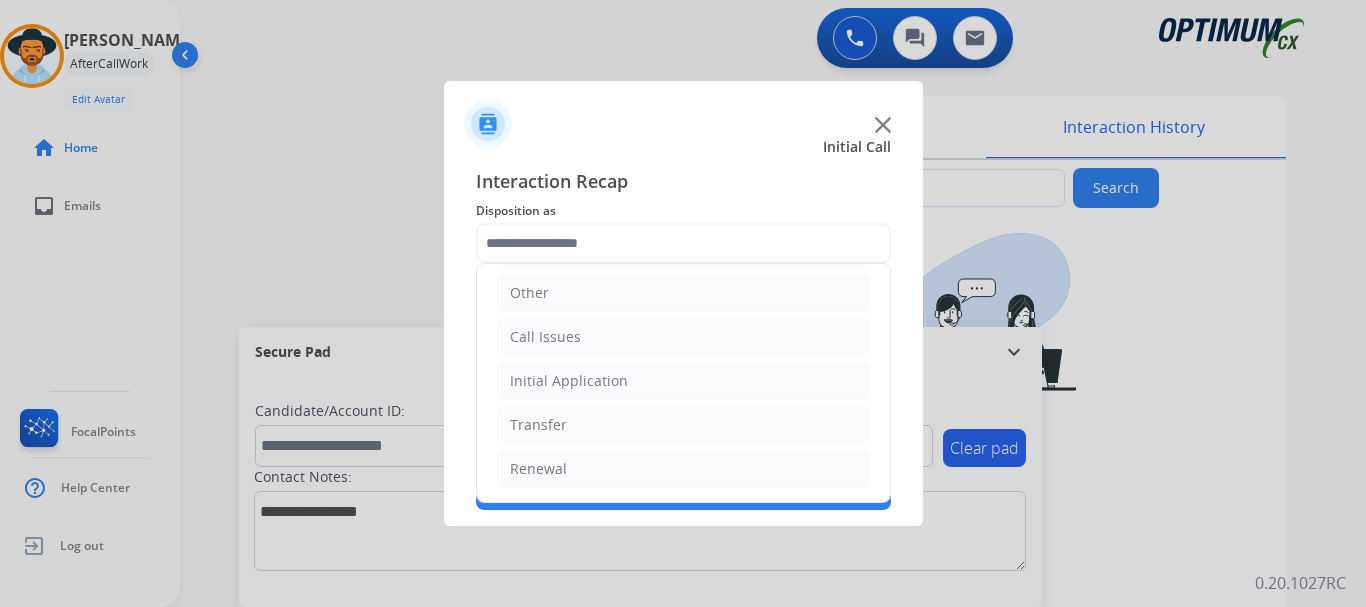 click on "Initial Application" 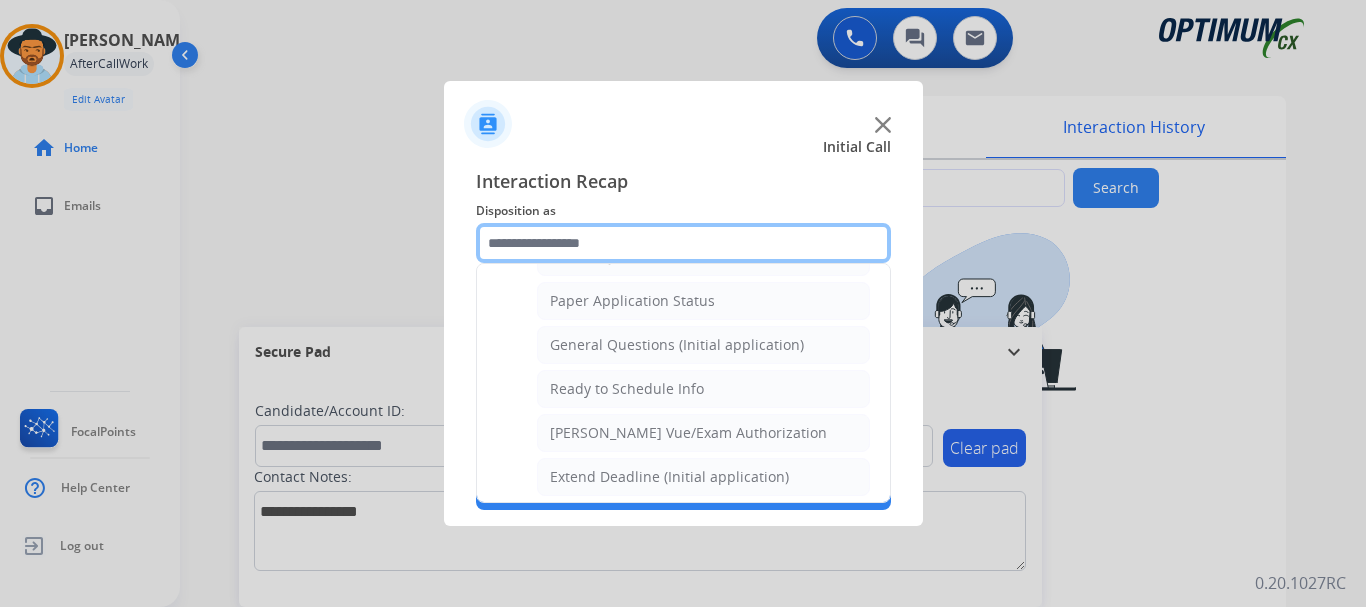 scroll, scrollTop: 1117, scrollLeft: 0, axis: vertical 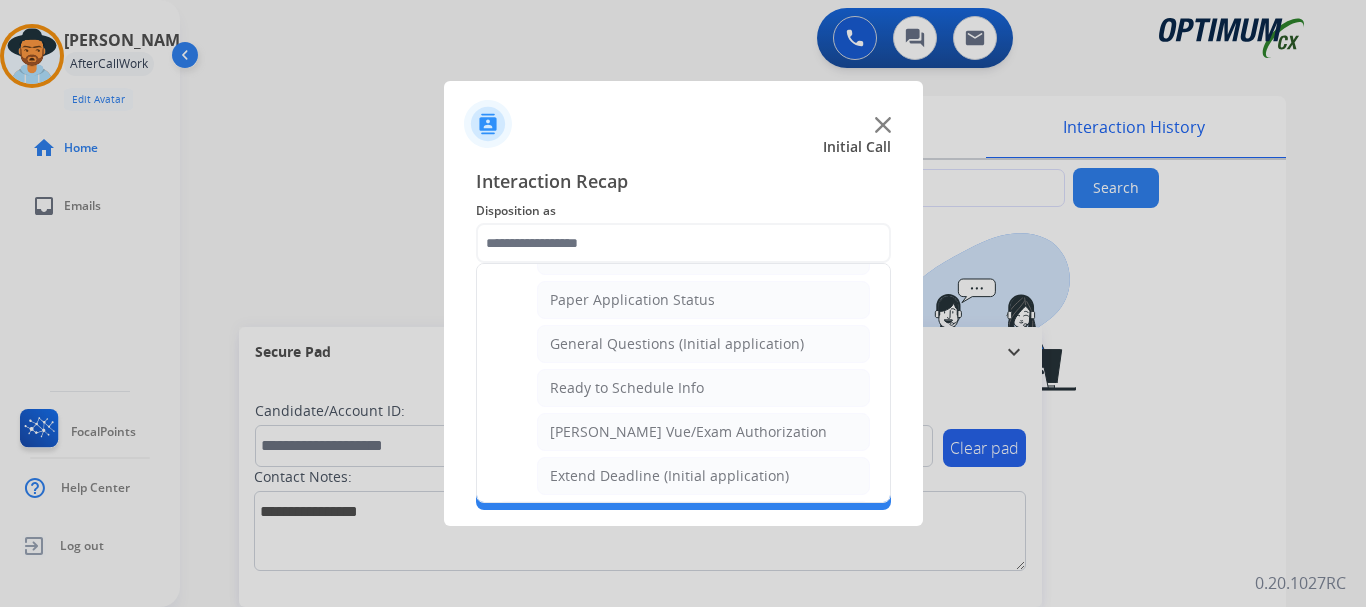 click on "General Questions (Initial application)" 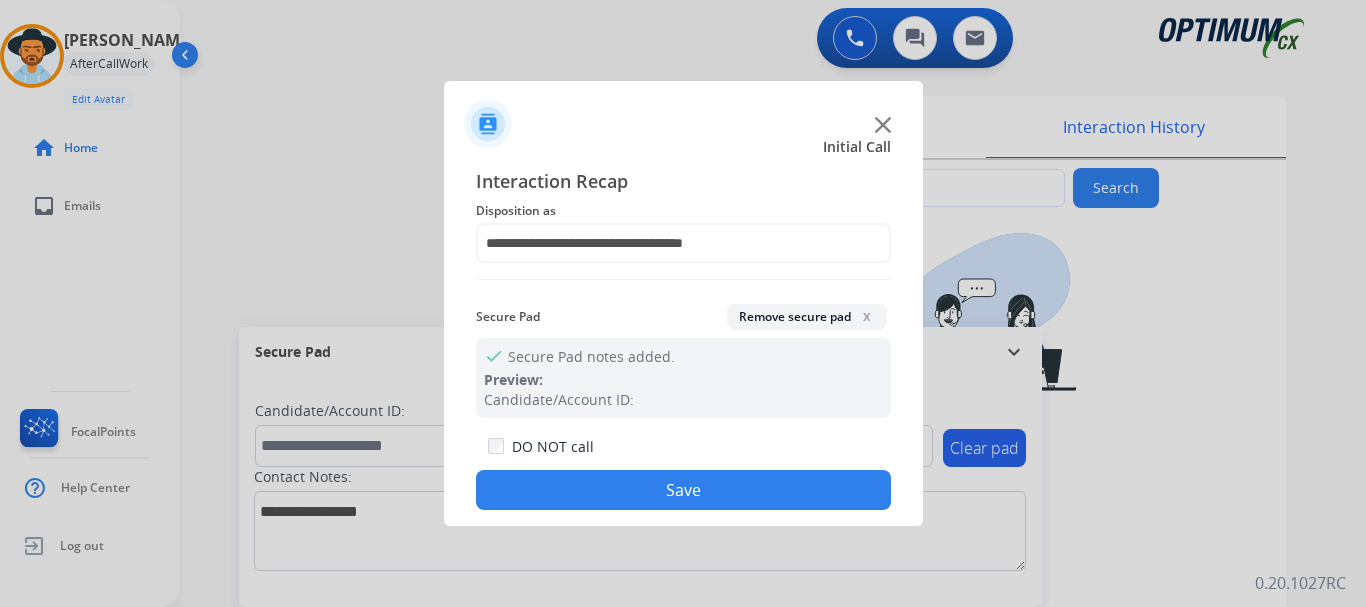 click on "Save" 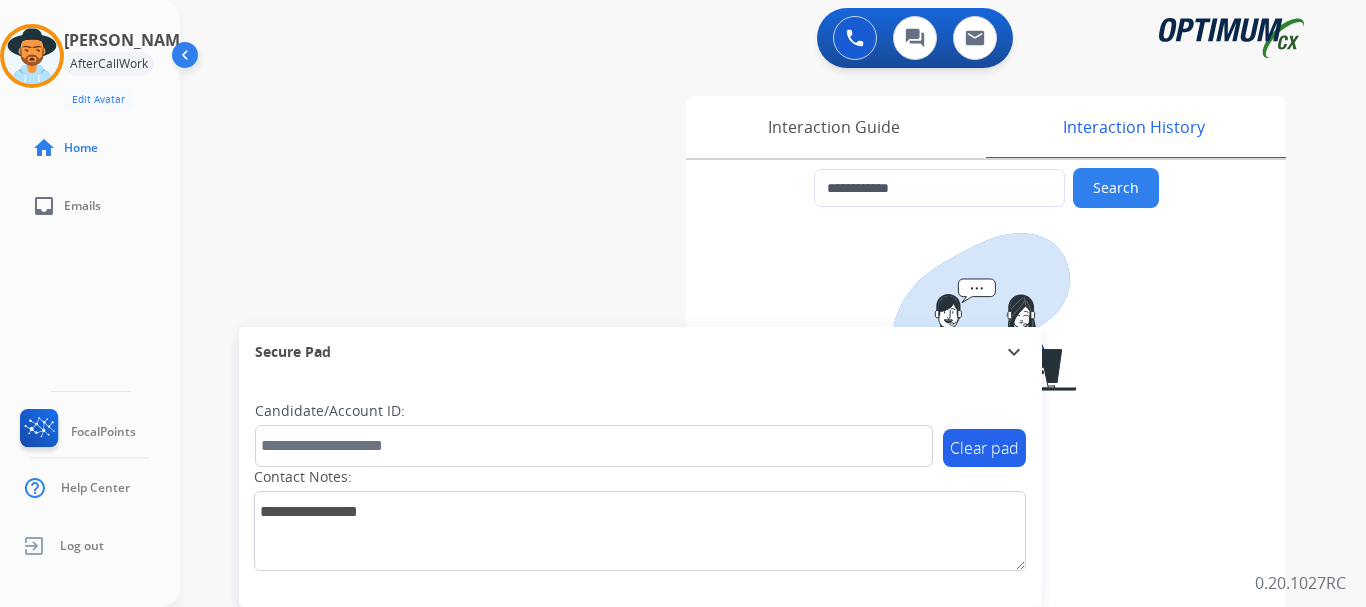 click on "**********" at bounding box center (749, 489) 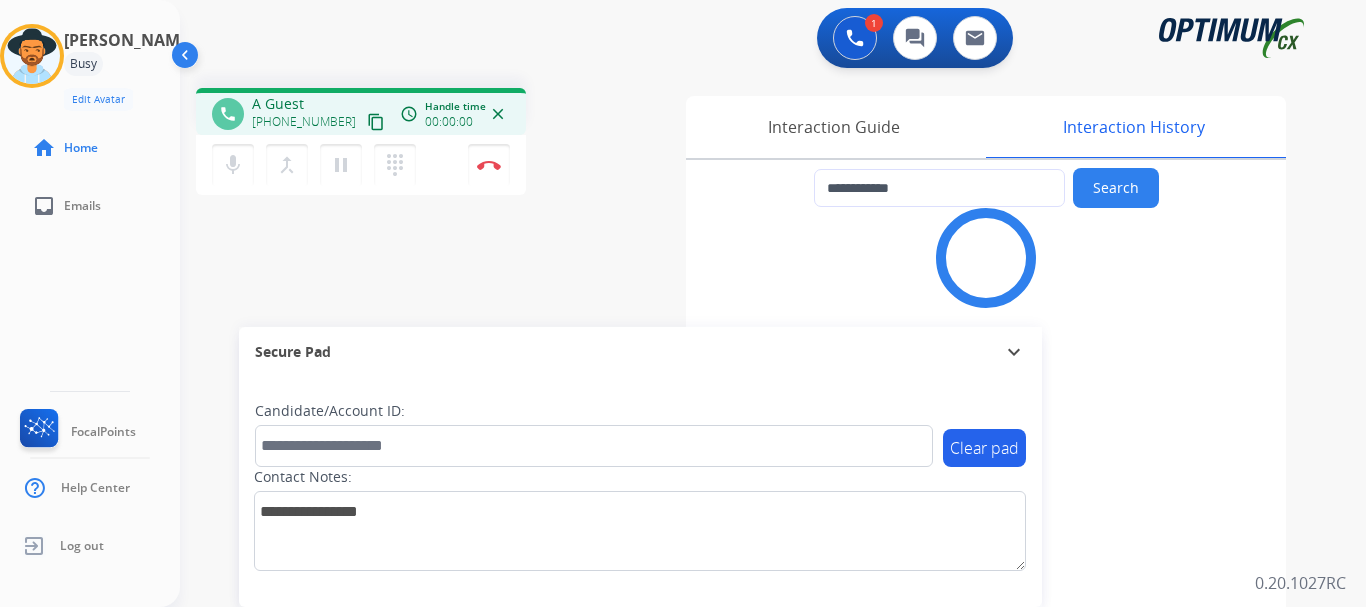 type on "**********" 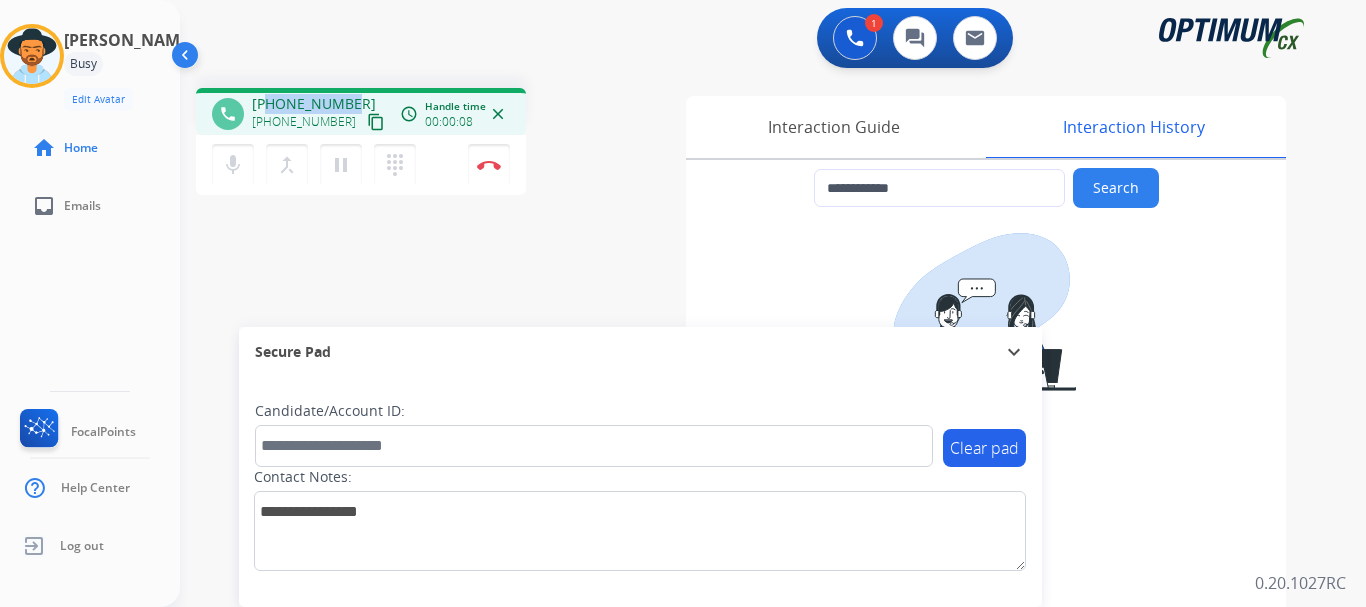 drag, startPoint x: 265, startPoint y: 99, endPoint x: 363, endPoint y: 83, distance: 99.29753 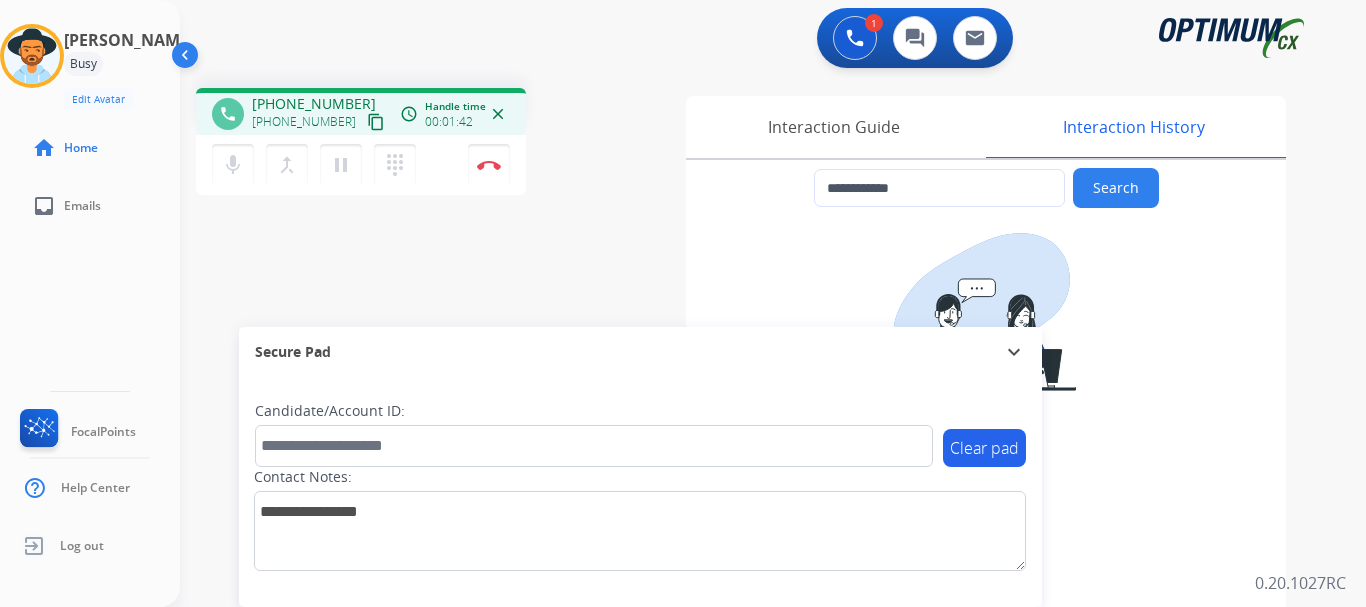 click on "**********" at bounding box center [749, 489] 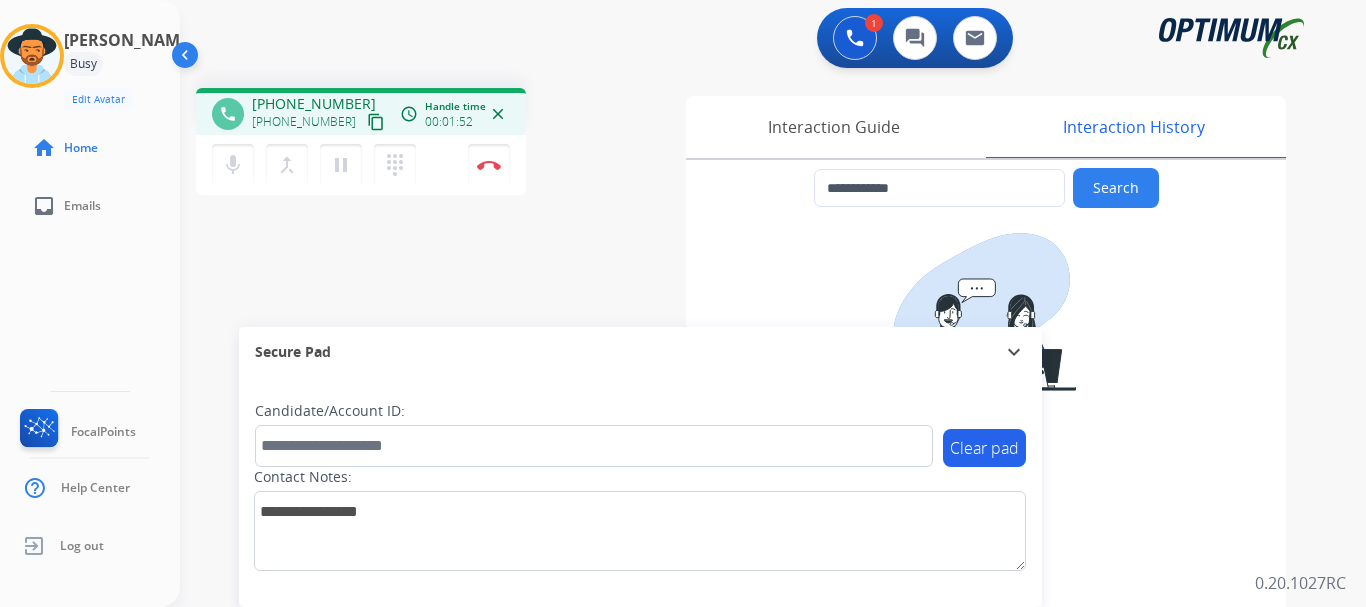click at bounding box center [489, 165] 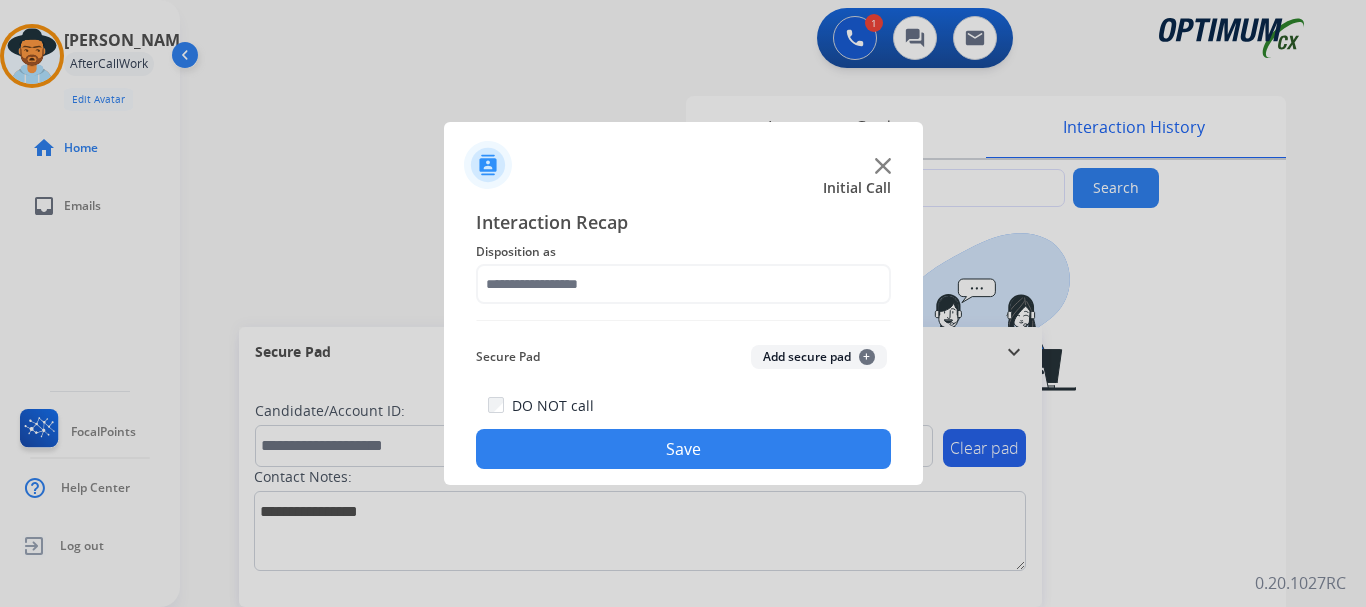 click on "Add secure pad  +" 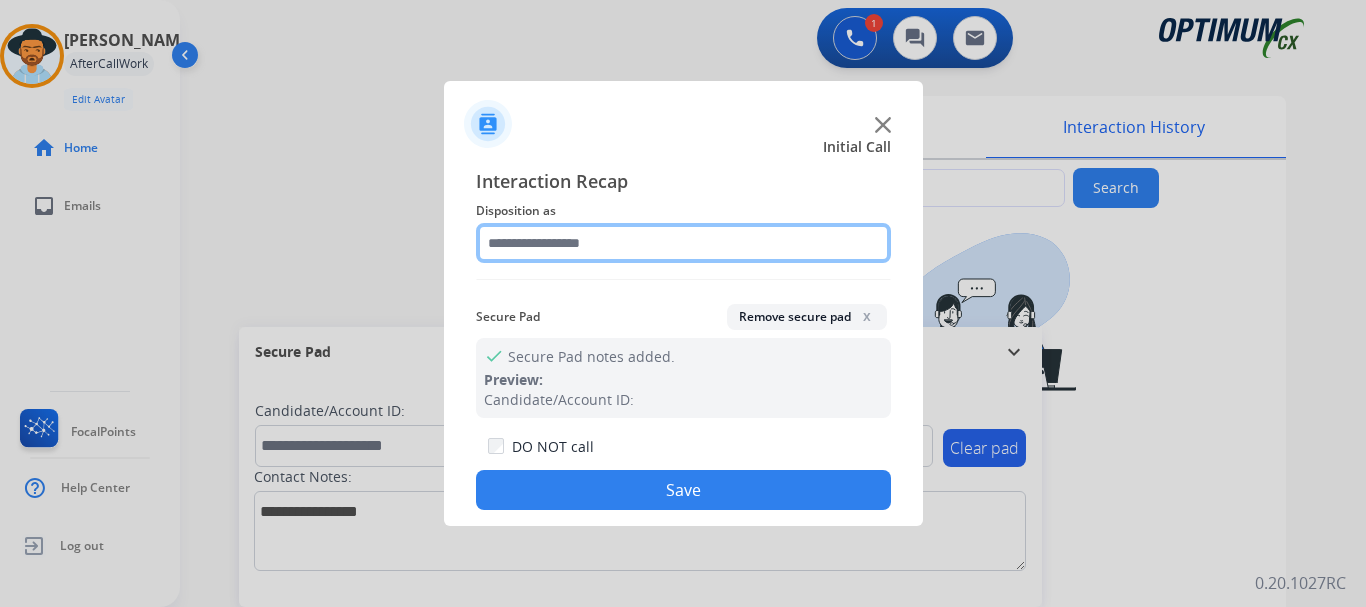 click 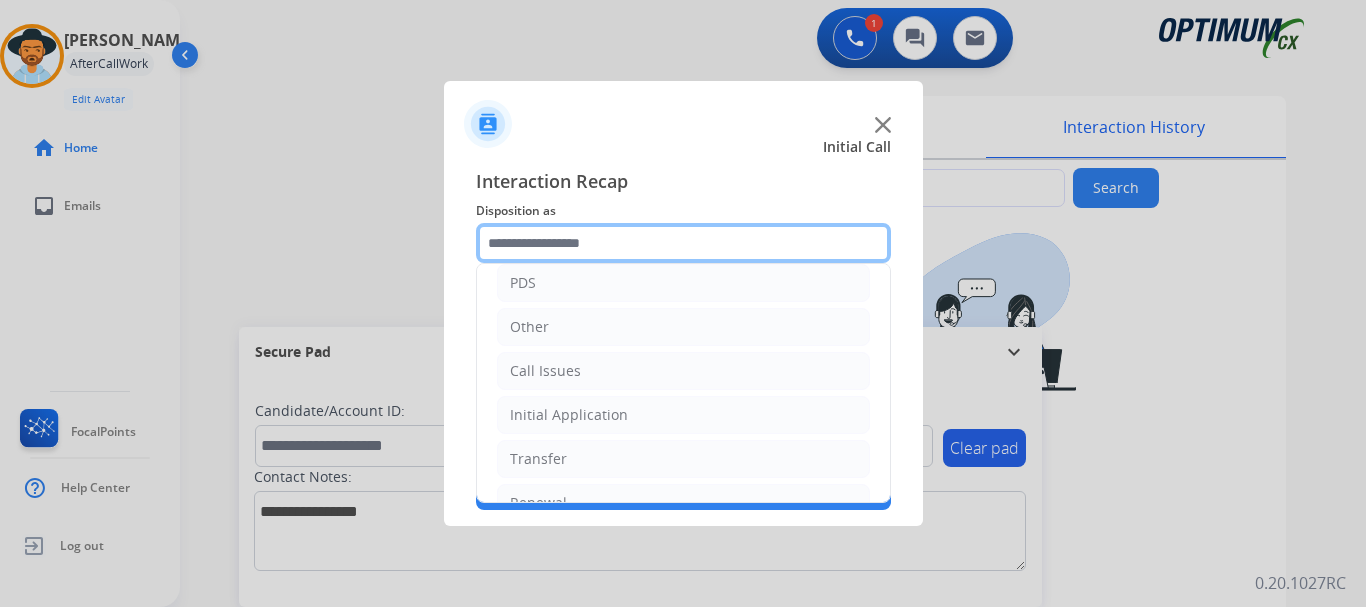 scroll, scrollTop: 110, scrollLeft: 0, axis: vertical 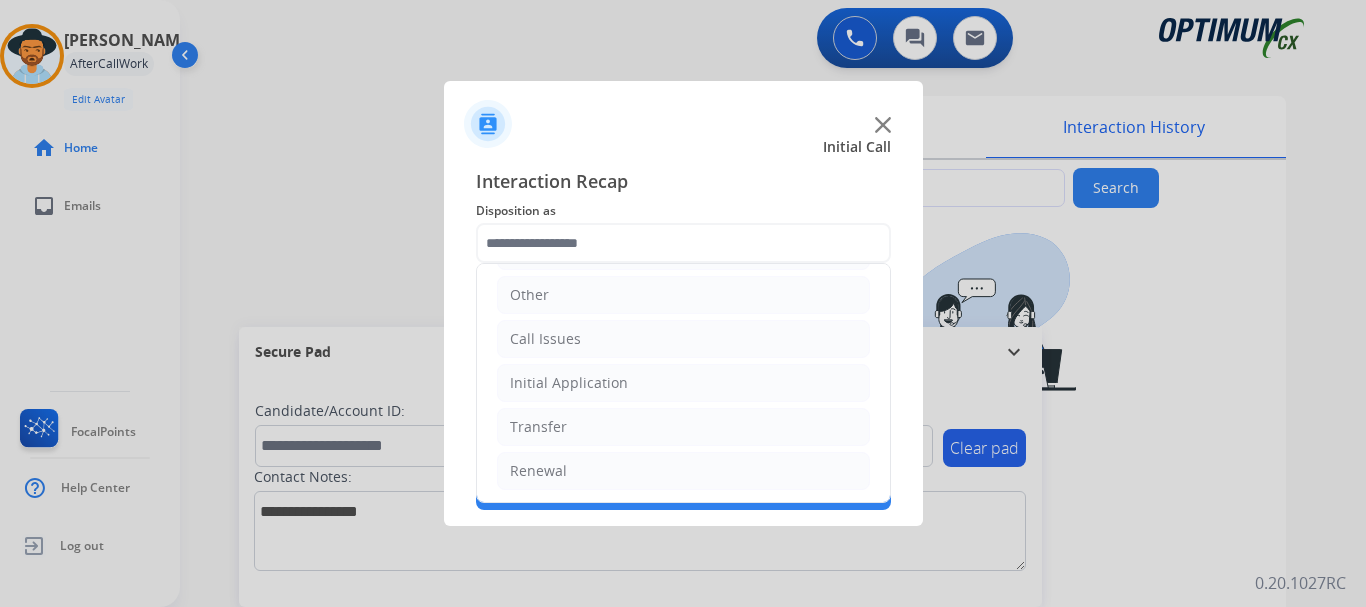 click on "Initial Application" 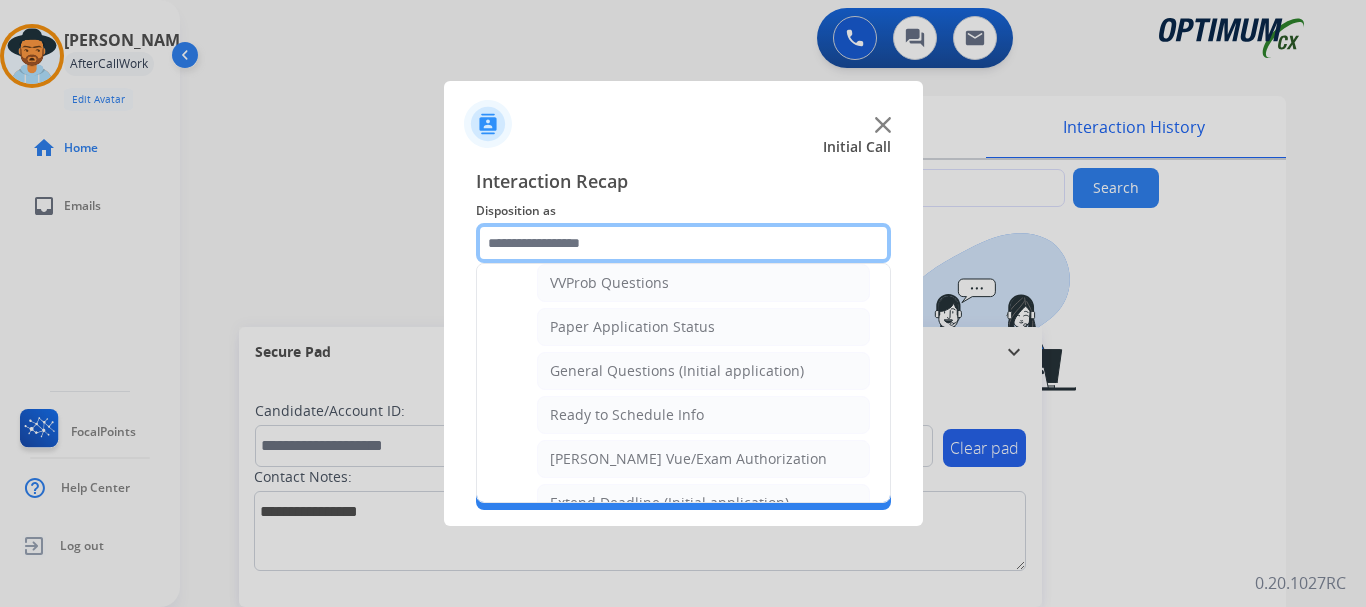 scroll, scrollTop: 1112, scrollLeft: 0, axis: vertical 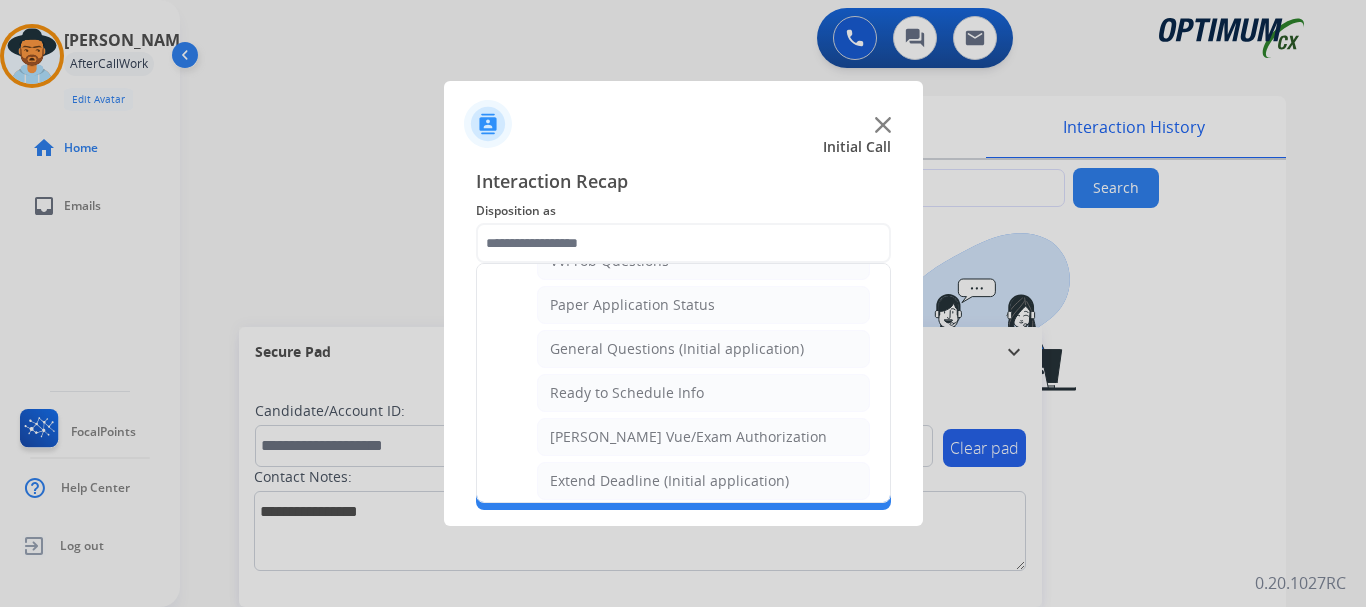 click on "General Questions (Initial application)" 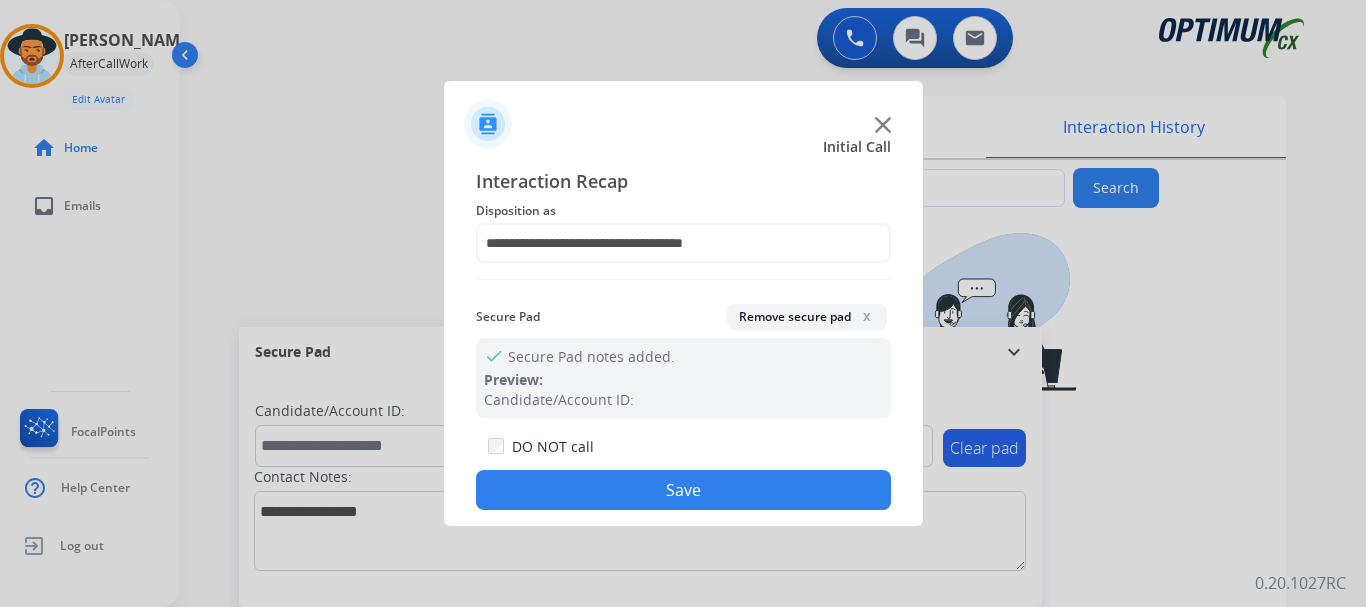 click on "Save" 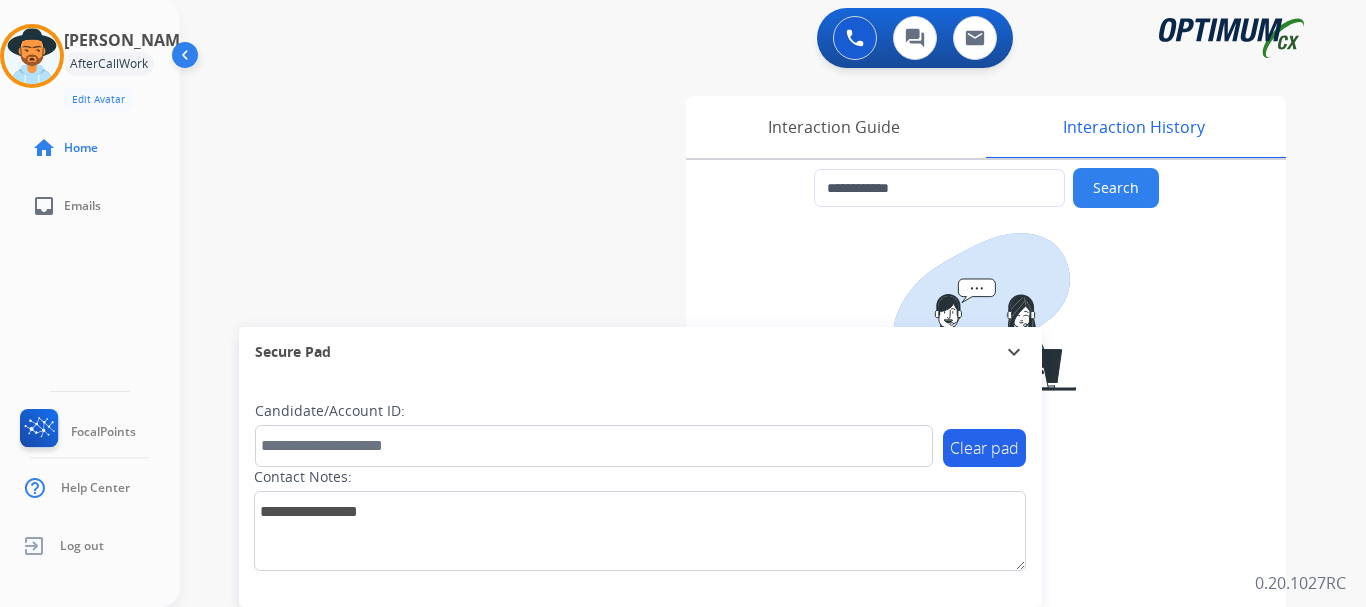 click on "**********" at bounding box center [749, 489] 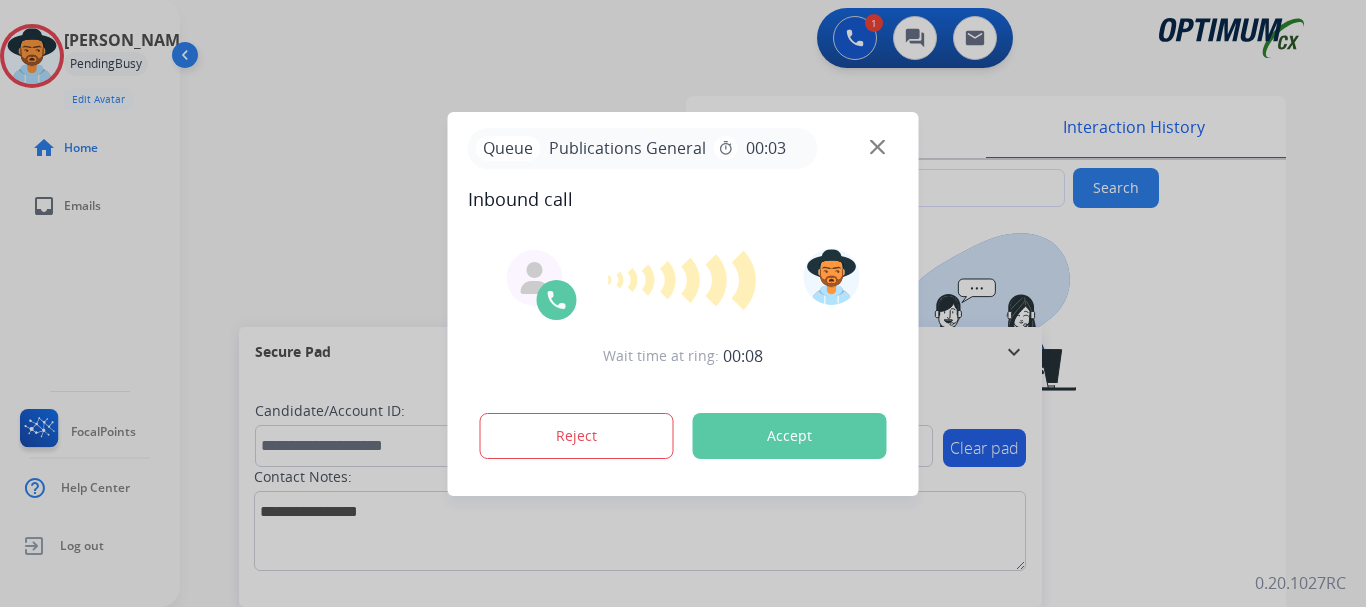 type on "**********" 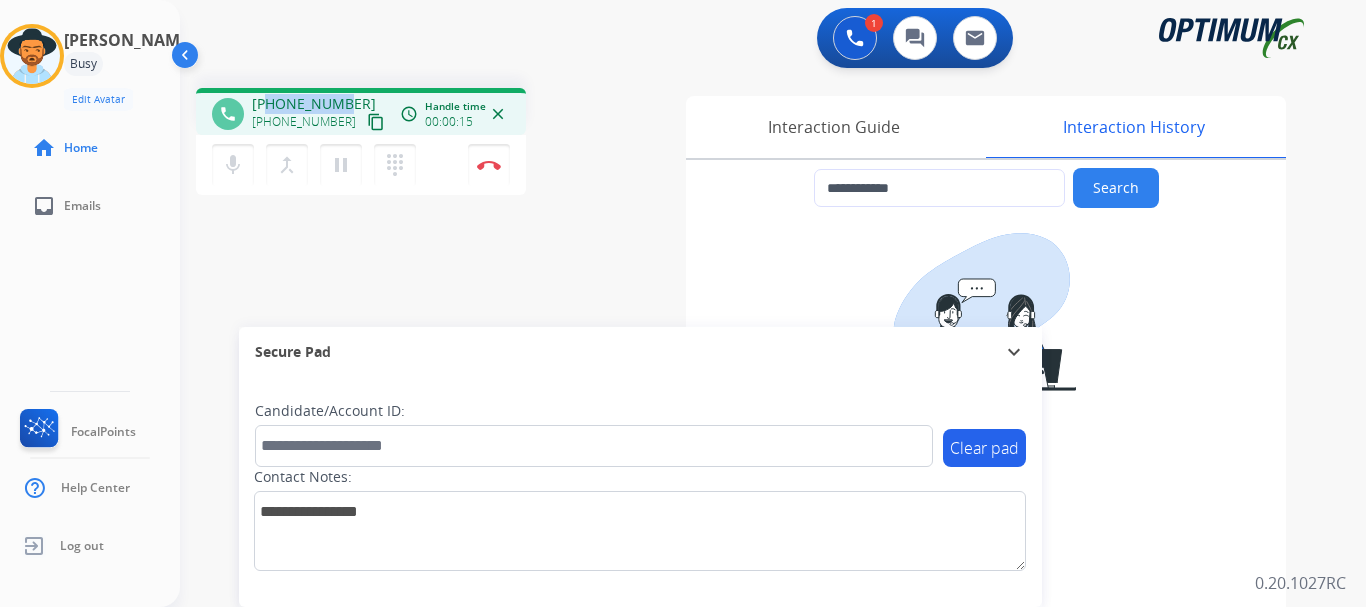 drag, startPoint x: 270, startPoint y: 103, endPoint x: 344, endPoint y: 103, distance: 74 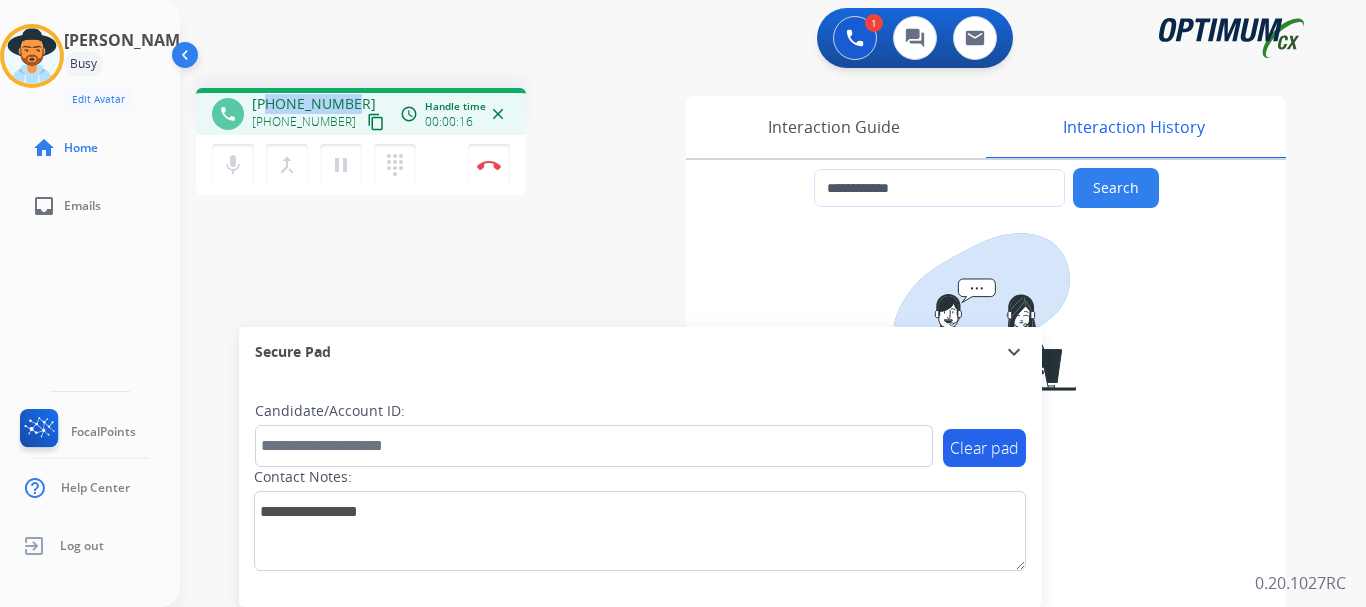 copy on "6166440887" 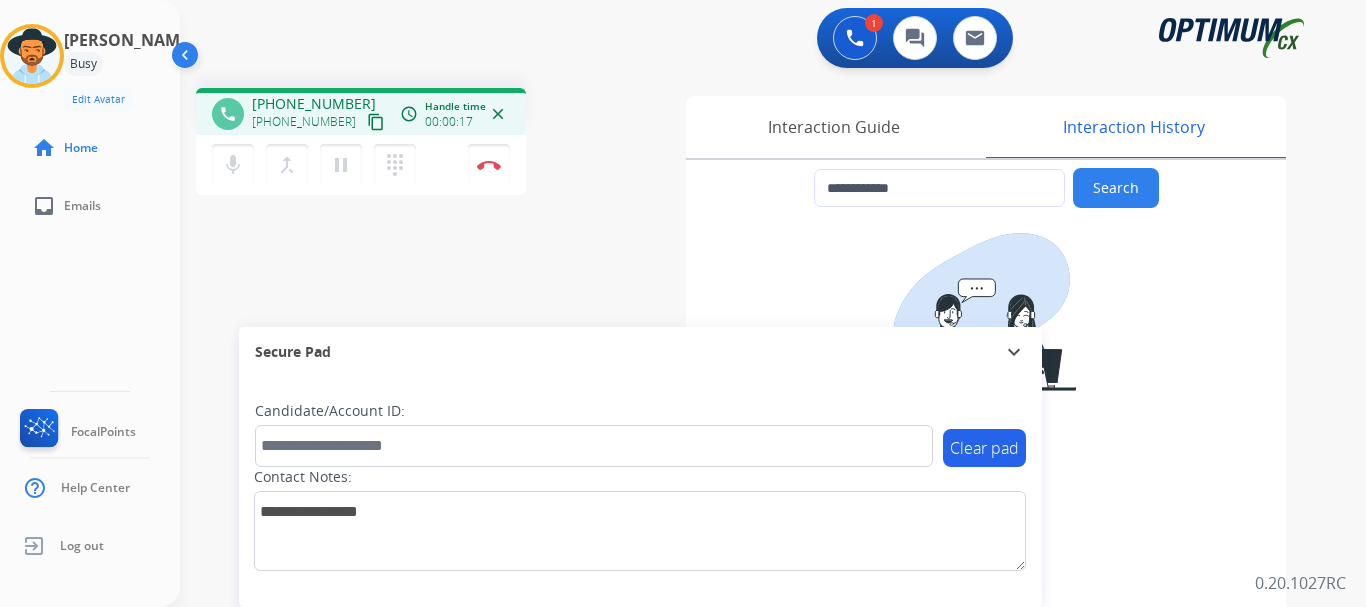click on "1 Voice Interactions  0  Chat Interactions   0  Email Interactions" at bounding box center (761, 40) 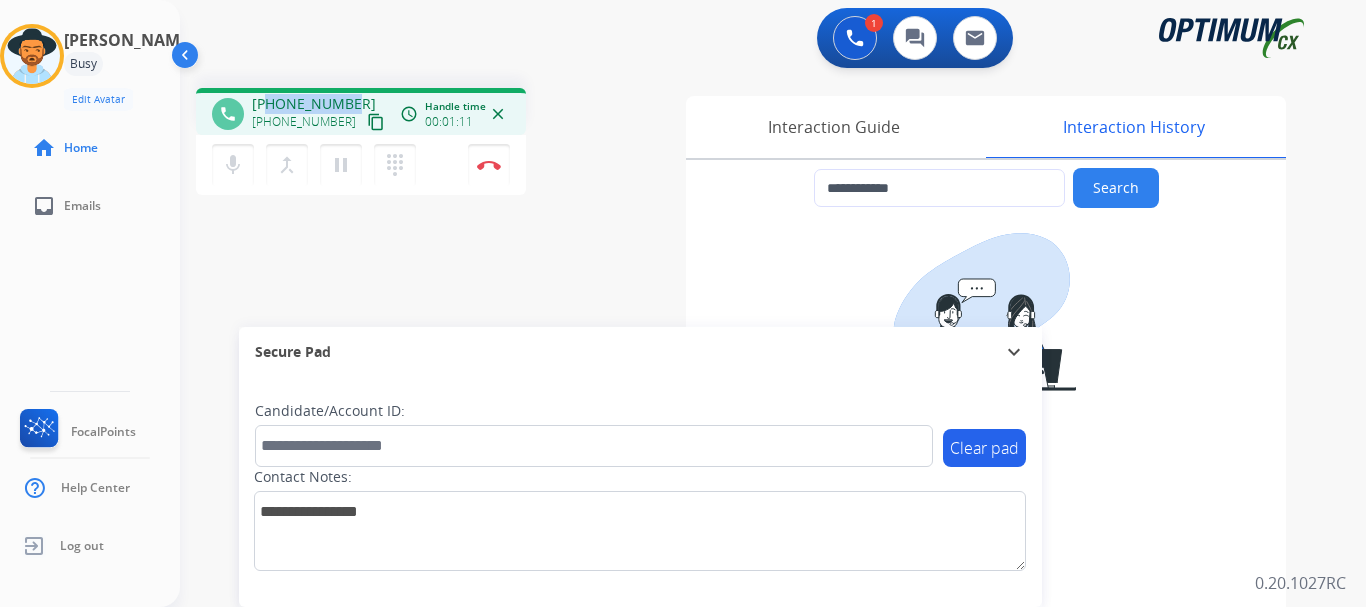 drag, startPoint x: 269, startPoint y: 103, endPoint x: 349, endPoint y: 89, distance: 81.21576 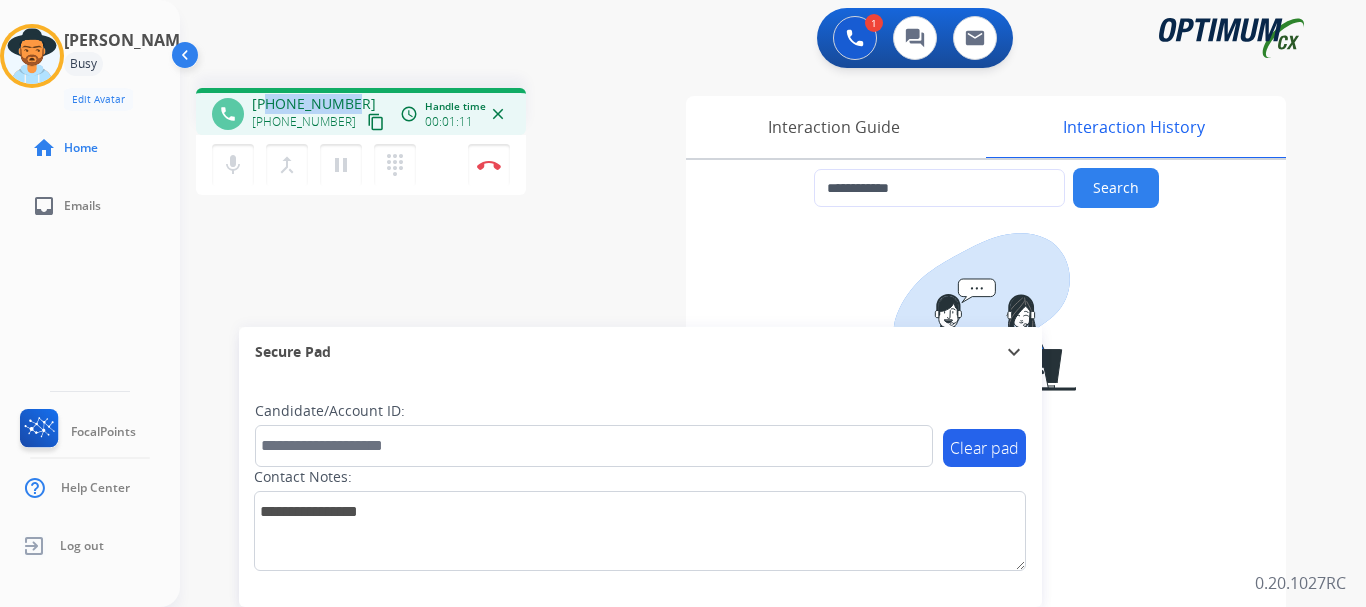 click on "phone [PHONE_NUMBER] [PHONE_NUMBER] content_copy access_time Call metrics Queue   00:13 Hold   00:00 Talk   01:11 Total   01:23 Handle time 00:01:11 close" at bounding box center (361, 111) 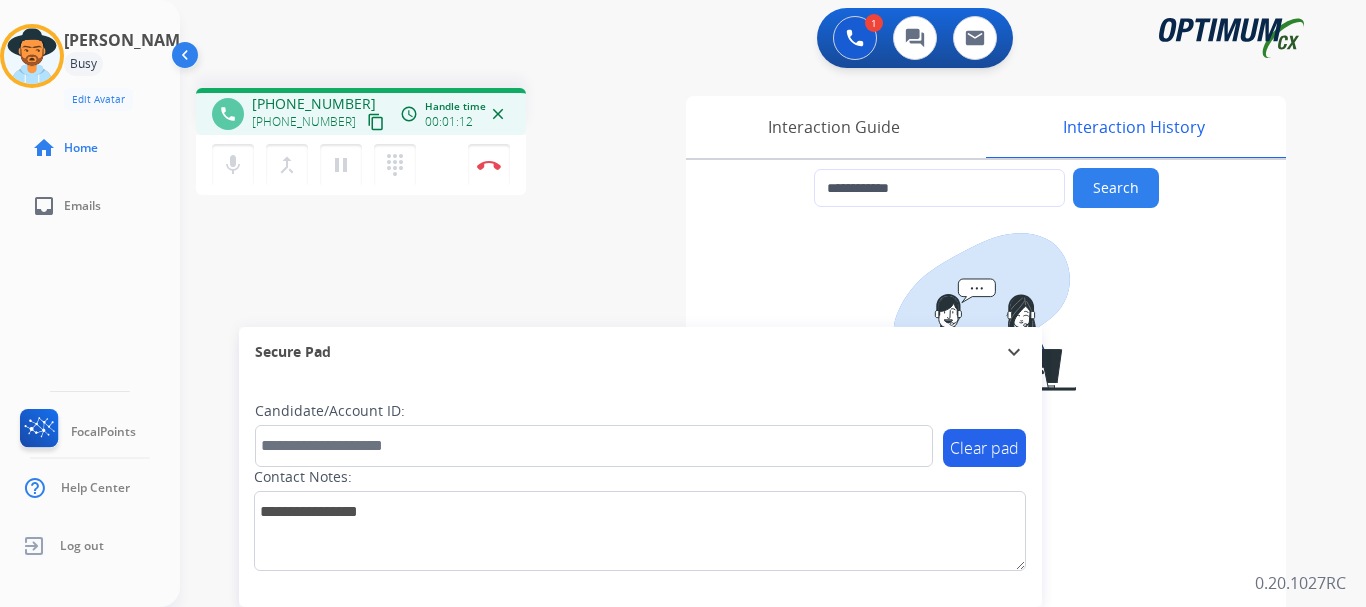 click on "**********" at bounding box center (749, 489) 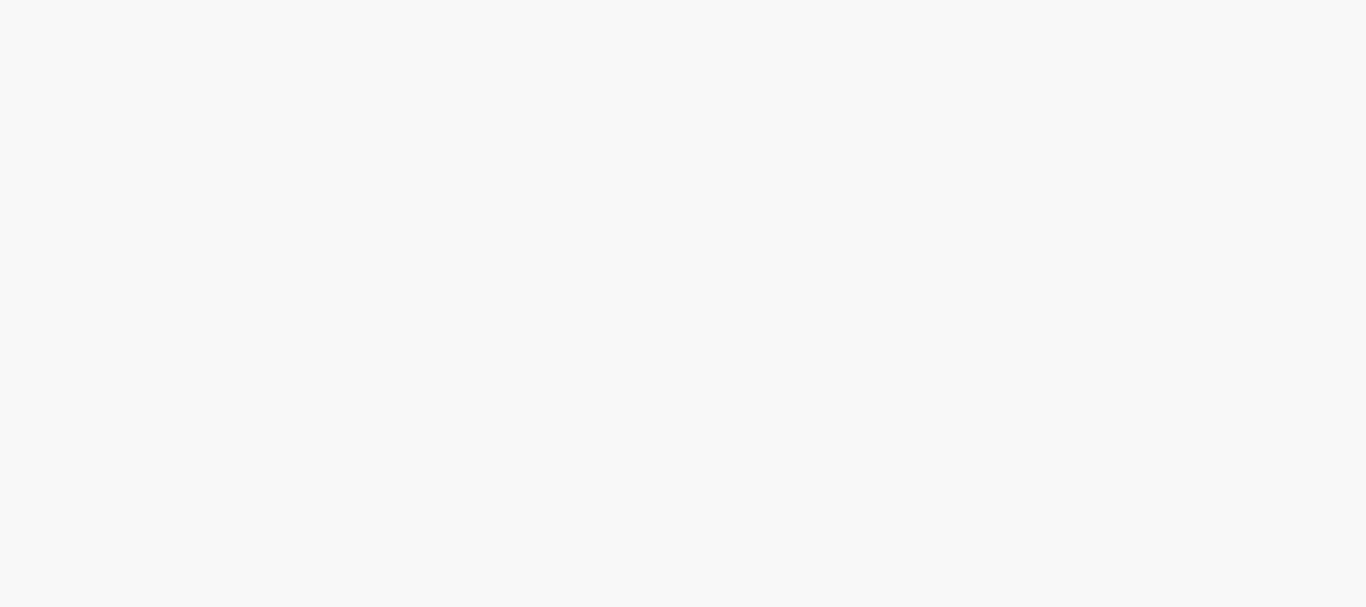 scroll, scrollTop: 0, scrollLeft: 0, axis: both 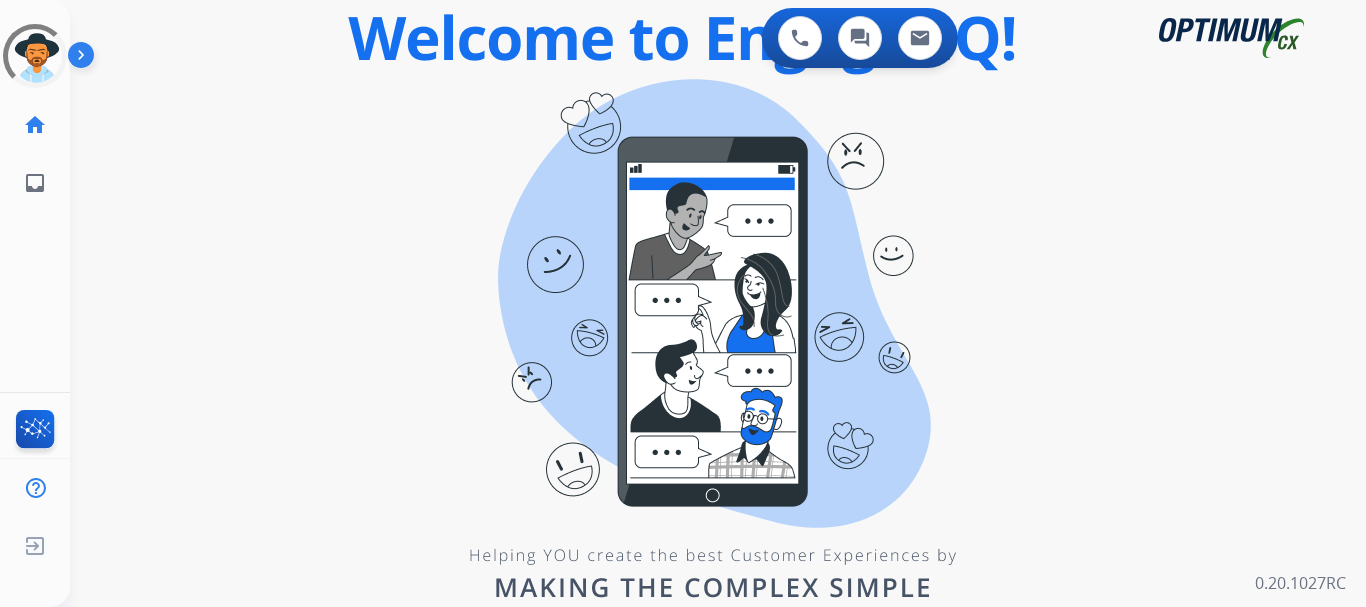 click on "swap_horiz Break voice bridge close_fullscreen Connect 3-Way Call merge_type Separate 3-Way Call  Interaction Guide   Interaction History  Interaction Guide arrow_drop_up  Welcome to EngageHQ   Internal Queue Transfer: How To  Secure Pad expand_more Clear pad Candidate/Account ID: Contact Notes:" at bounding box center [694, 120] 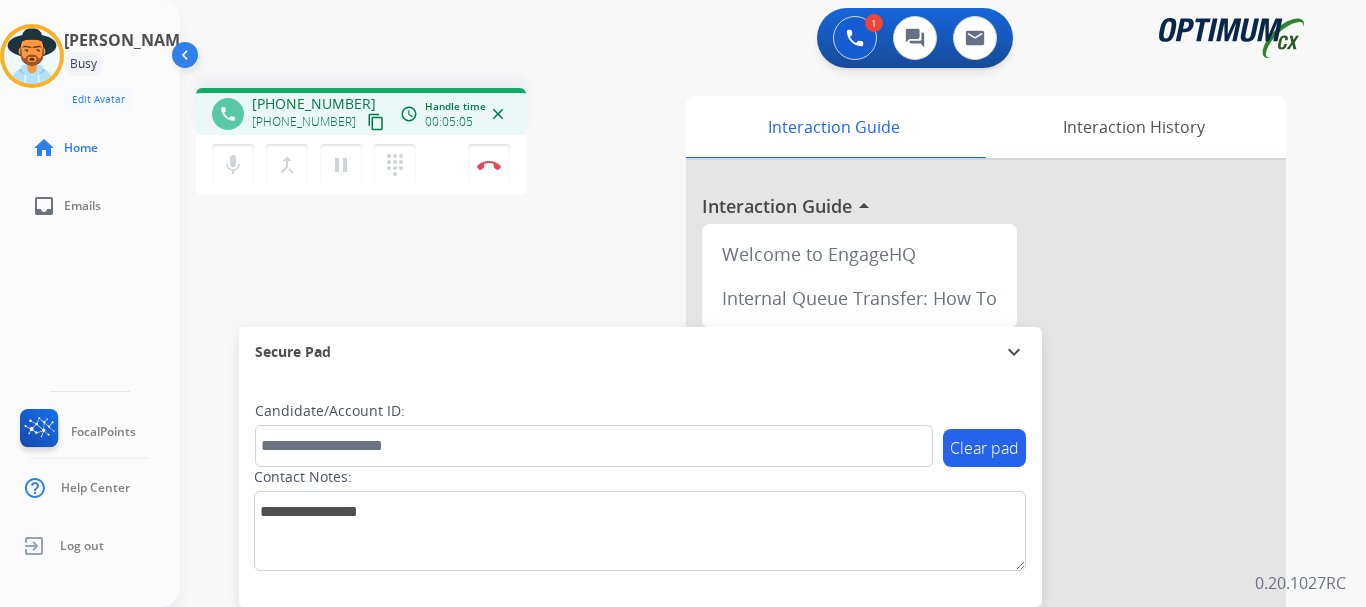 click on "[PHONE_NUMBER]" at bounding box center [314, 104] 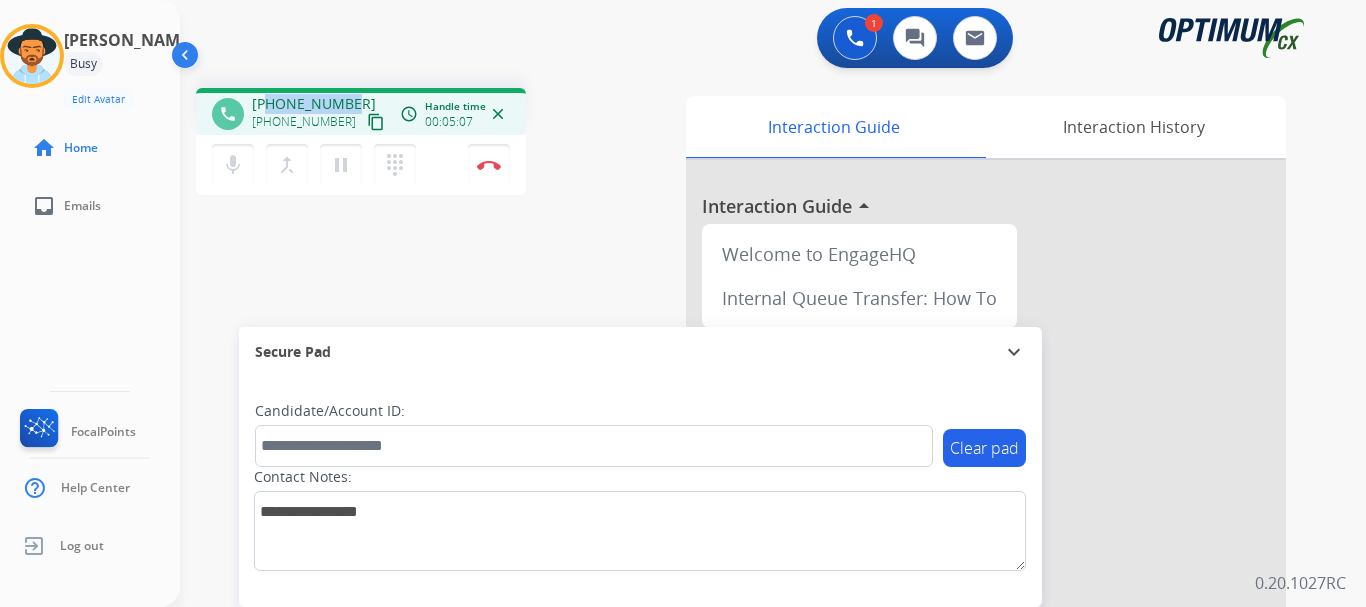 drag, startPoint x: 348, startPoint y: 102, endPoint x: 268, endPoint y: 102, distance: 80 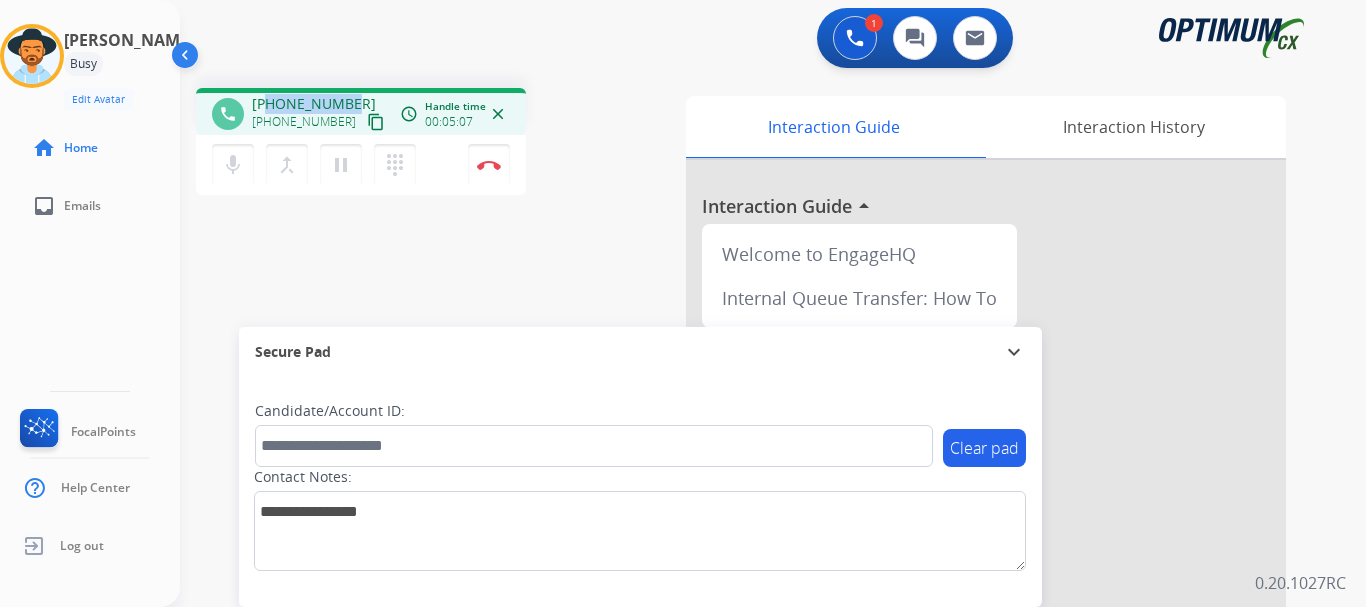 click on "[PHONE_NUMBER]" at bounding box center [314, 104] 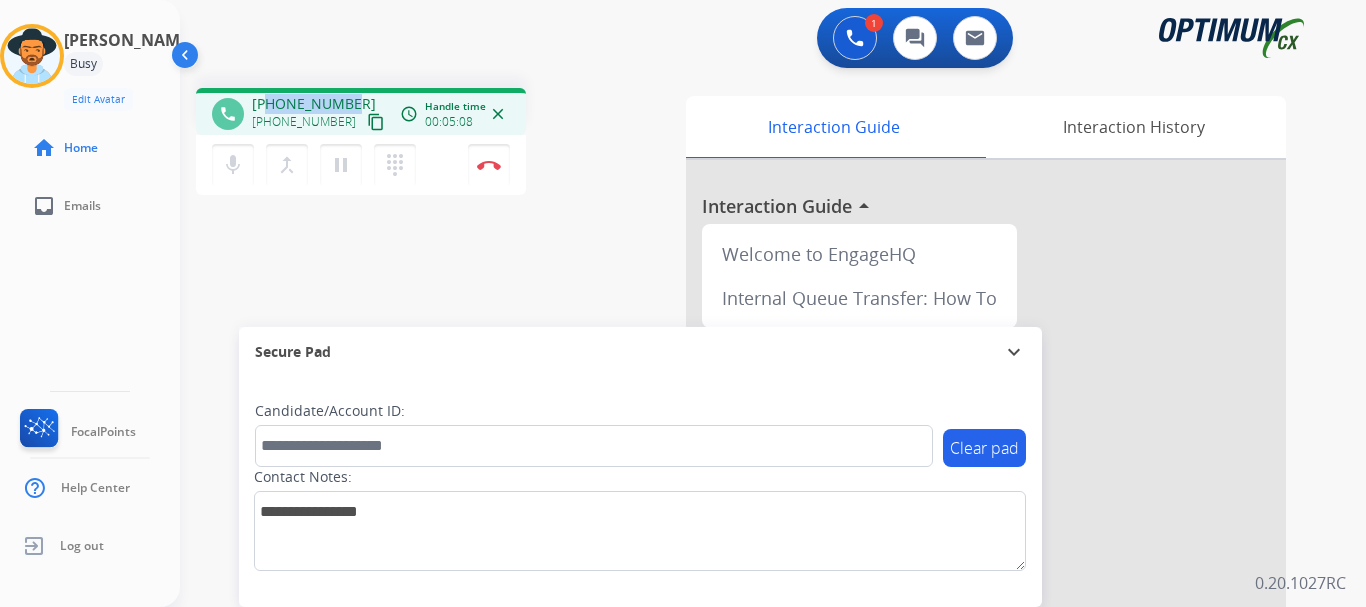 copy on "6166440887" 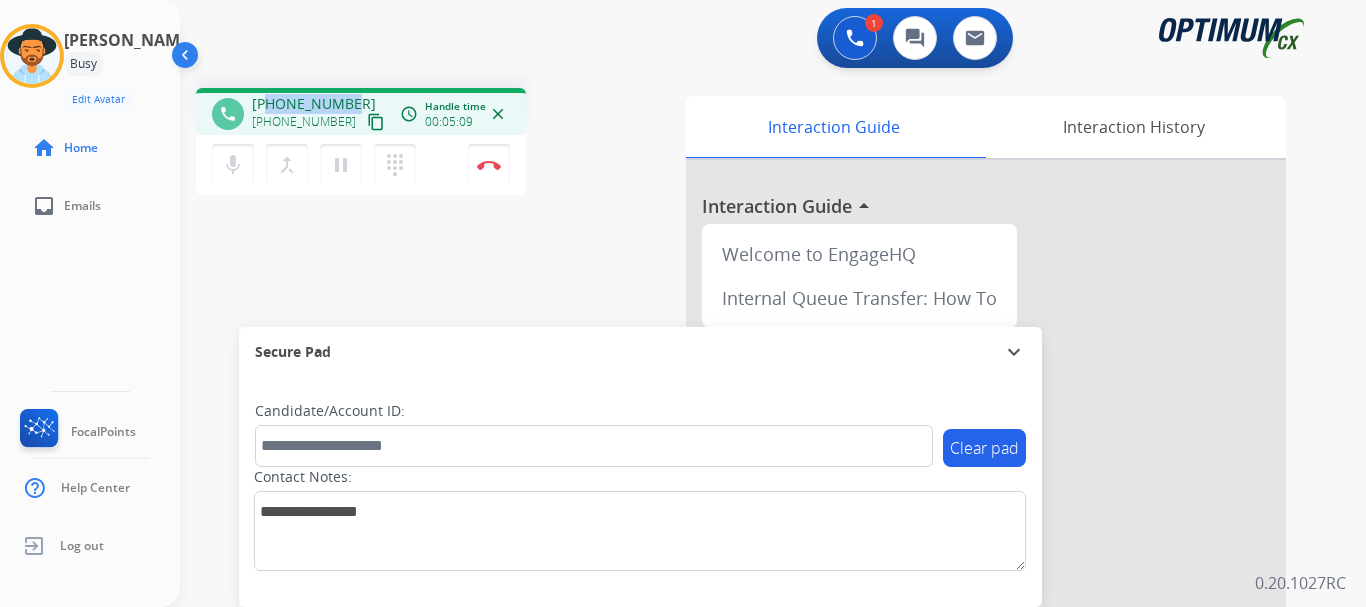 click on "Disconnect" at bounding box center (489, 165) 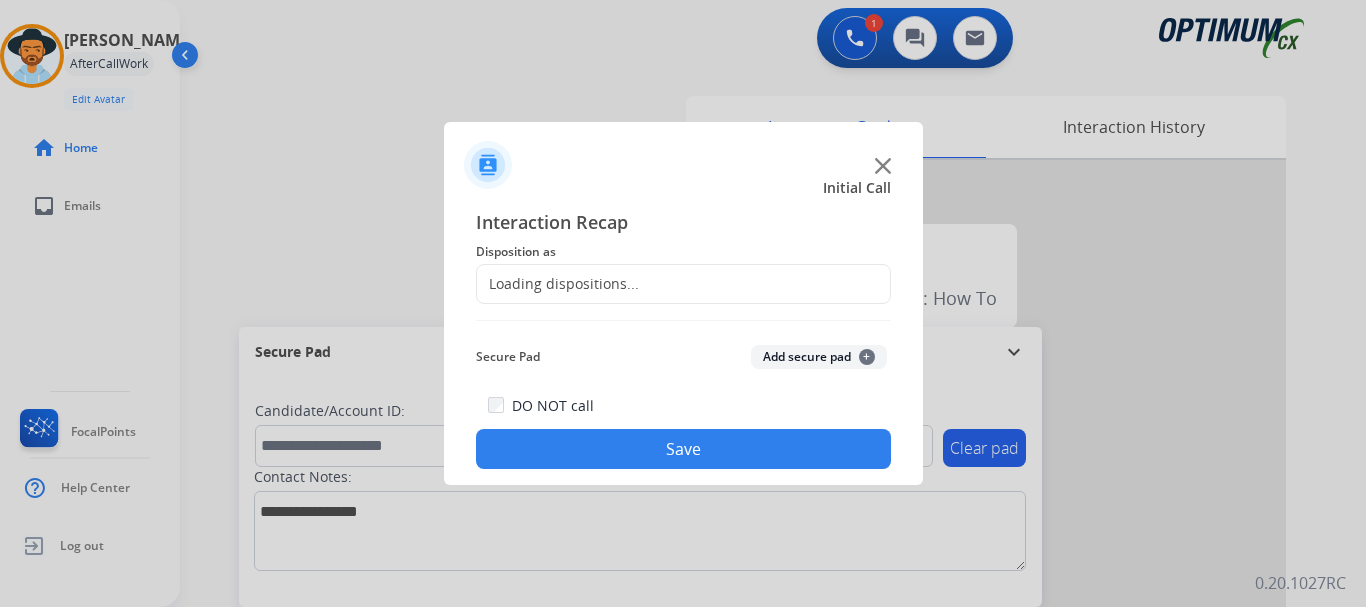 click 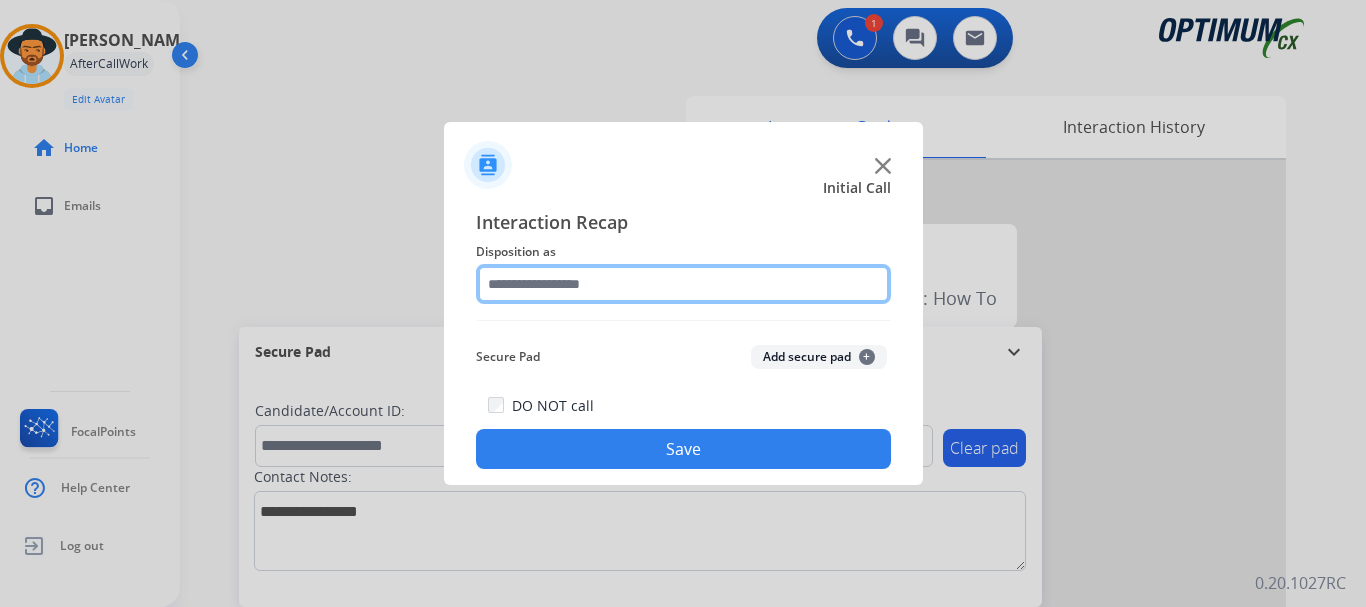click 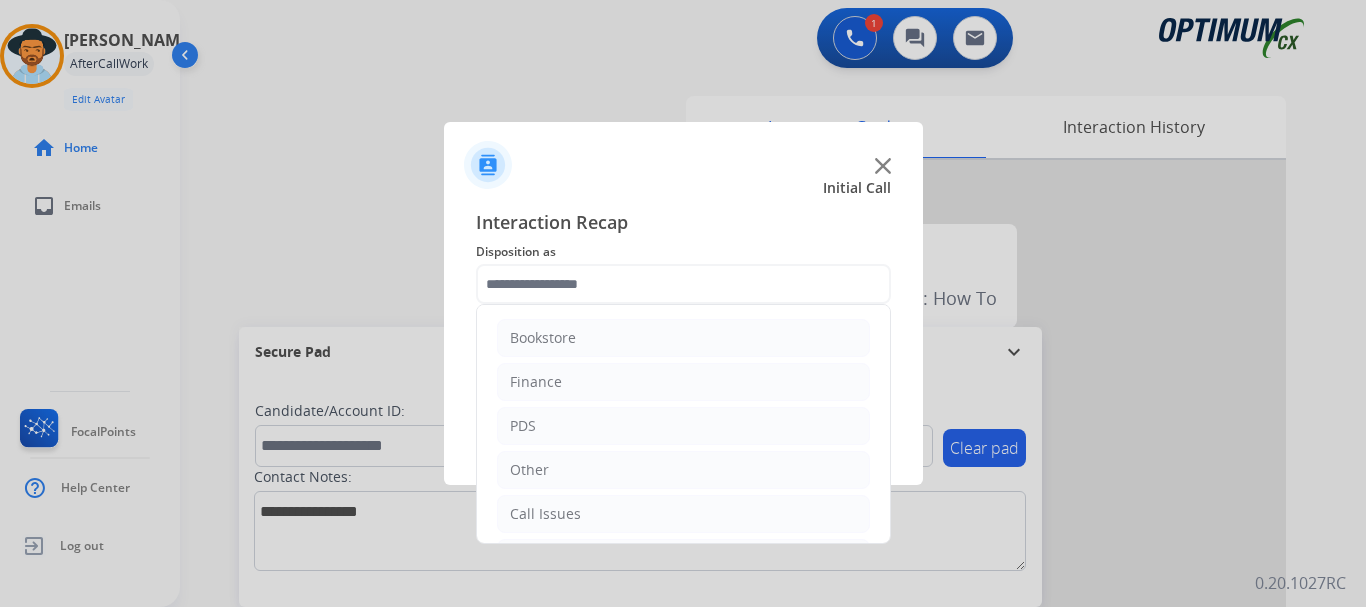 click on "Other" 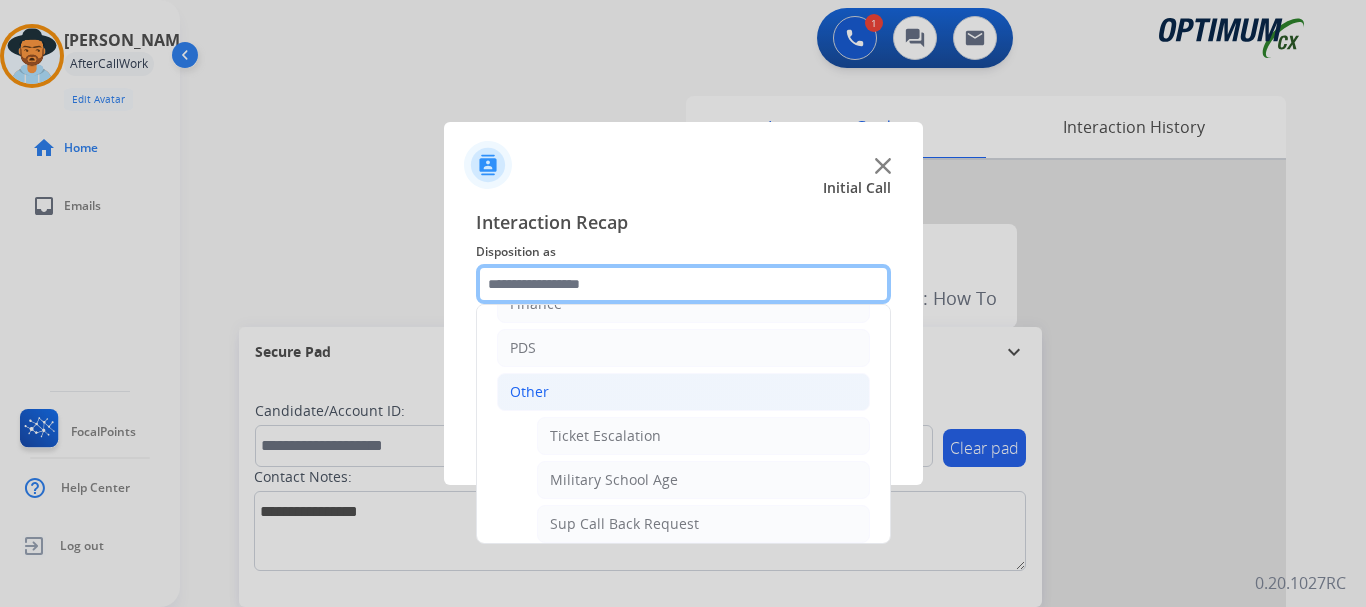 scroll, scrollTop: 133, scrollLeft: 0, axis: vertical 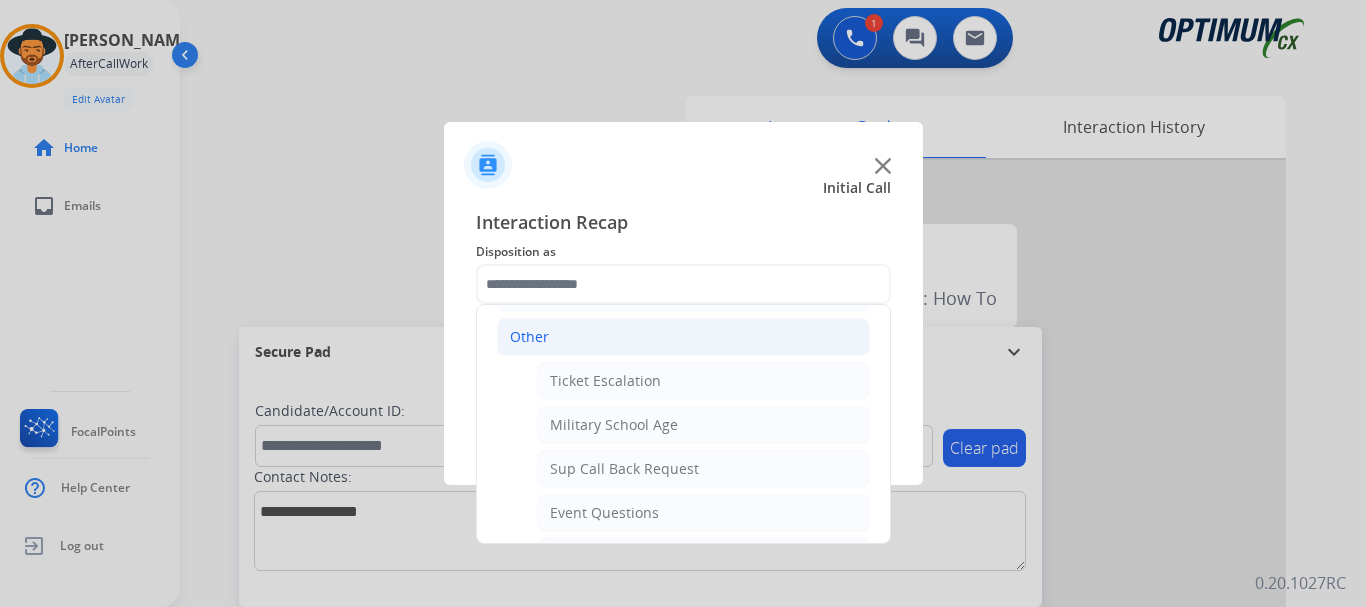 click on "Other" 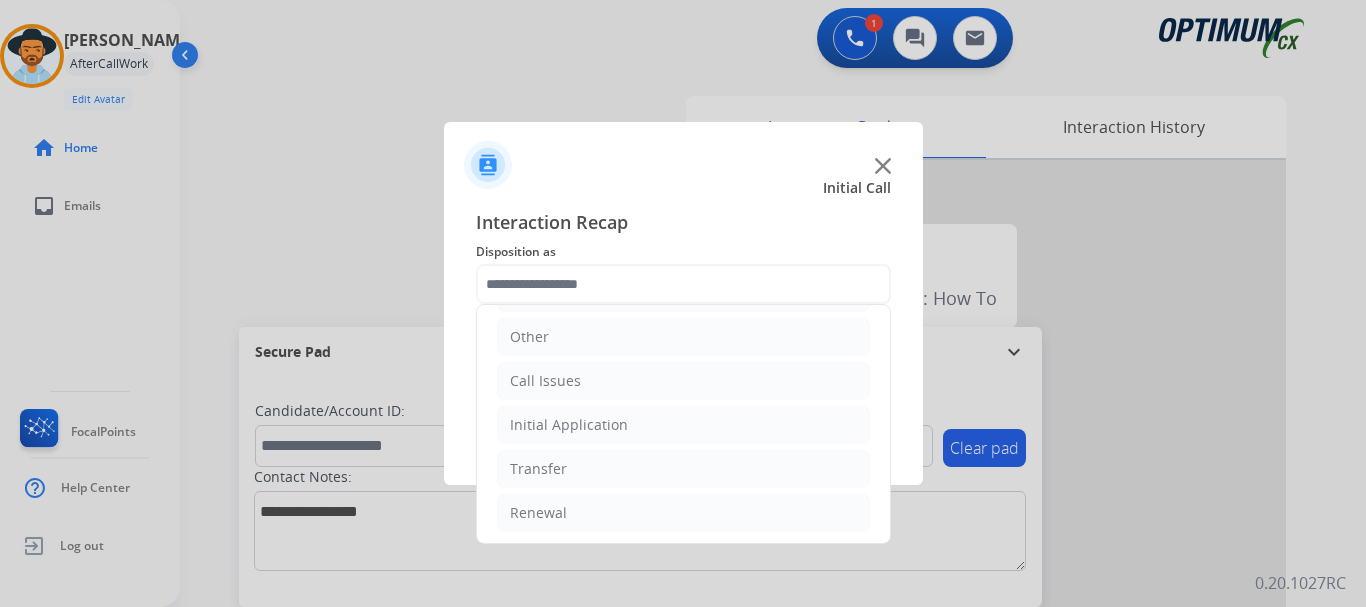 click on "Call Issues" 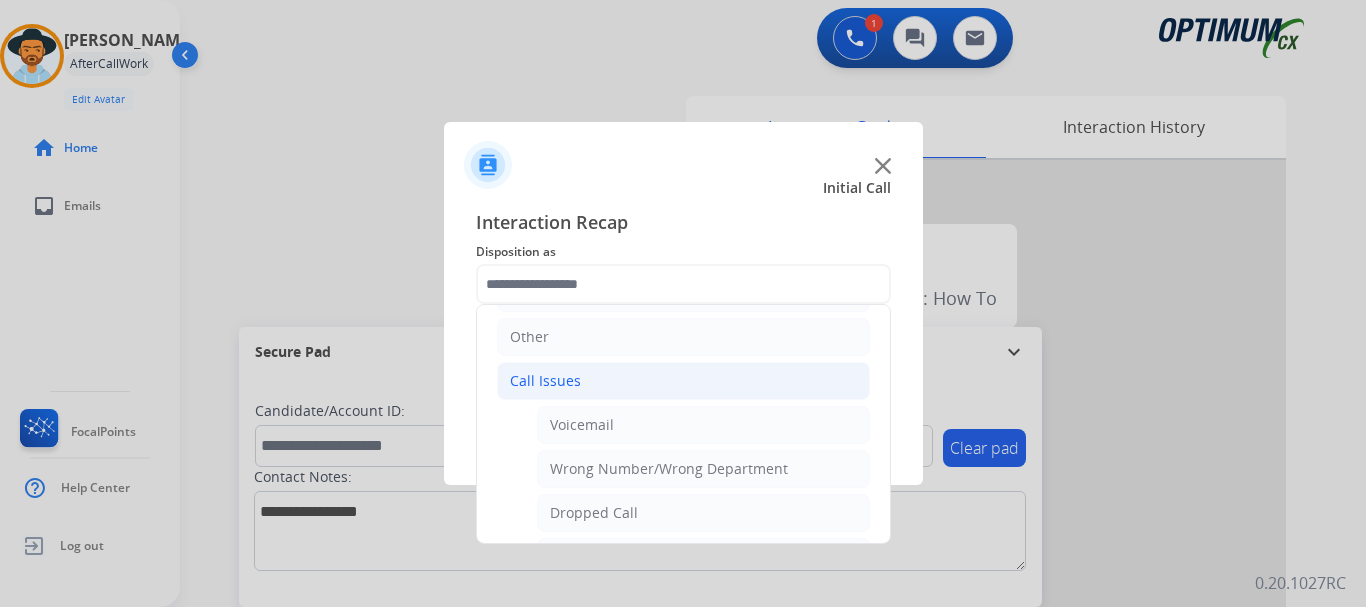 click on "Dropped Call" 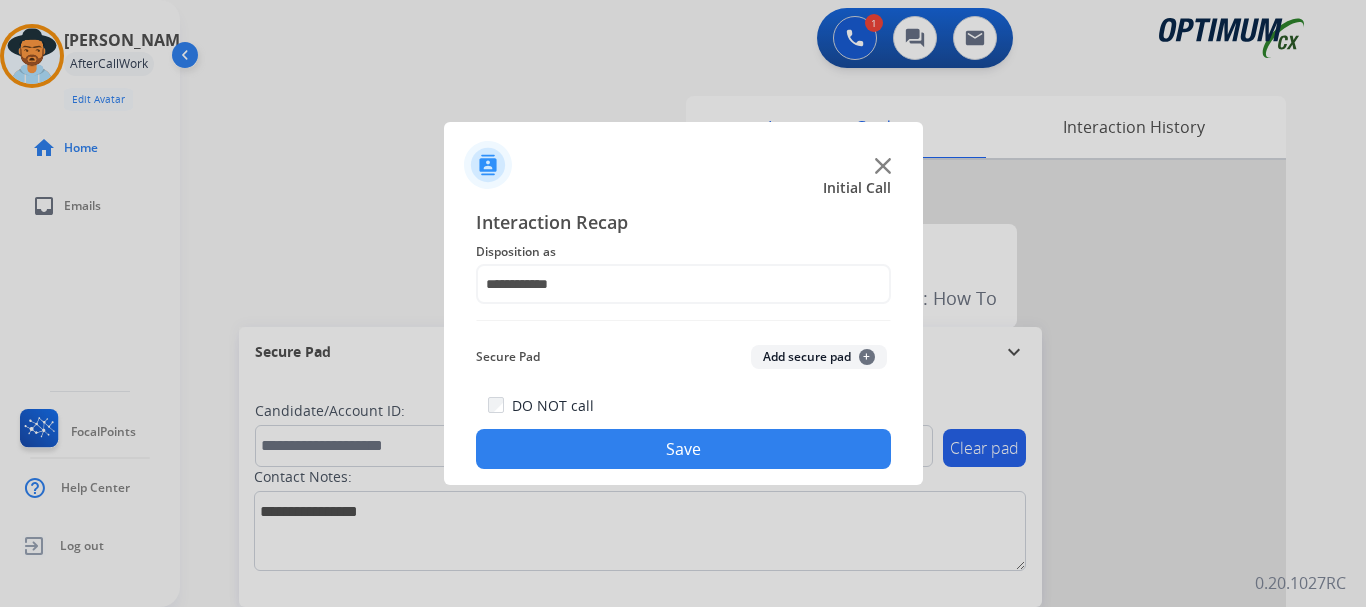 click on "Save" 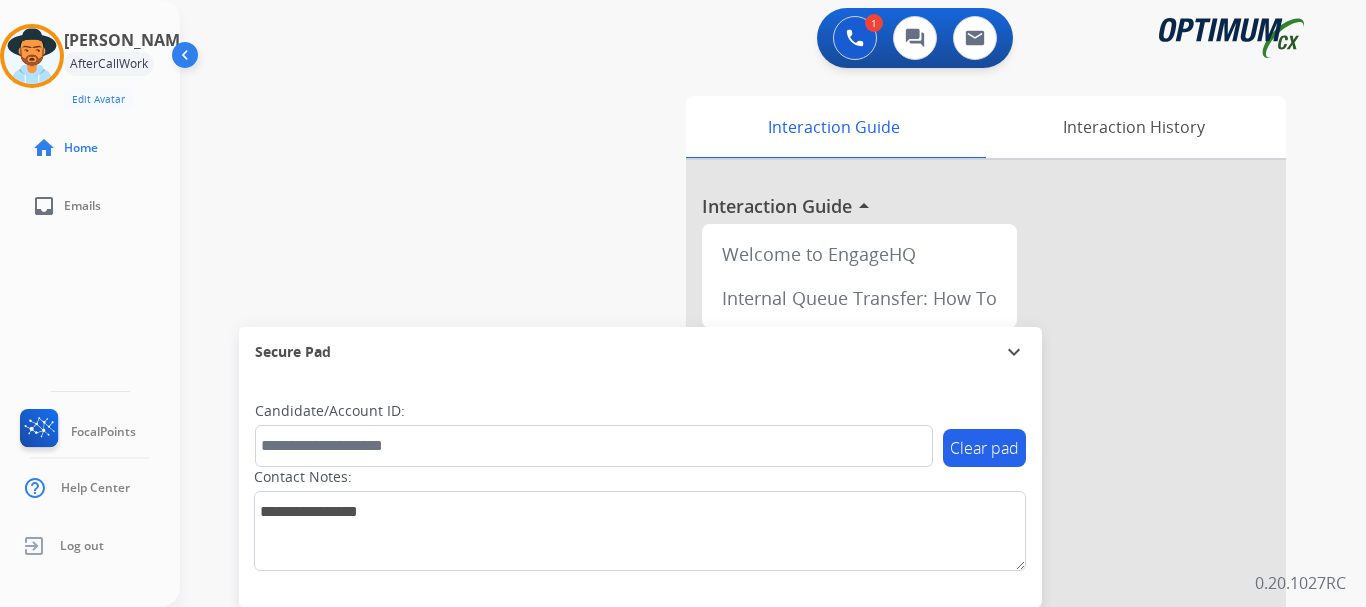 scroll, scrollTop: 1, scrollLeft: 0, axis: vertical 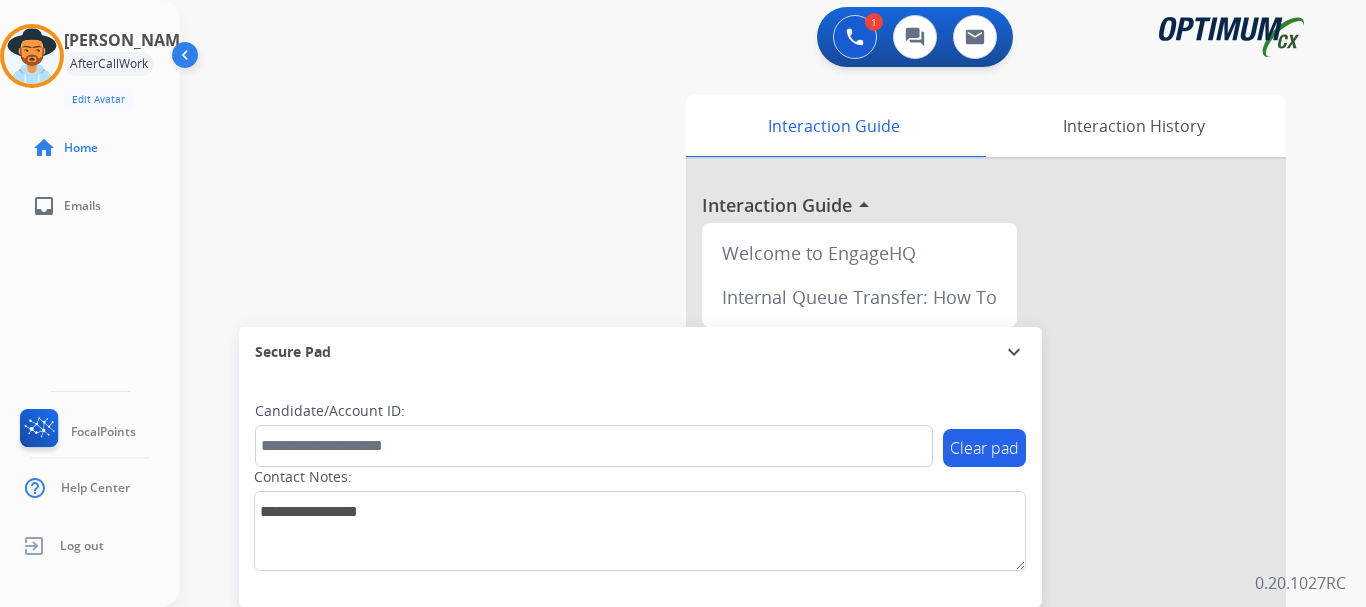 click at bounding box center (32, 56) 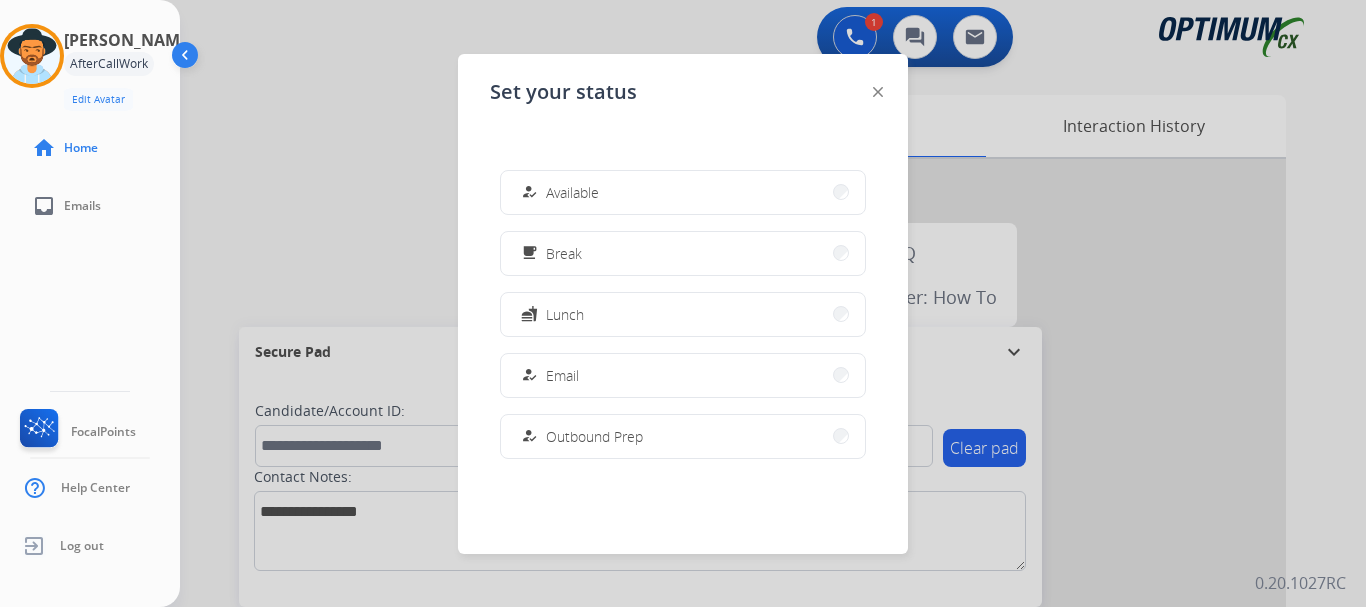 click on "Available" at bounding box center [572, 192] 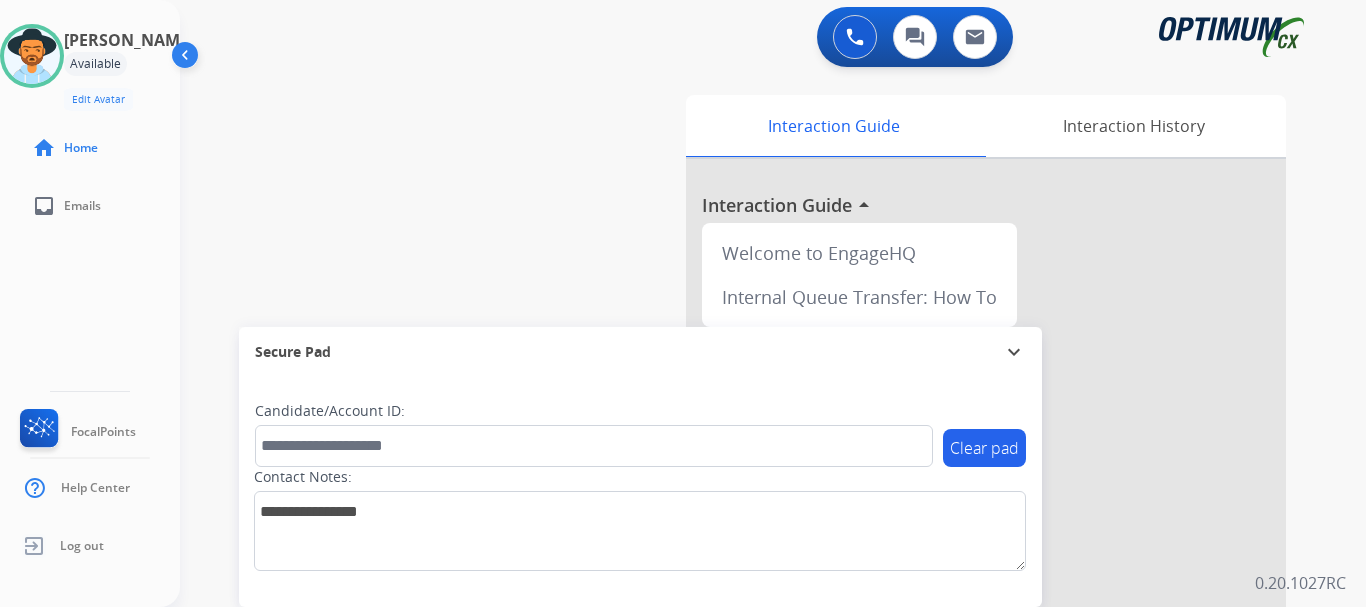 click at bounding box center [855, 37] 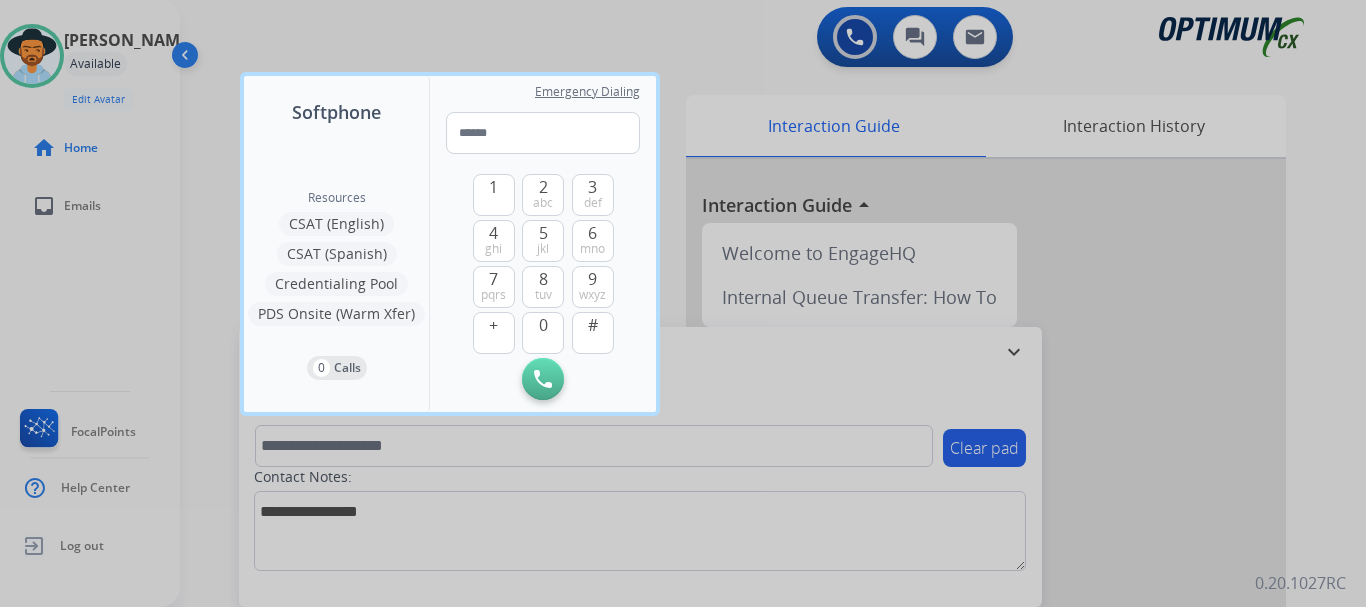 type on "**********" 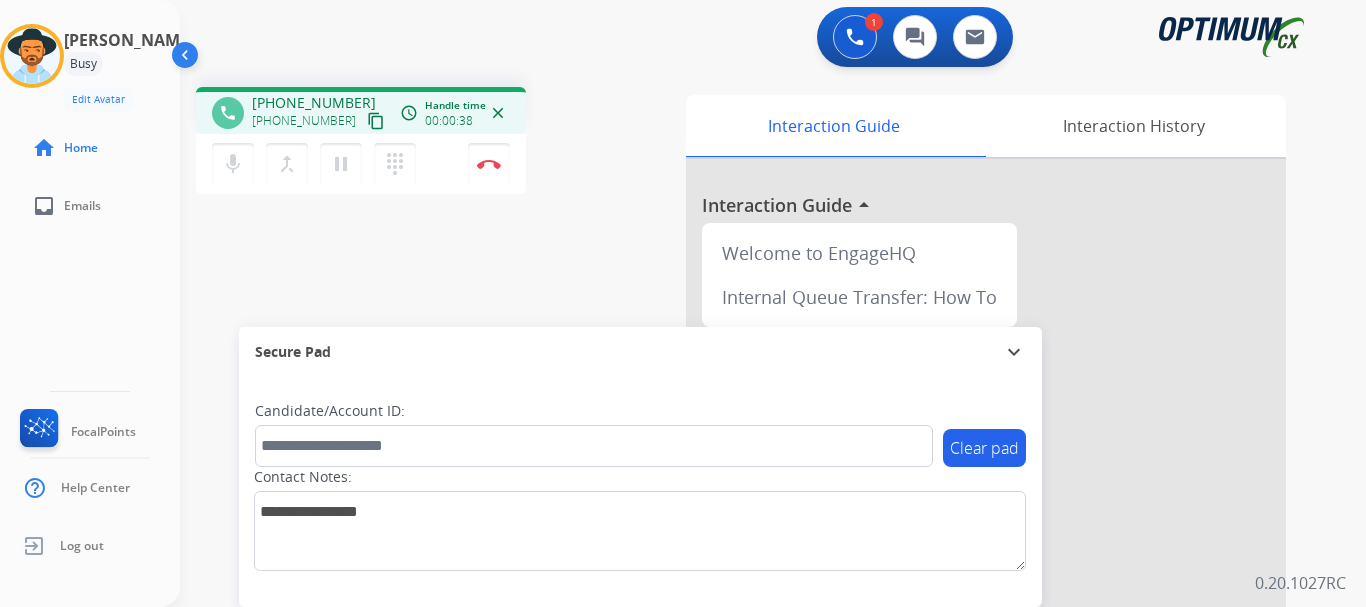 click at bounding box center (489, 164) 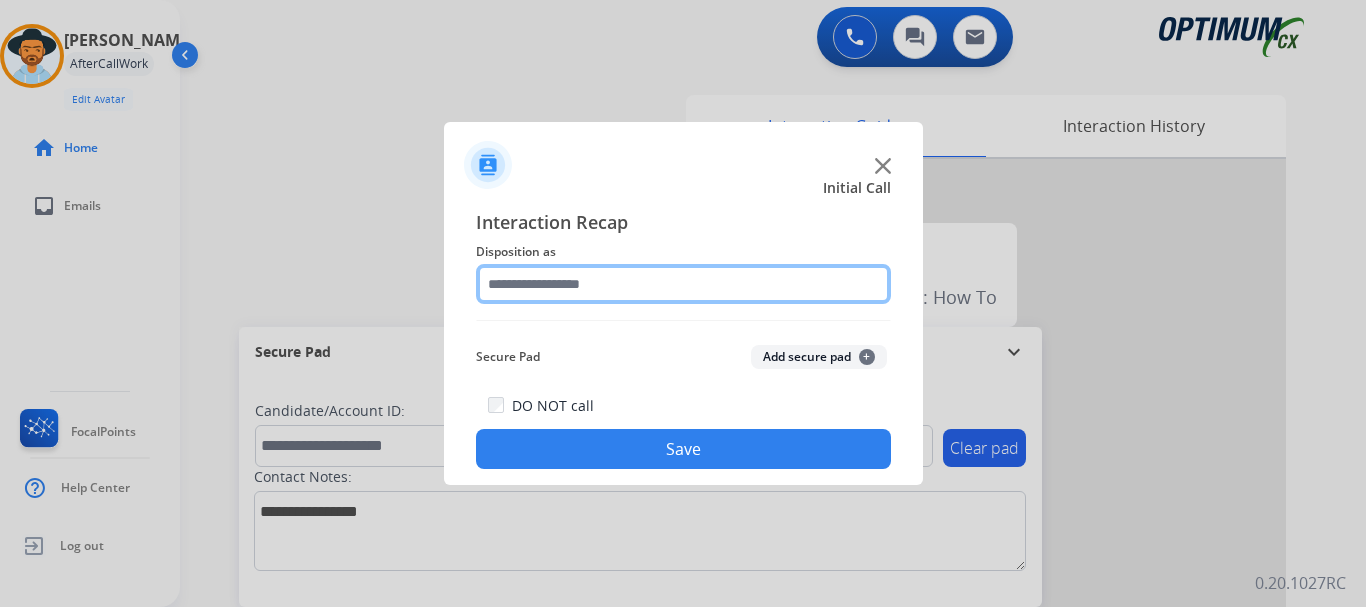 click 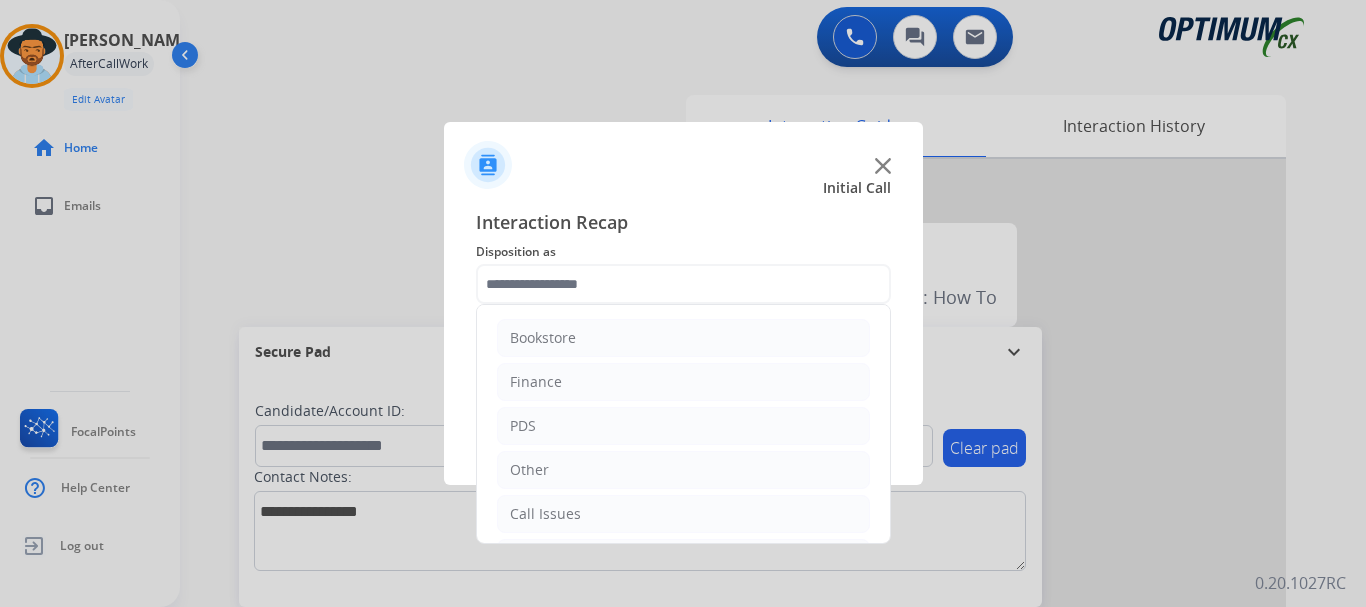 click on "Call Issues" 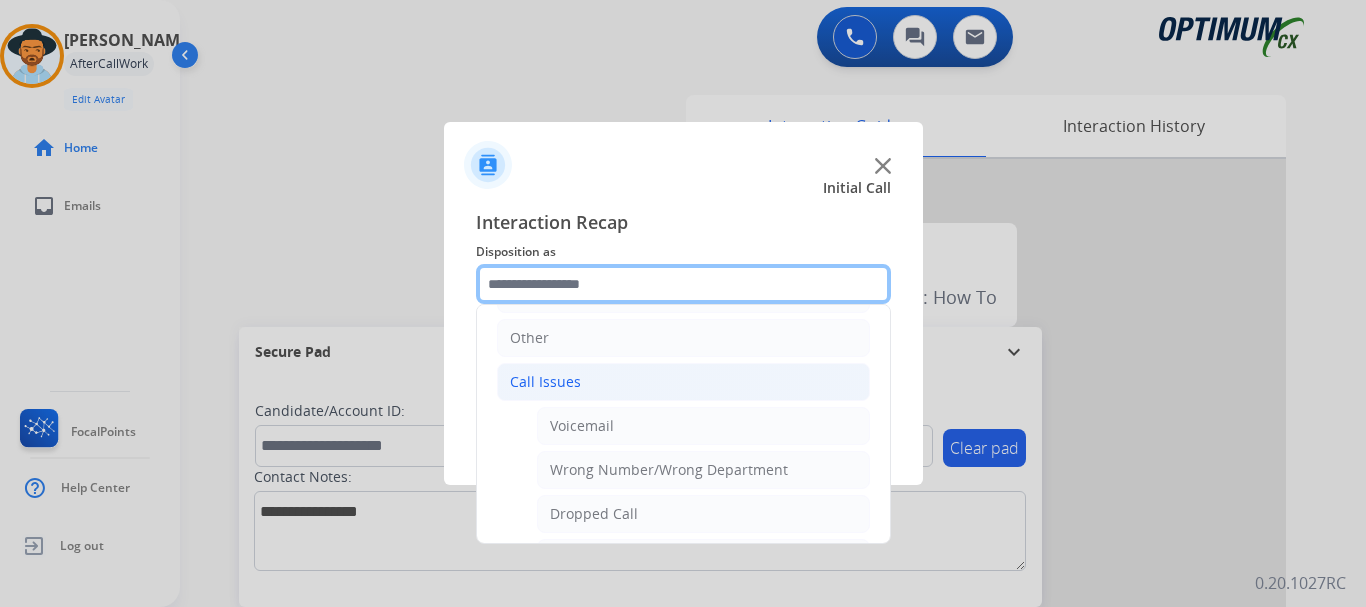 scroll, scrollTop: 147, scrollLeft: 0, axis: vertical 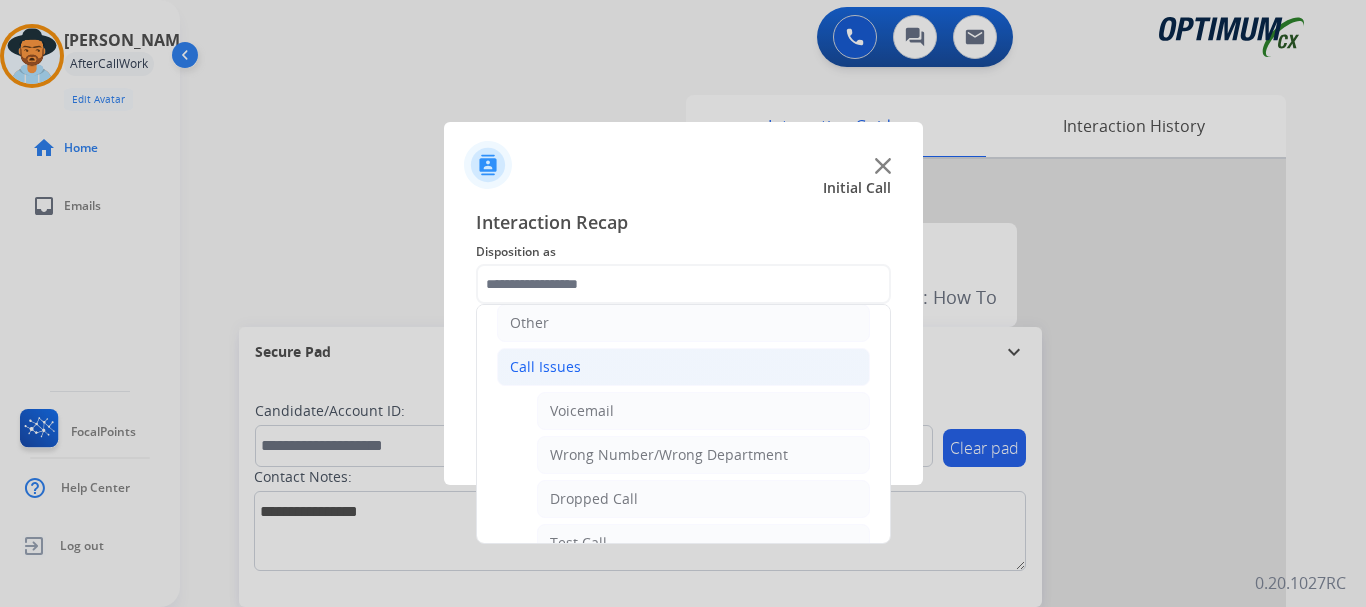 click on "Voicemail" 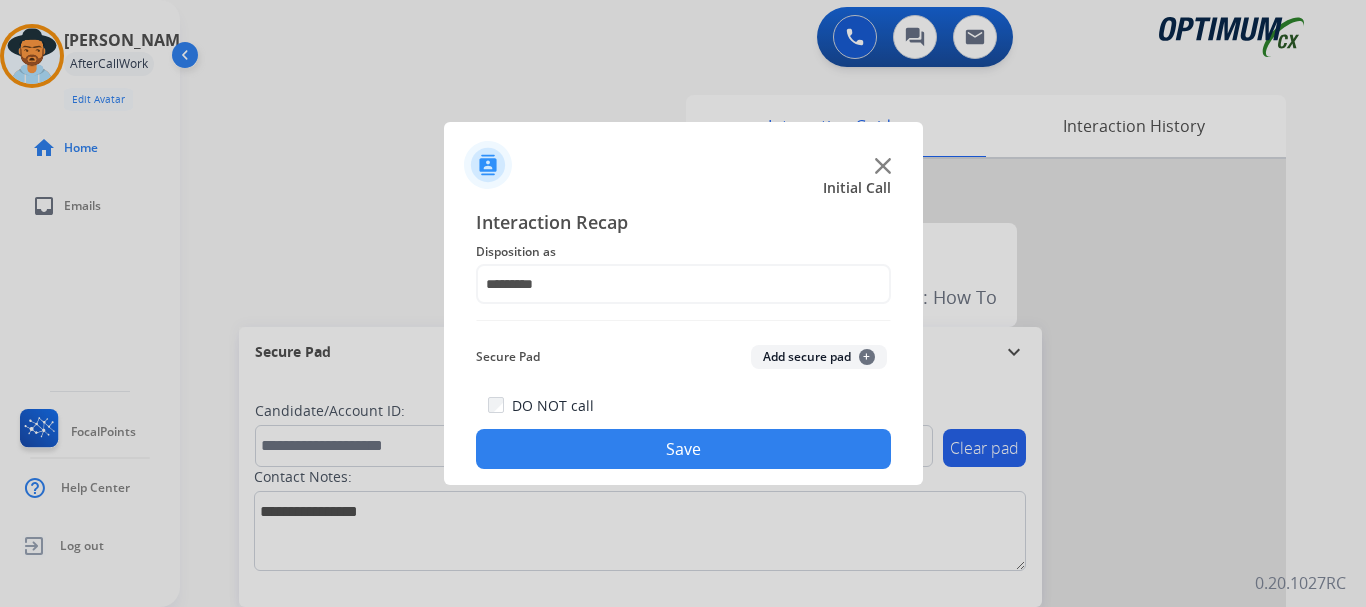 click on "Save" 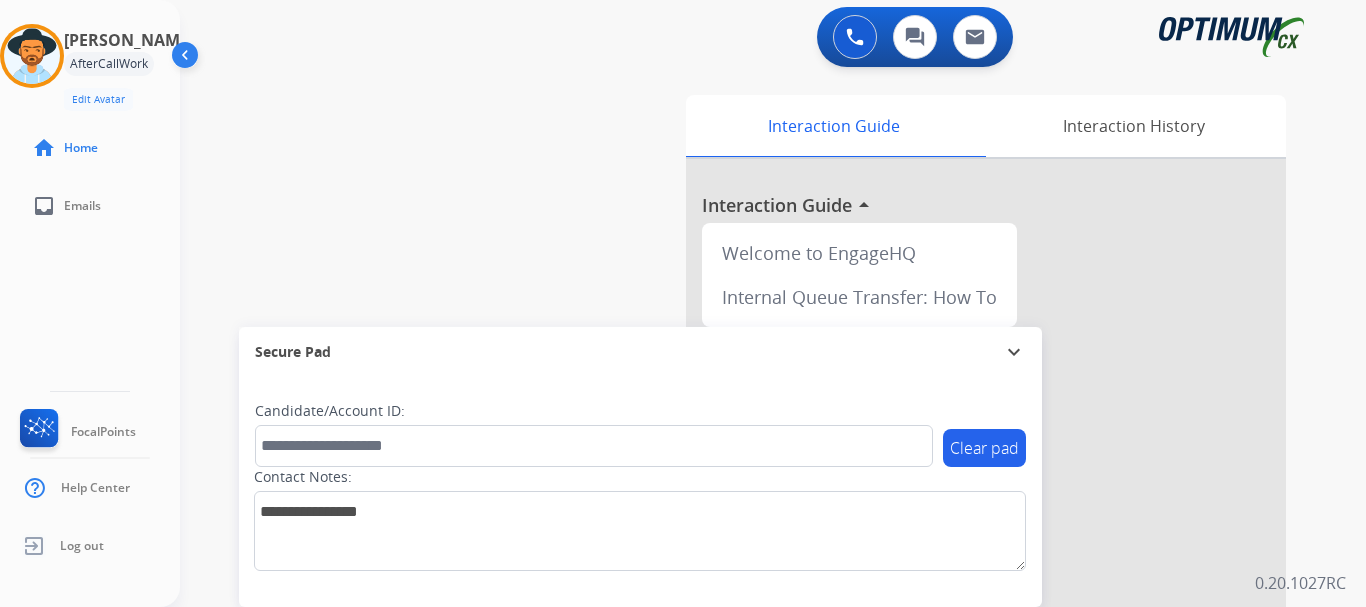 click on "swap_horiz Break voice bridge close_fullscreen Connect 3-Way Call merge_type Separate 3-Way Call  Interaction Guide   Interaction History  Interaction Guide arrow_drop_up  Welcome to EngageHQ   Internal Queue Transfer: How To  Secure Pad expand_more Clear pad Candidate/Account ID: Contact Notes:" at bounding box center (749, 488) 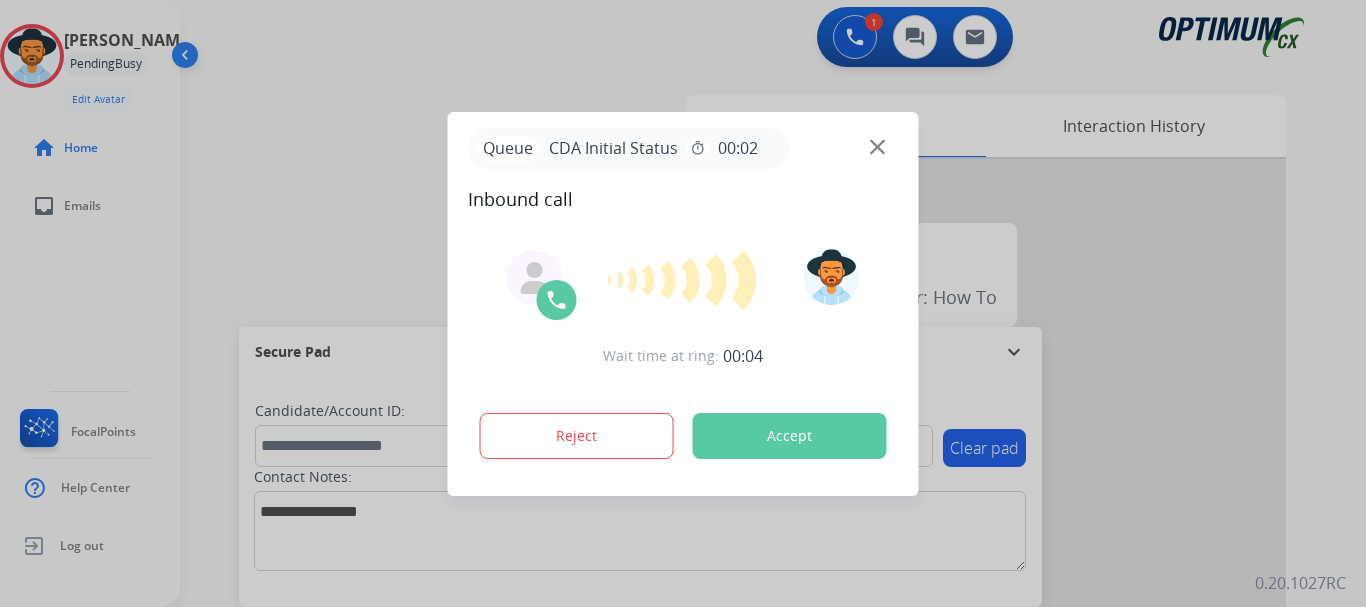 click on "Accept" at bounding box center (790, 436) 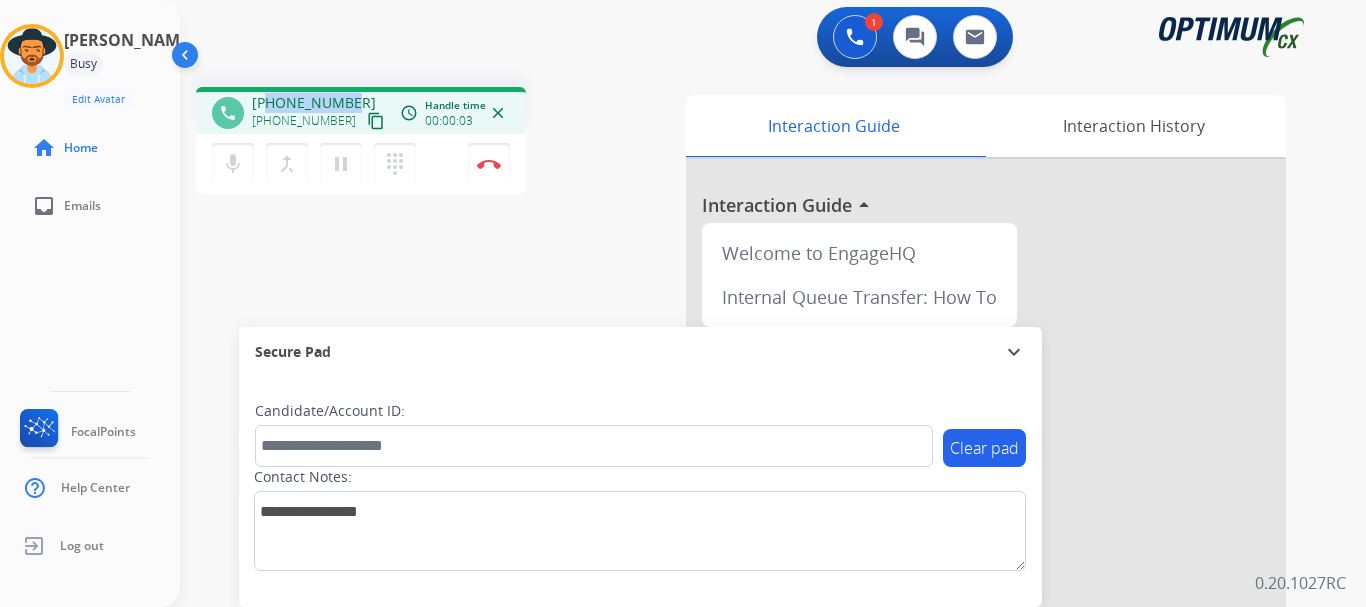 drag, startPoint x: 345, startPoint y: 100, endPoint x: 270, endPoint y: 102, distance: 75.026665 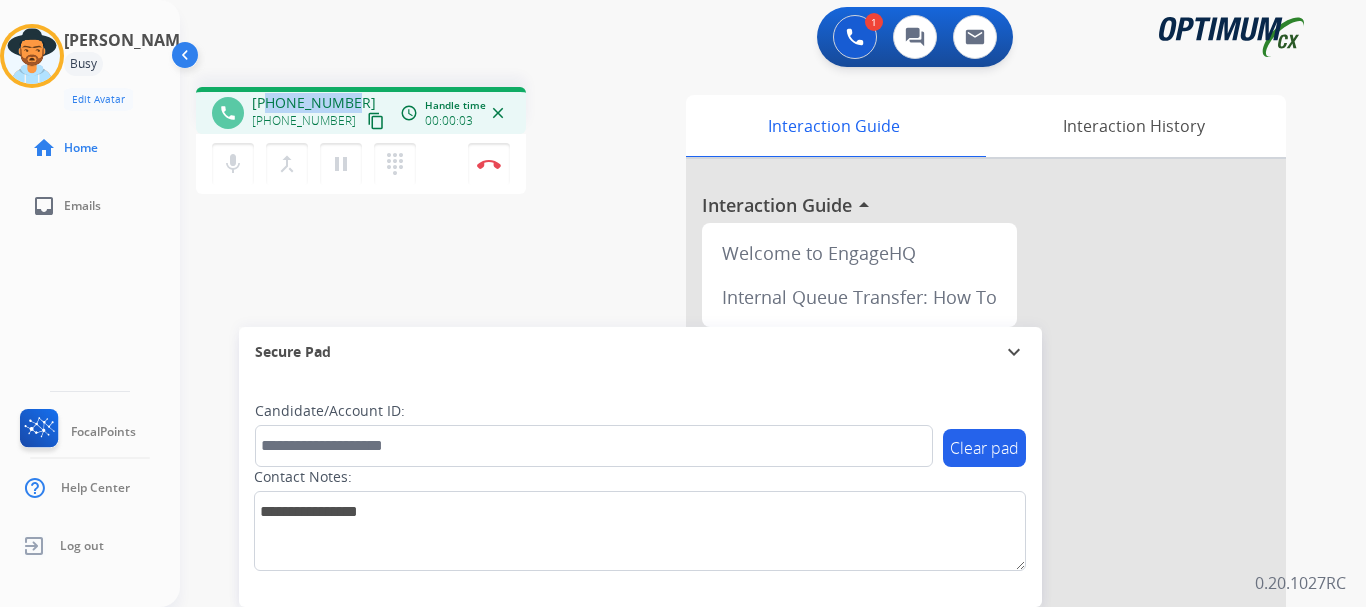 click on "+13476827230" at bounding box center (314, 103) 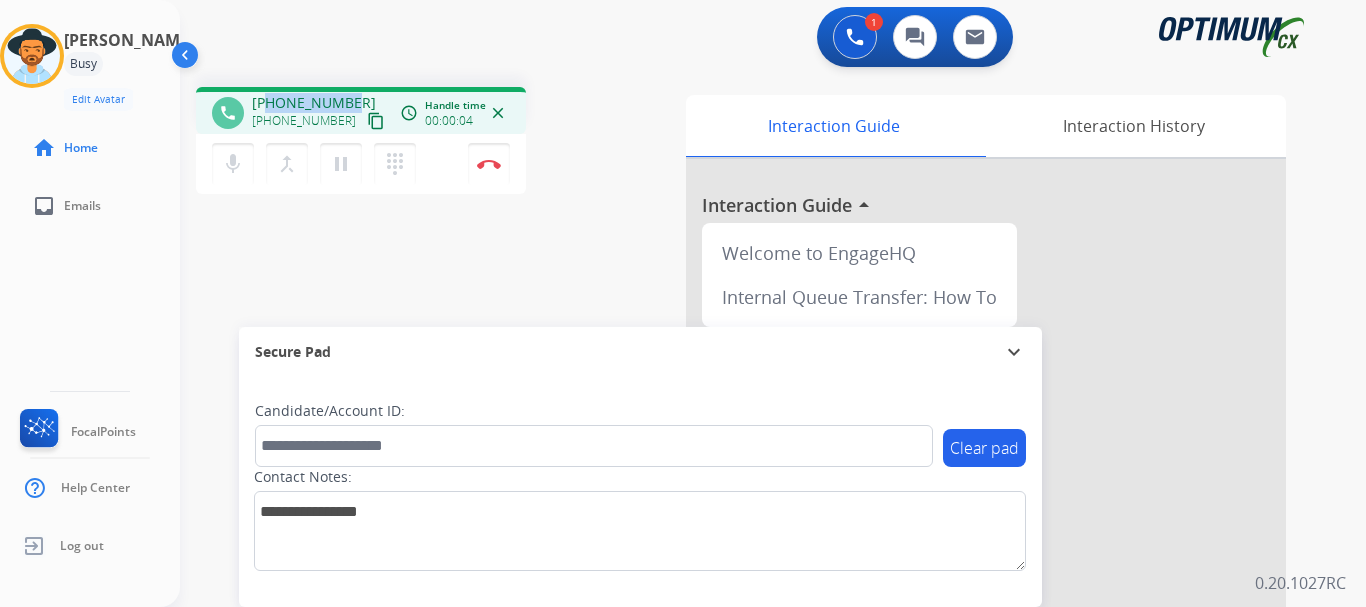 copy on "3476827230" 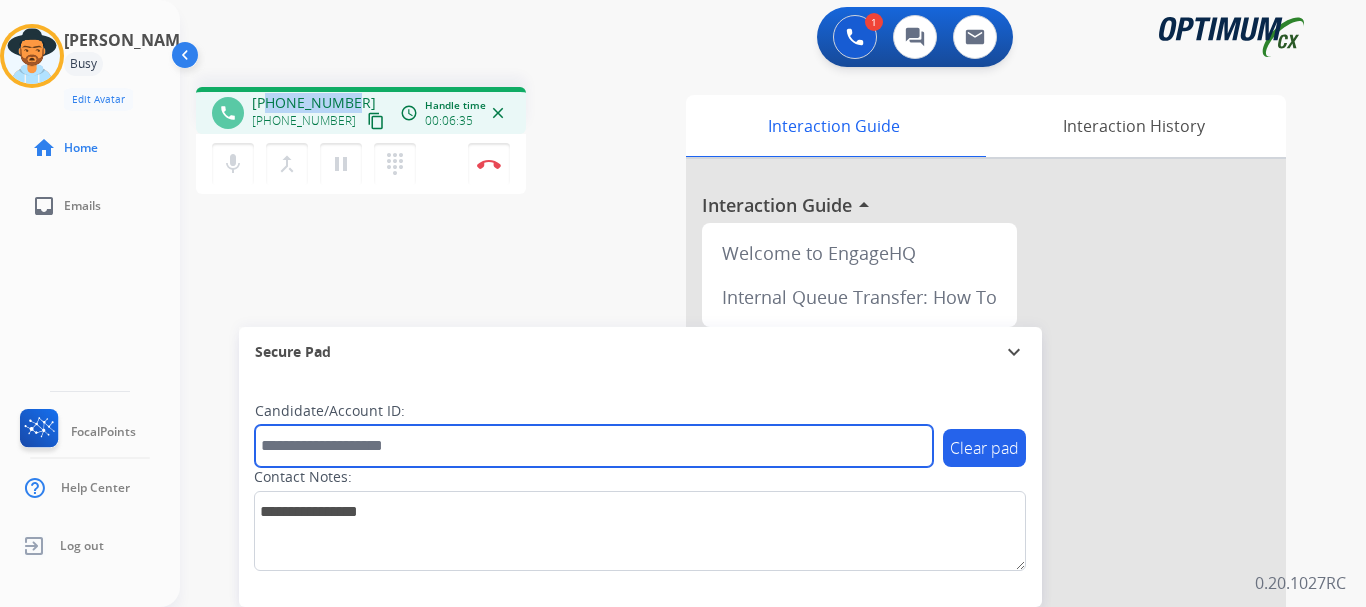 click at bounding box center [594, 446] 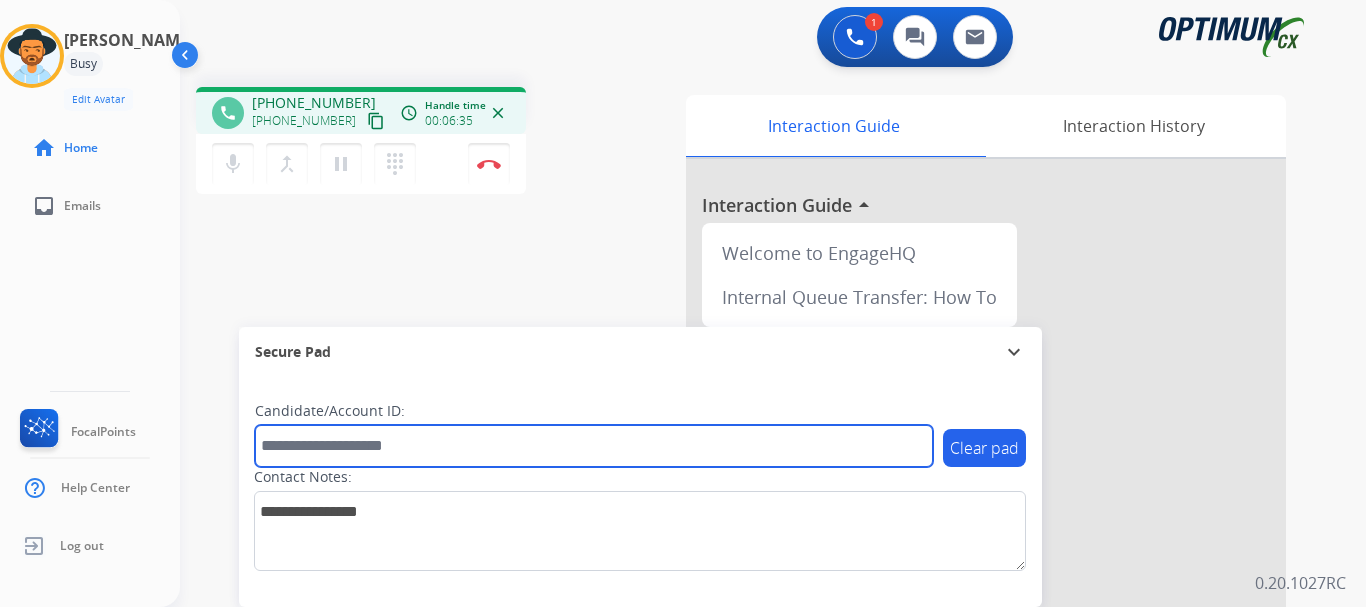 paste on "*******" 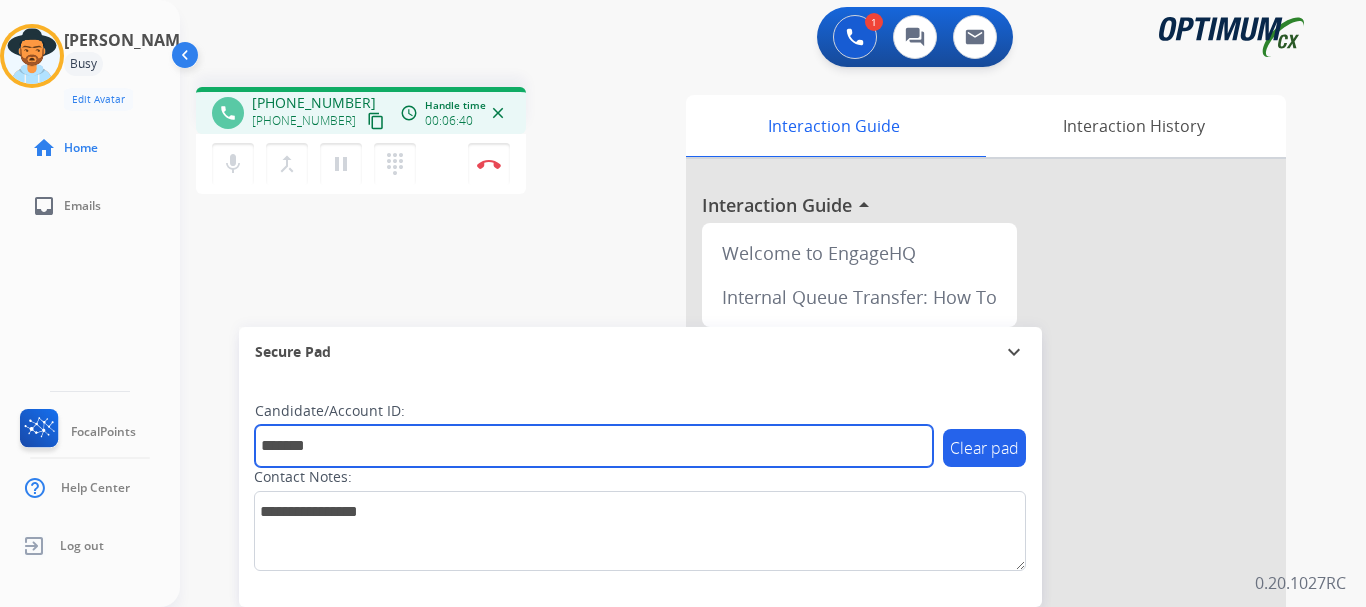 type on "*******" 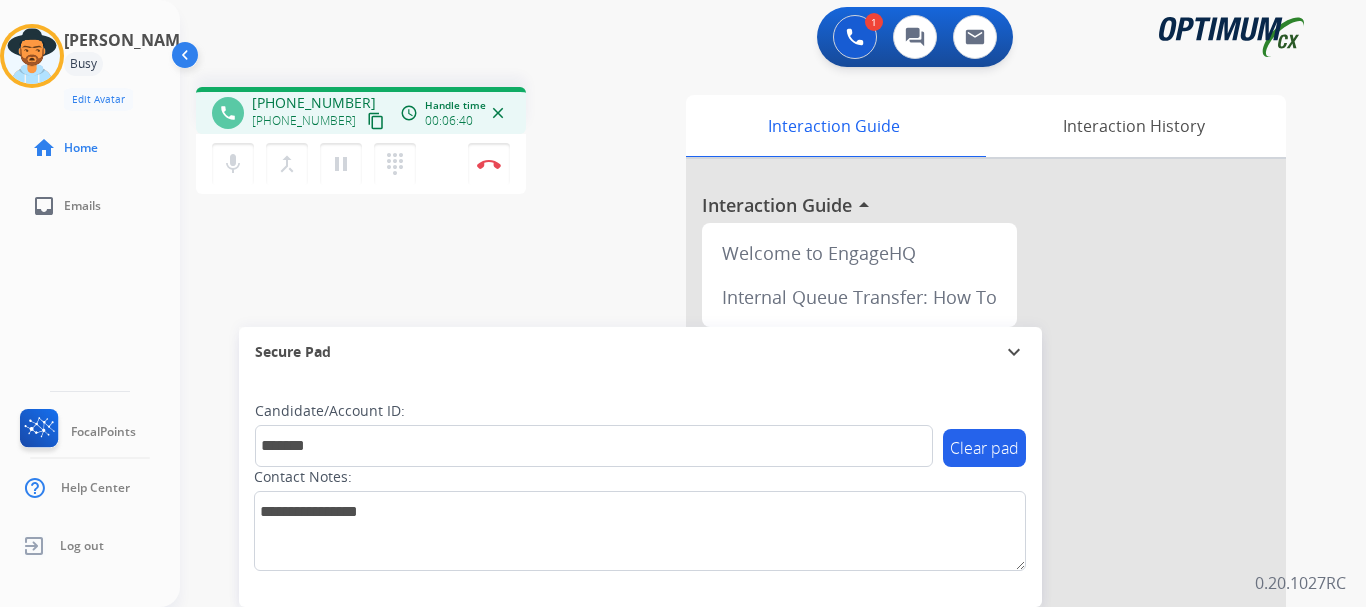 click on "phone +13476827230 +13476827230 content_copy access_time Call metrics Queue   00:14 Hold   00:00 Talk   06:40 Total   06:53 Handle time 00:06:40 close mic Mute merge_type Bridge pause Hold dialpad Dialpad Disconnect swap_horiz Break voice bridge close_fullscreen Connect 3-Way Call merge_type Separate 3-Way Call  Interaction Guide   Interaction History  Interaction Guide arrow_drop_up  Welcome to EngageHQ   Internal Queue Transfer: How To  Secure Pad expand_more Clear pad Candidate/Account ID: ******* Contact Notes:" at bounding box center [749, 488] 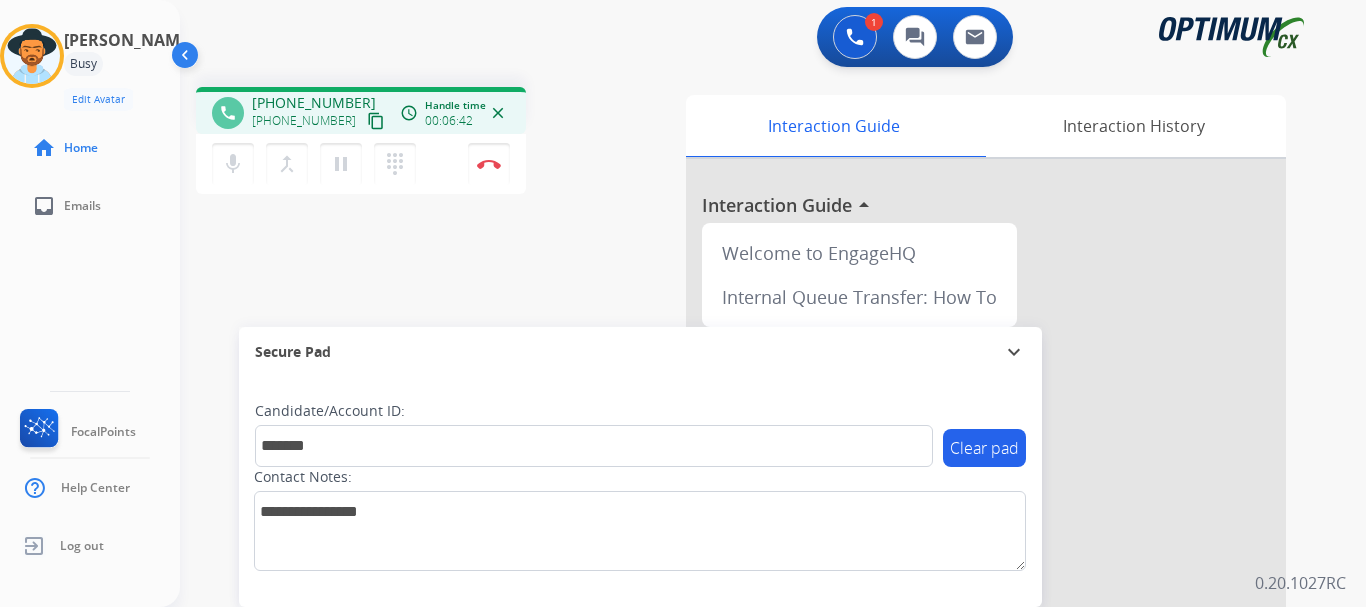 click on "Disconnect" at bounding box center [489, 164] 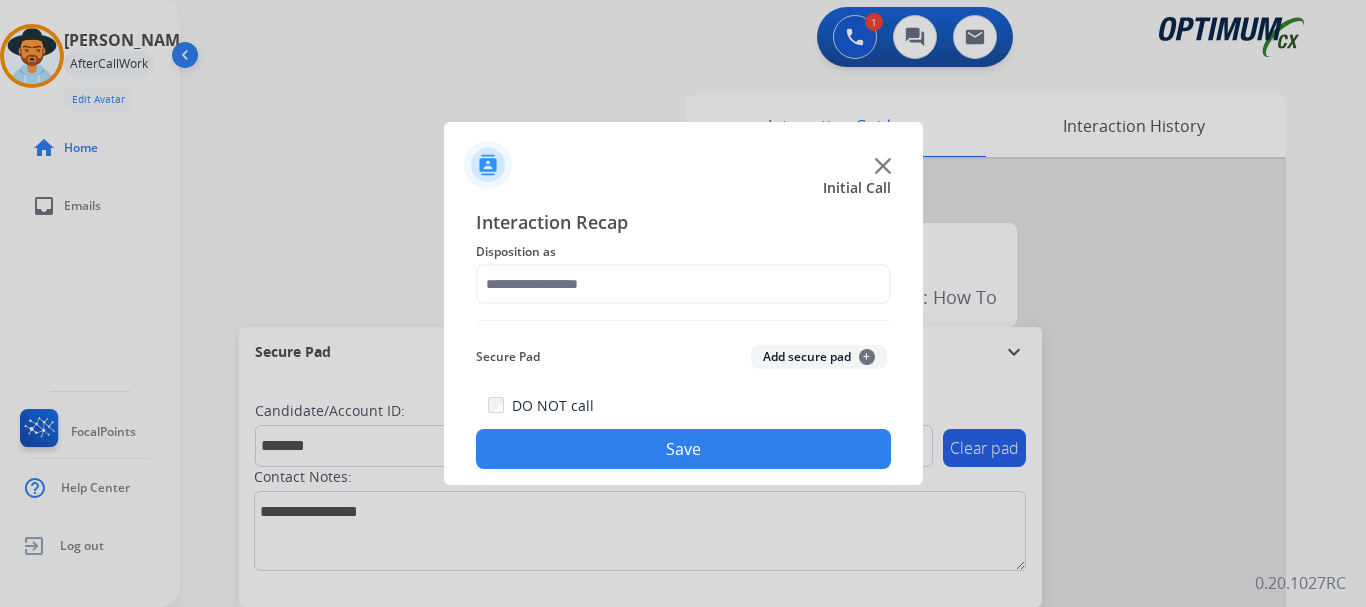 click on "Add secure pad  +" 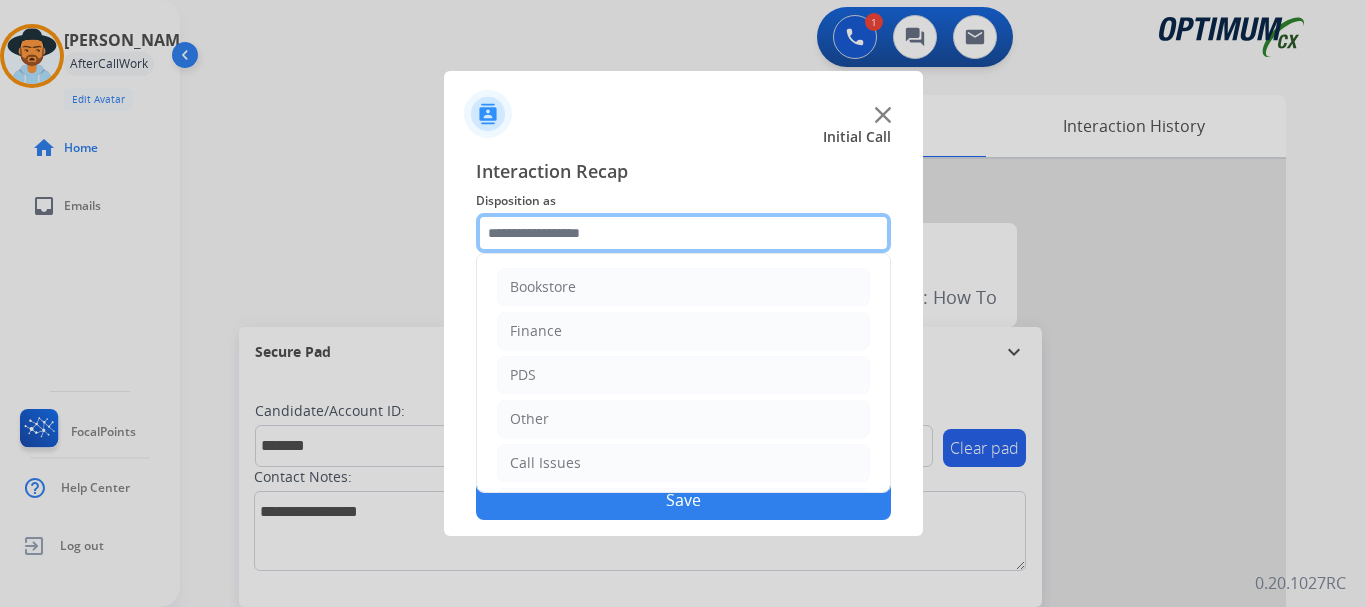 click 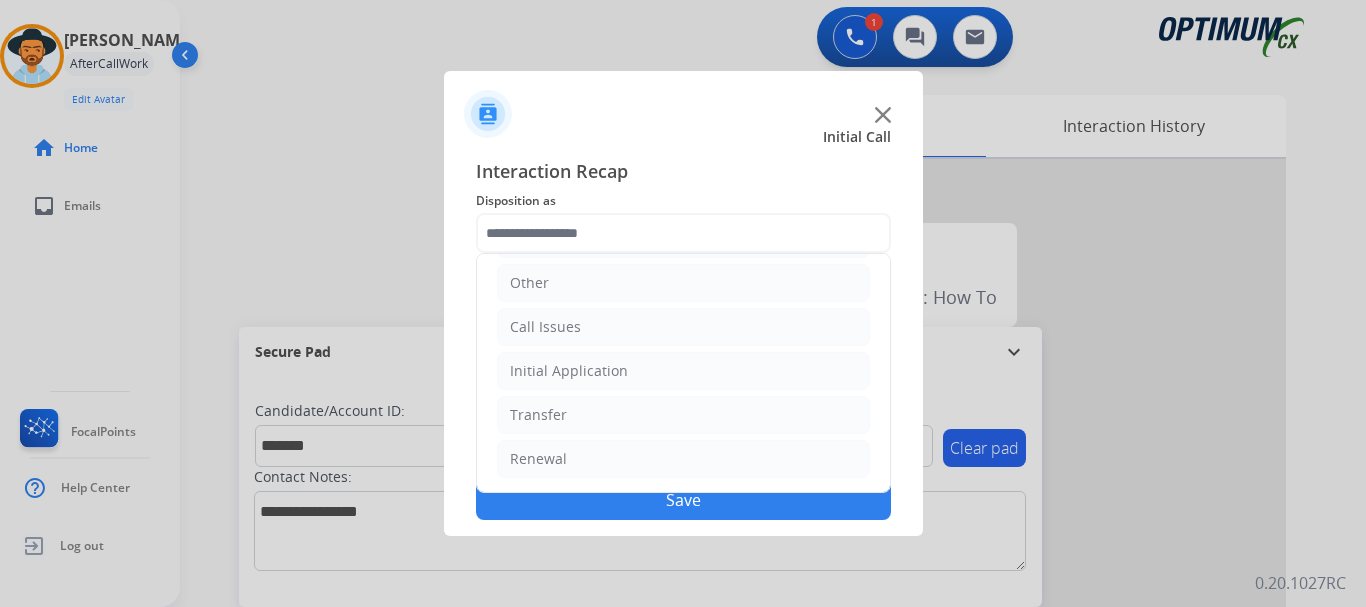 click on "Initial Application" 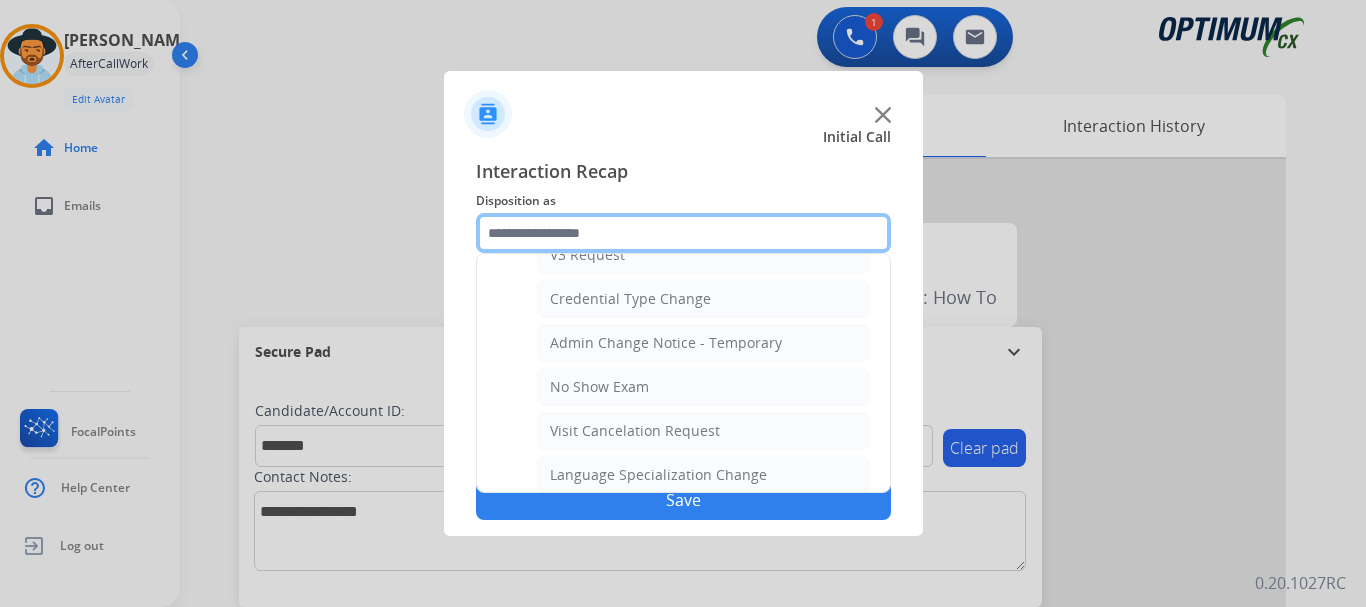 scroll, scrollTop: 802, scrollLeft: 0, axis: vertical 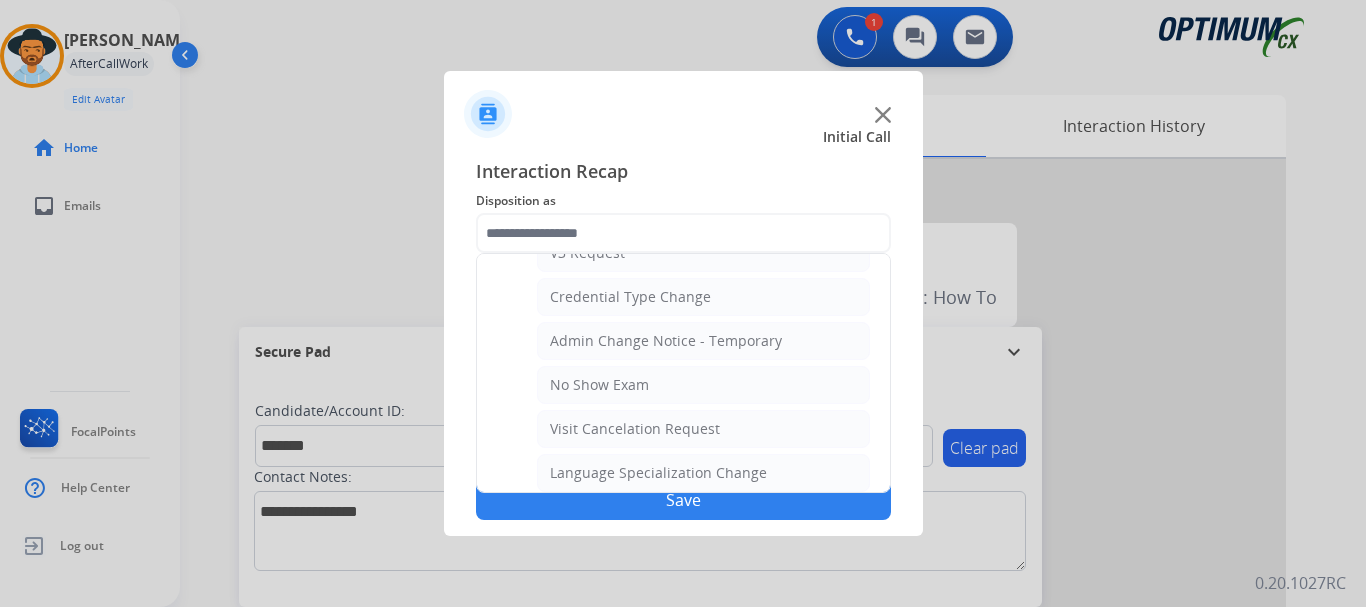 click on "No Show Exam" 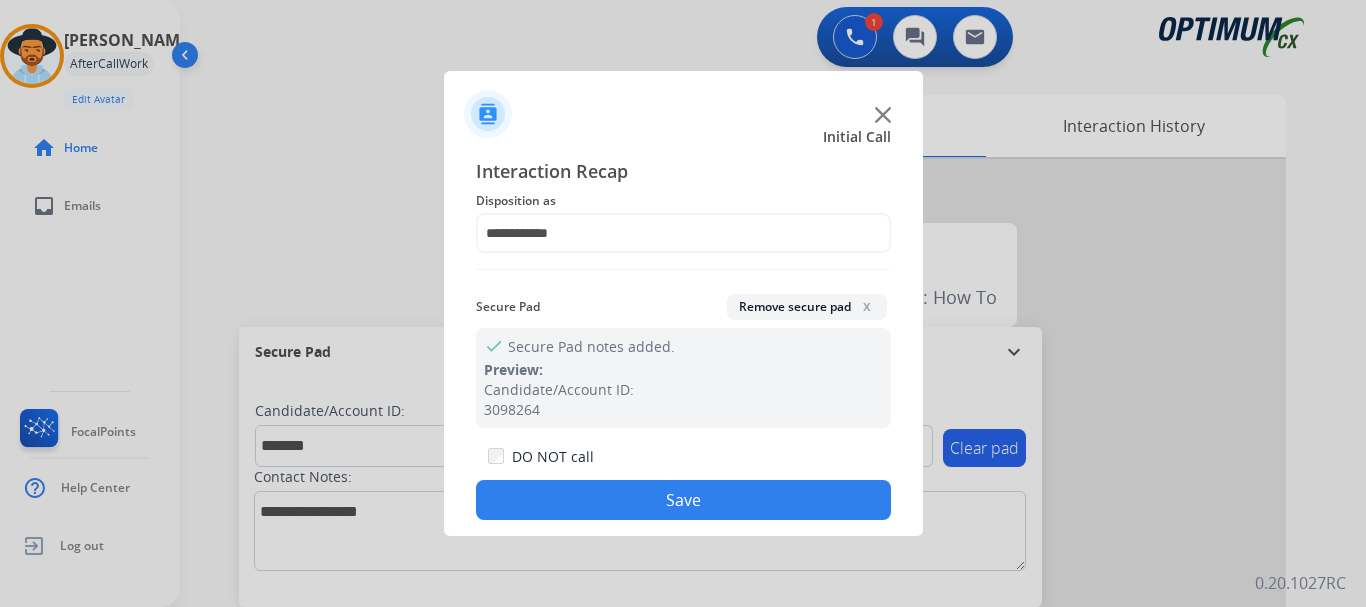 click on "Save" 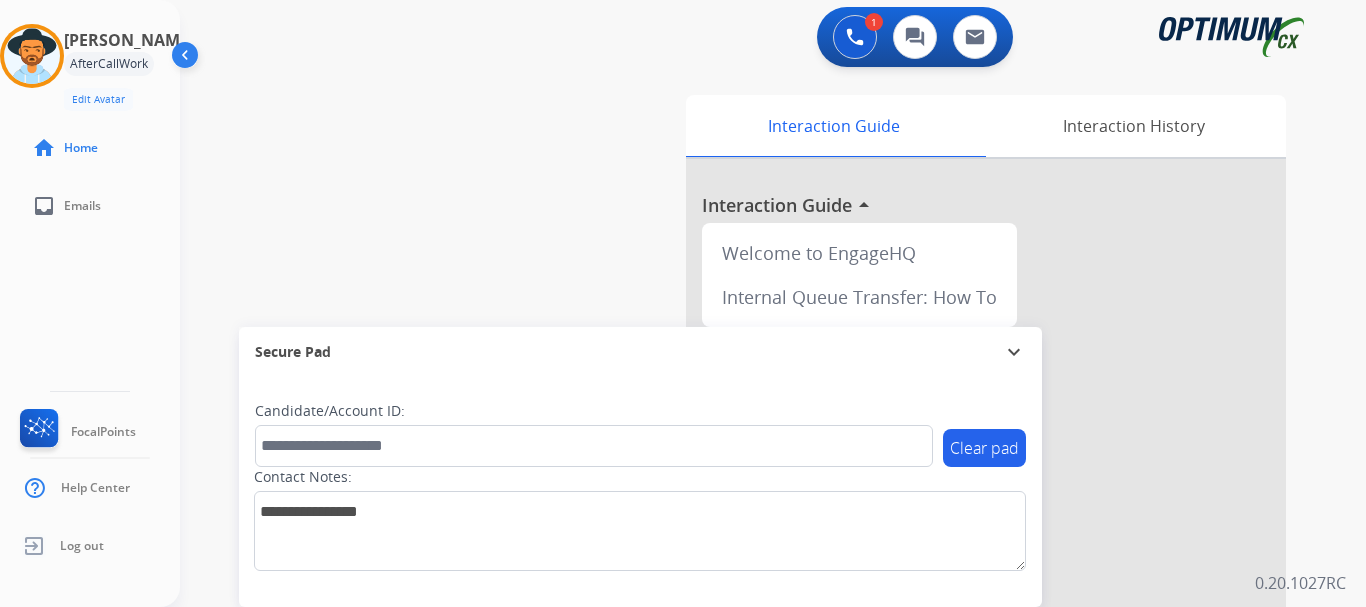 click on "swap_horiz Break voice bridge close_fullscreen Connect 3-Way Call merge_type Separate 3-Way Call  Interaction Guide   Interaction History  Interaction Guide arrow_drop_up  Welcome to EngageHQ   Internal Queue Transfer: How To  Secure Pad expand_more Clear pad Candidate/Account ID: Contact Notes:" at bounding box center [749, 488] 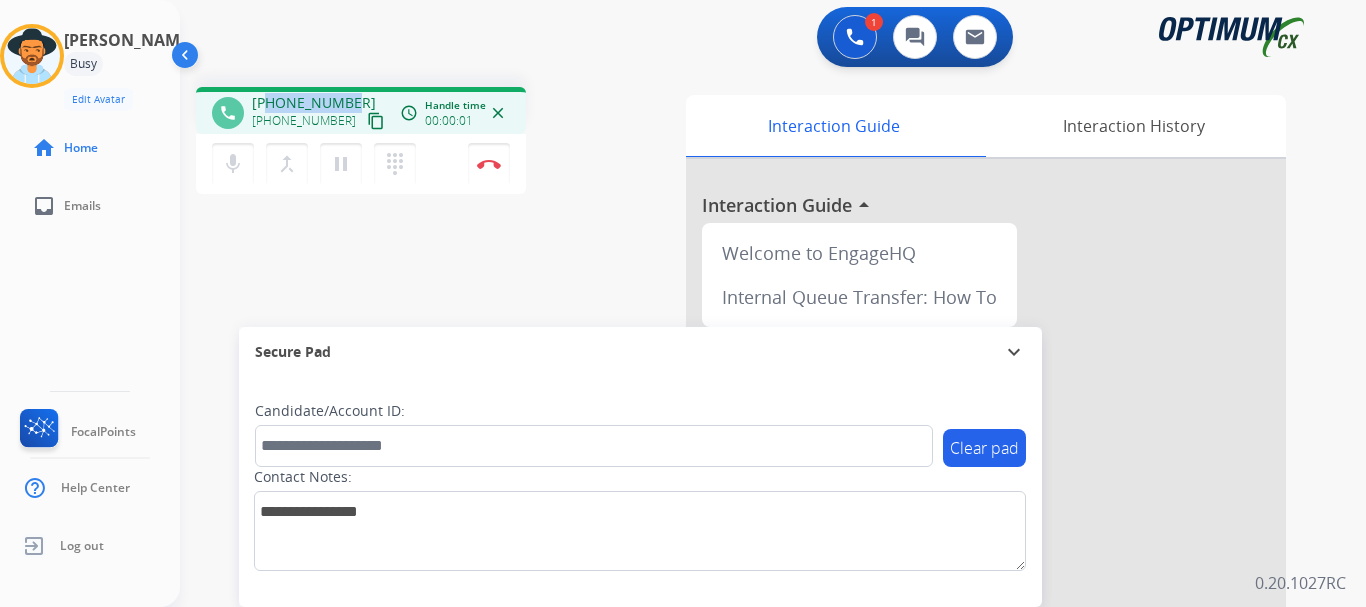 drag, startPoint x: 271, startPoint y: 97, endPoint x: 349, endPoint y: 88, distance: 78.51752 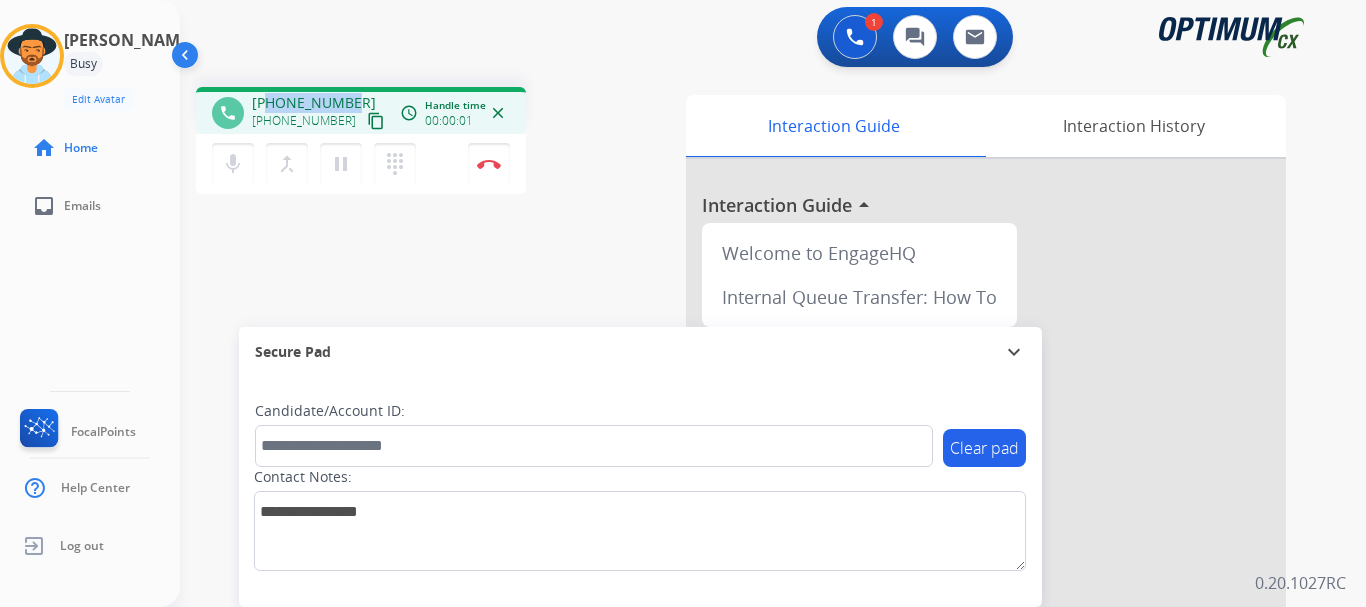 click on "phone +17734070480 +17734070480 content_copy access_time Call metrics Queue   00:13 Hold   00:00 Talk   00:02 Total   00:14 Handle time 00:00:01 close" at bounding box center [361, 110] 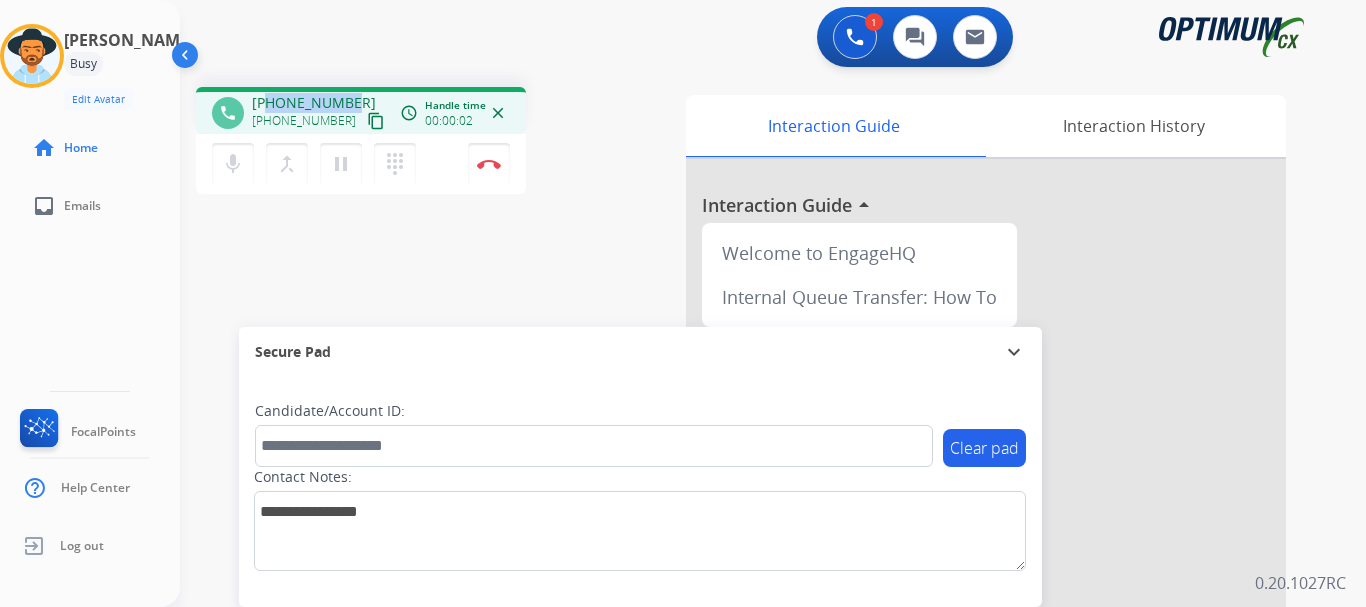 copy on "7734070480" 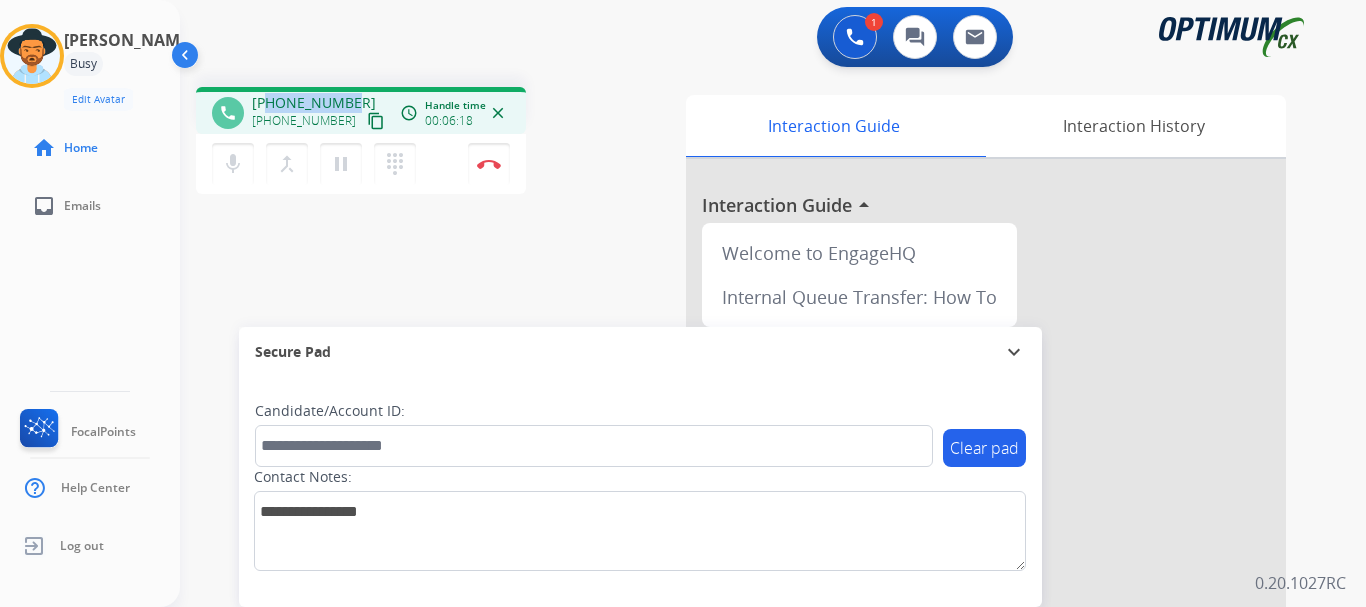 copy on "7734070480" 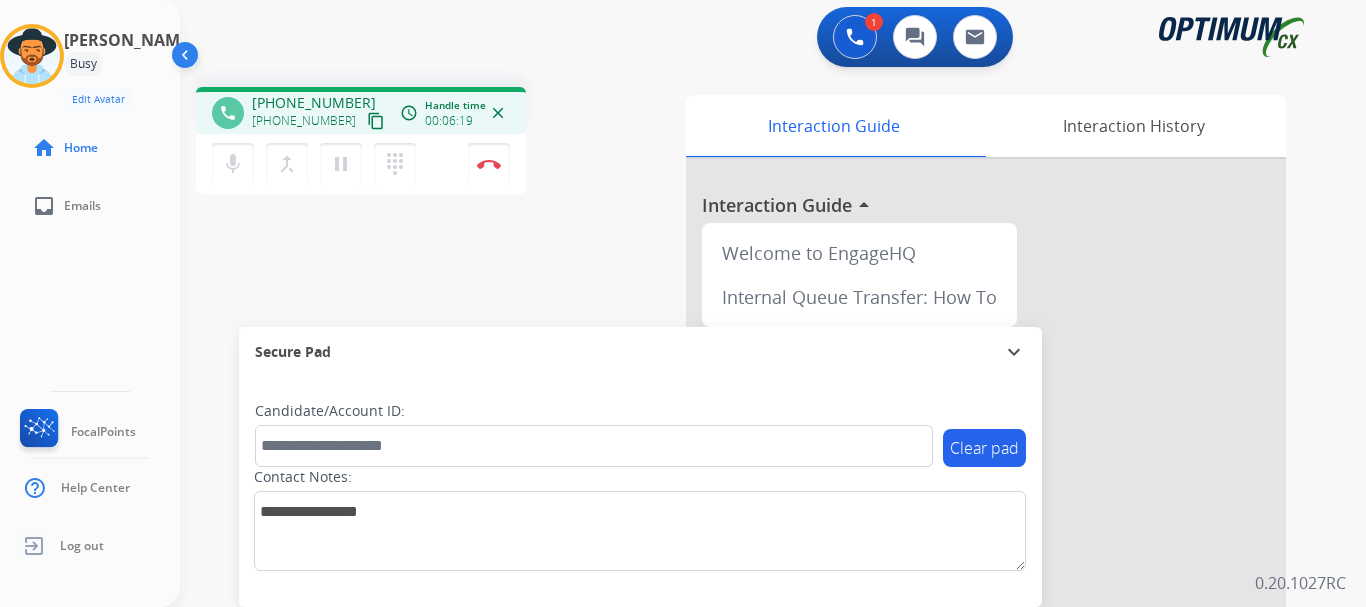 click on "1 Voice Interactions  0  Chat Interactions   0  Email Interactions" at bounding box center (761, 39) 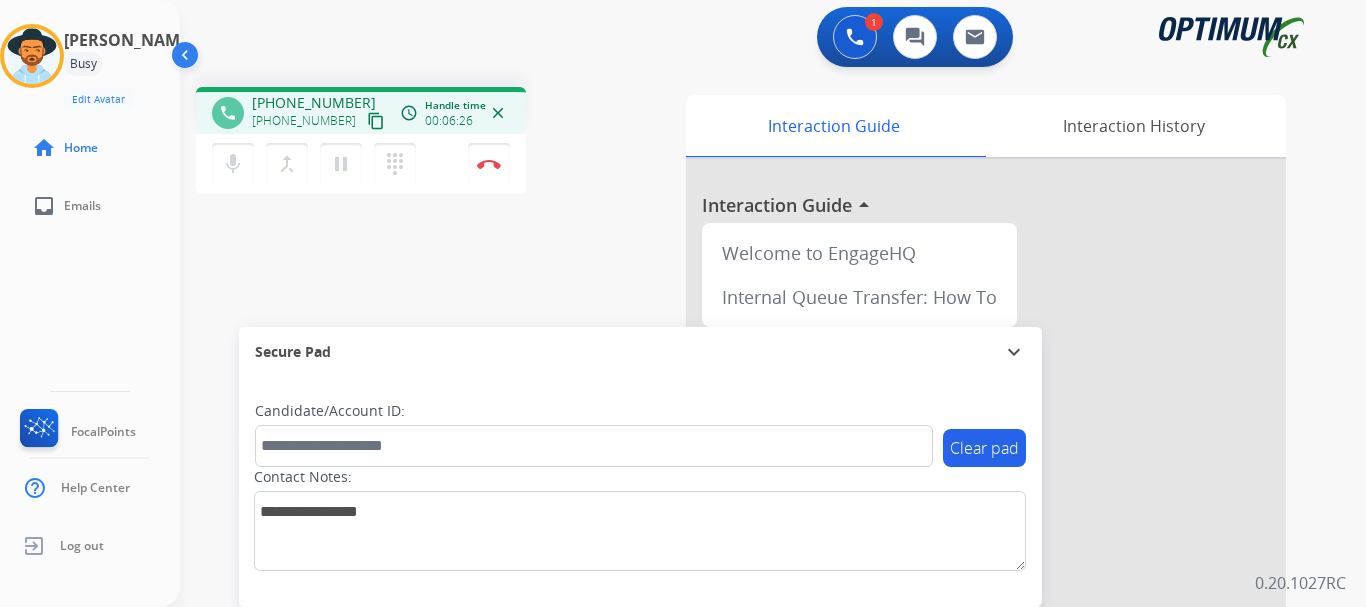 click at bounding box center [489, 164] 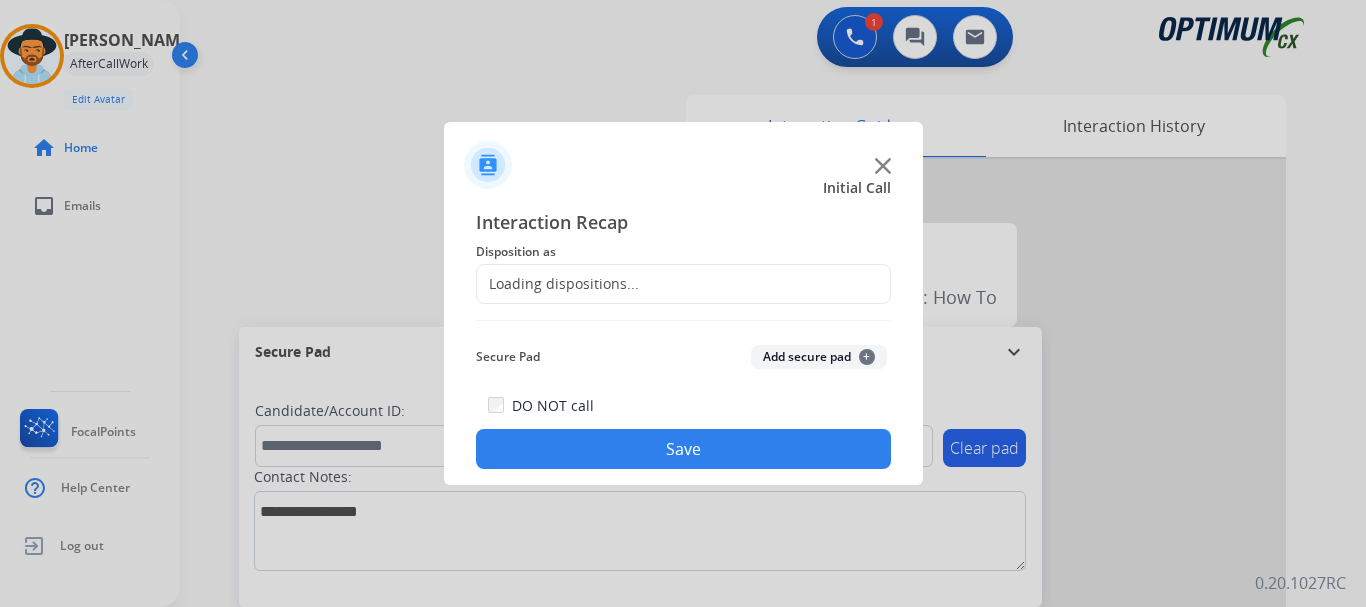 click on "Disposition as" 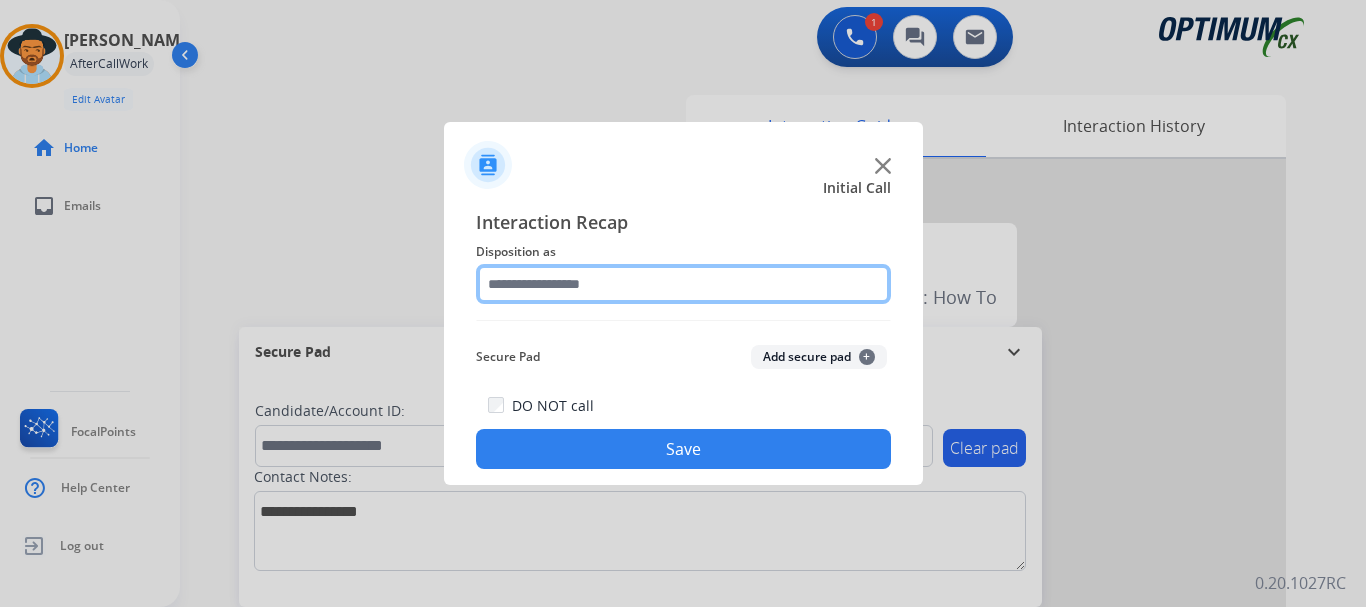 click 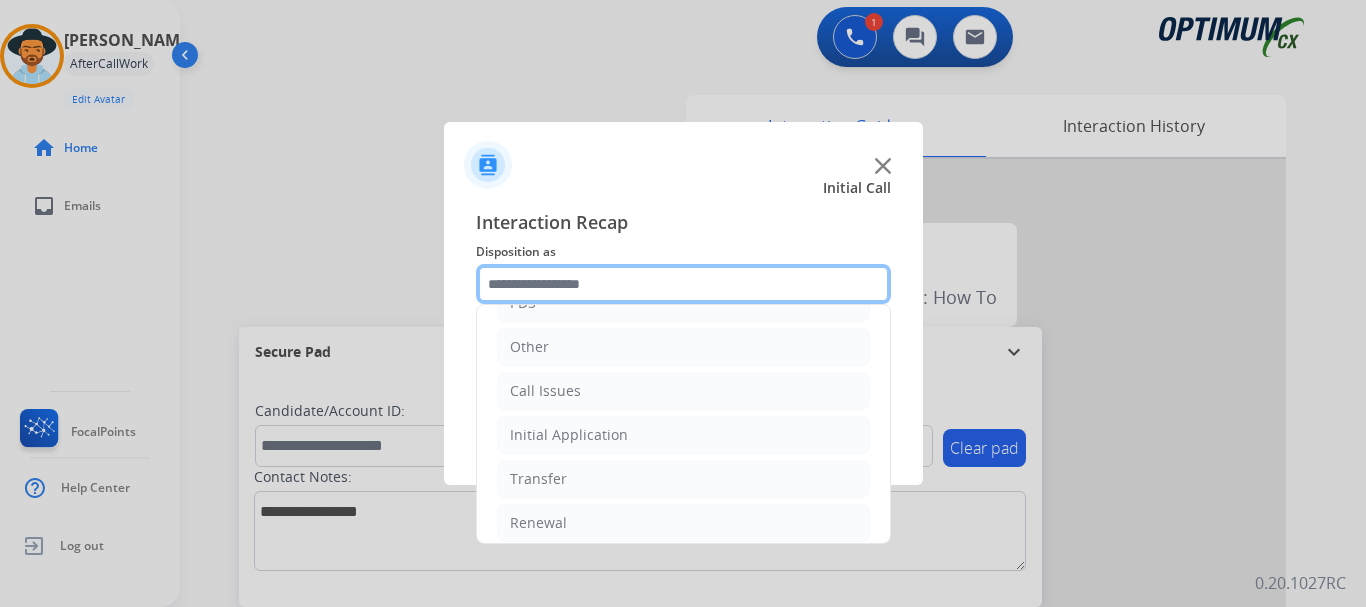 scroll, scrollTop: 132, scrollLeft: 0, axis: vertical 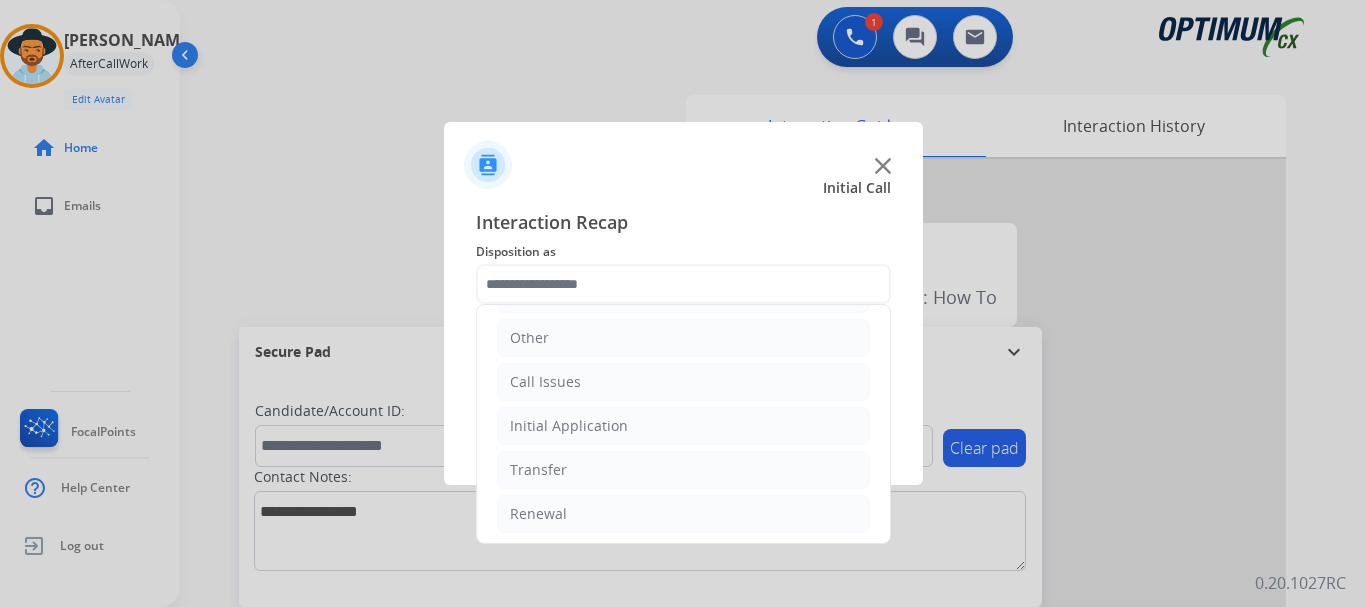 click on "Call Issues" 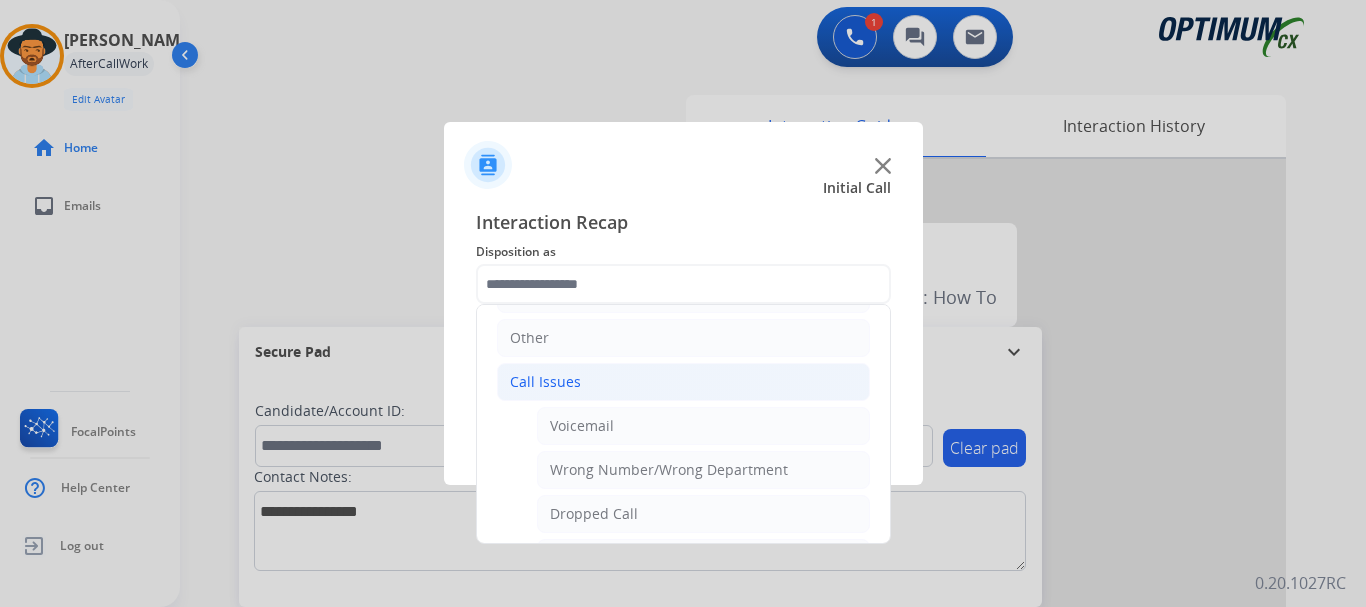 click on "Dropped Call" 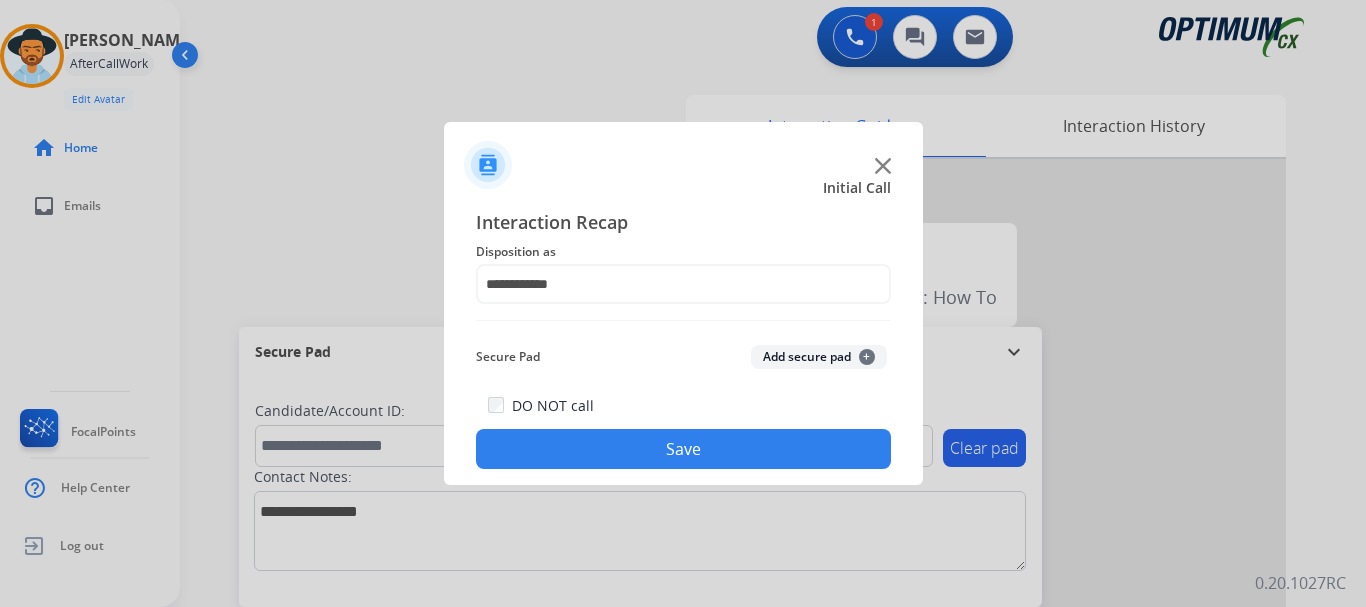 click on "Save" 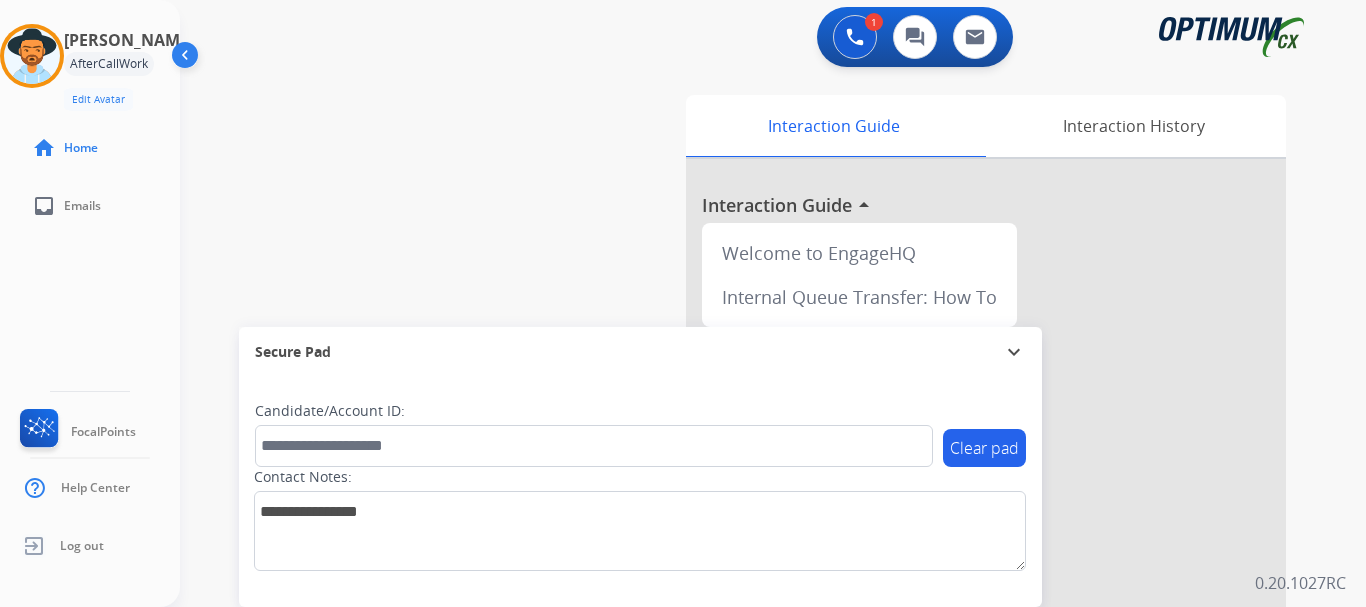click at bounding box center [32, 56] 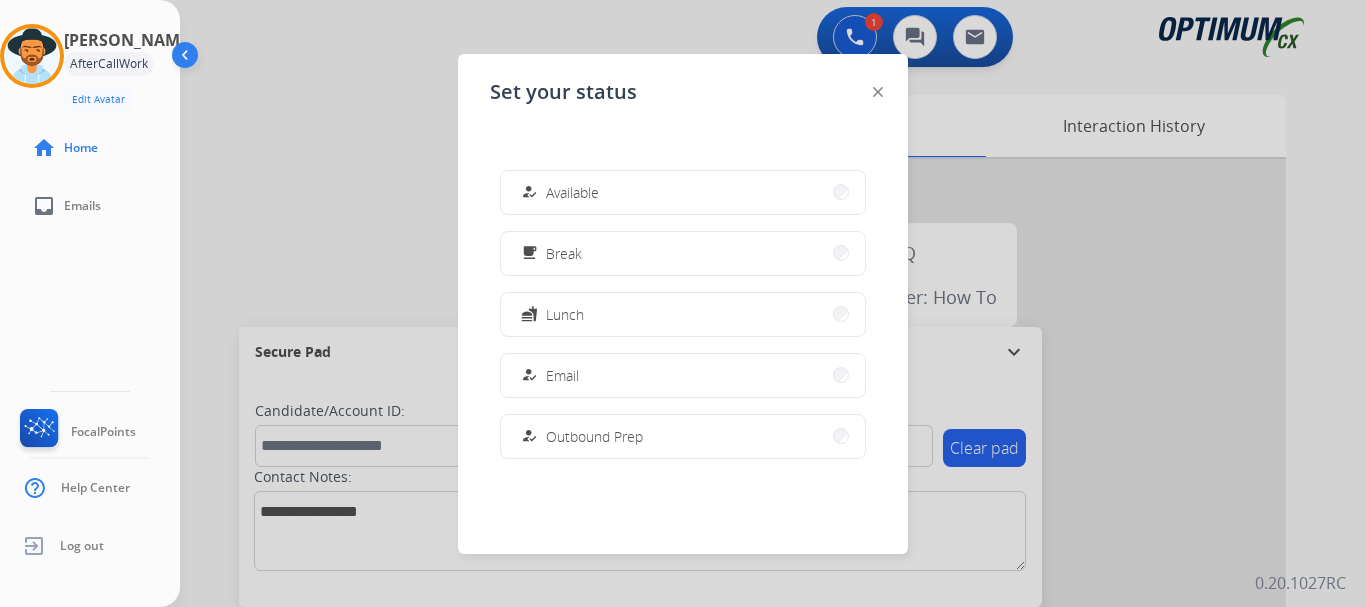 click on "how_to_reg Available" at bounding box center (683, 192) 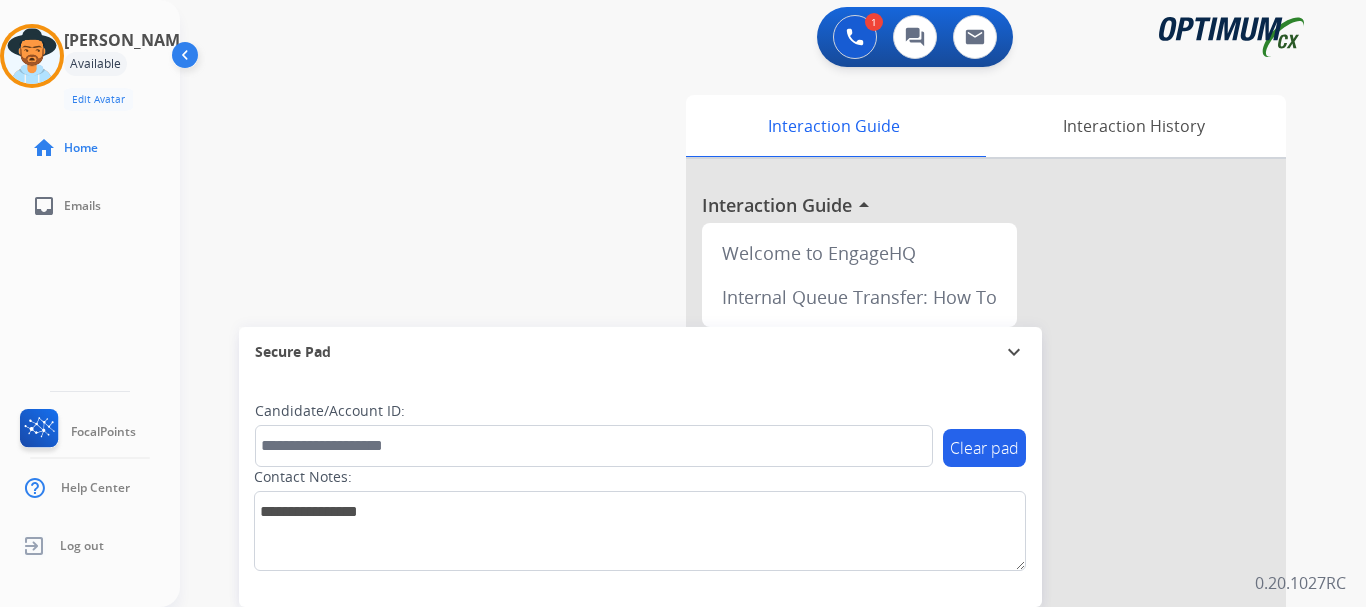 click at bounding box center (855, 37) 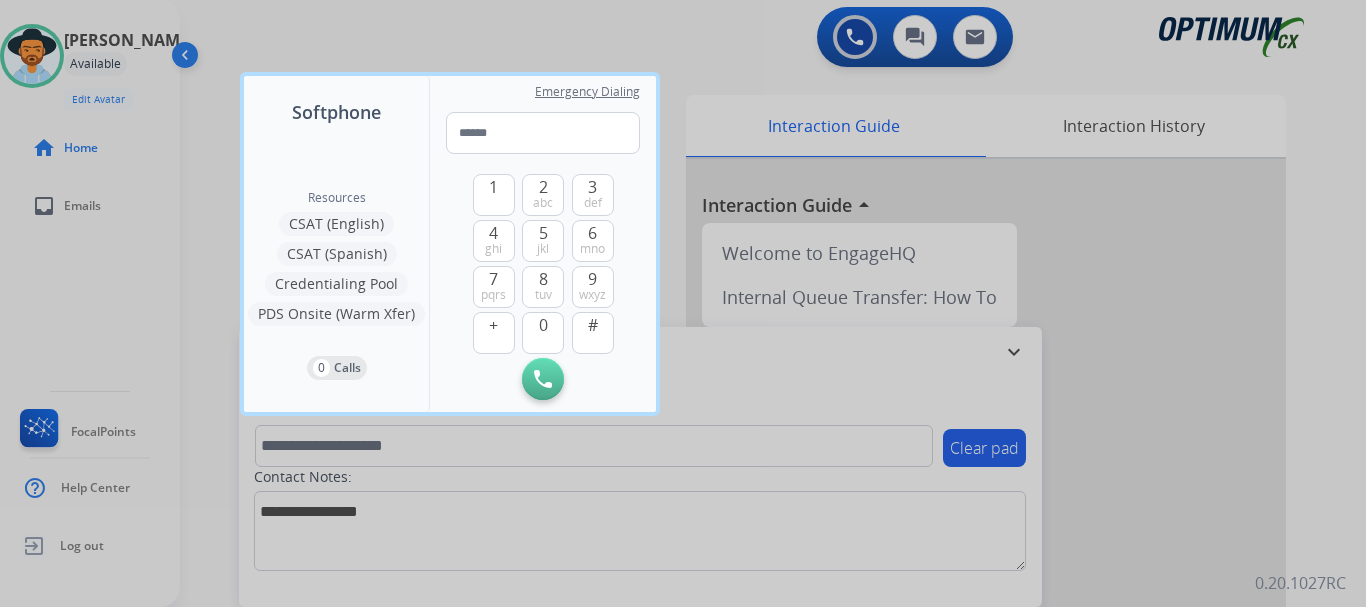 type on "**********" 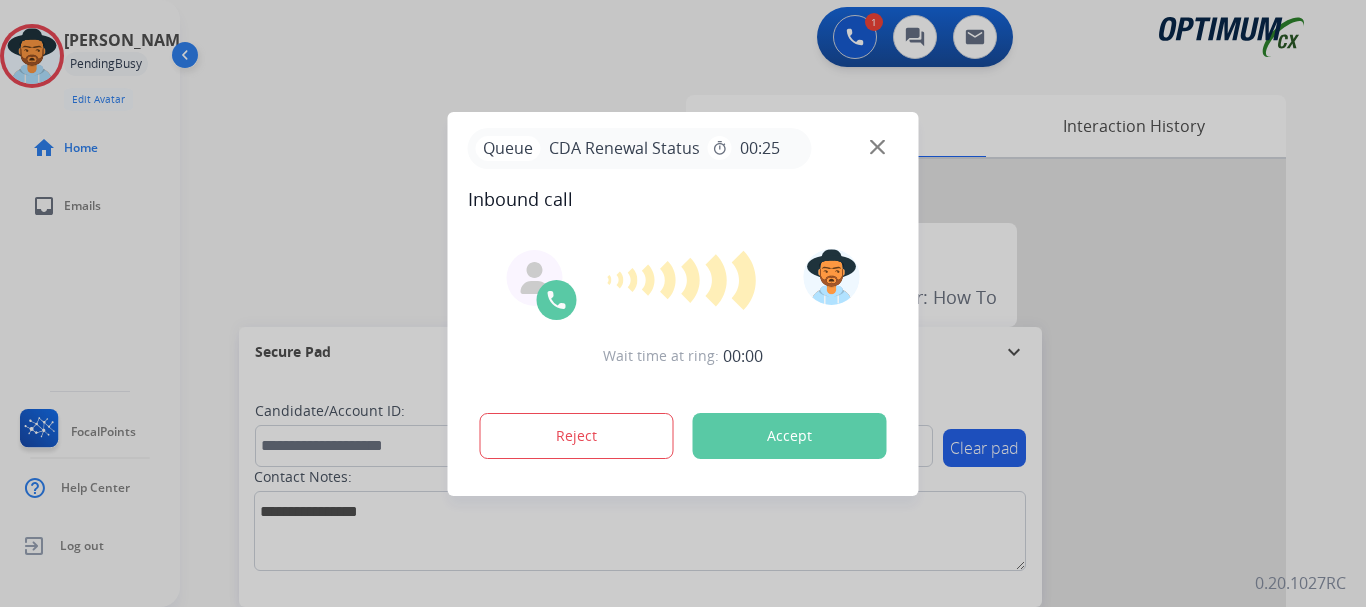 click at bounding box center (683, 303) 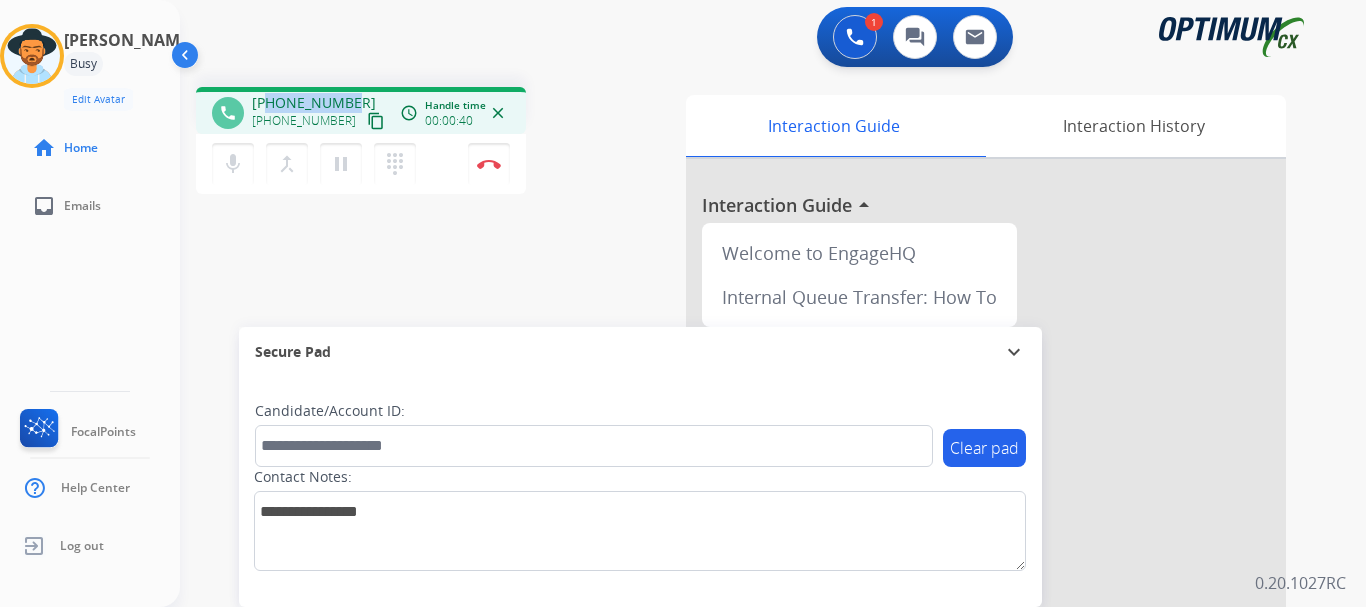 drag, startPoint x: 355, startPoint y: 101, endPoint x: 272, endPoint y: 100, distance: 83.00603 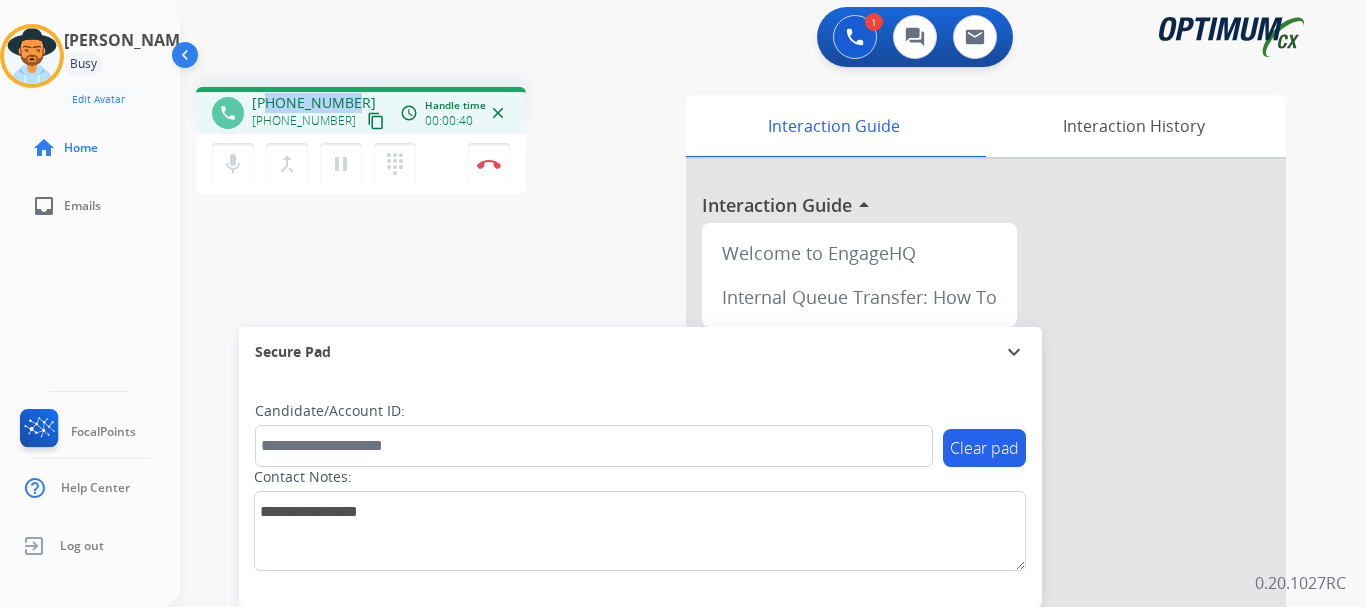 click on "+19724752956 +19724752956 content_copy" at bounding box center [320, 113] 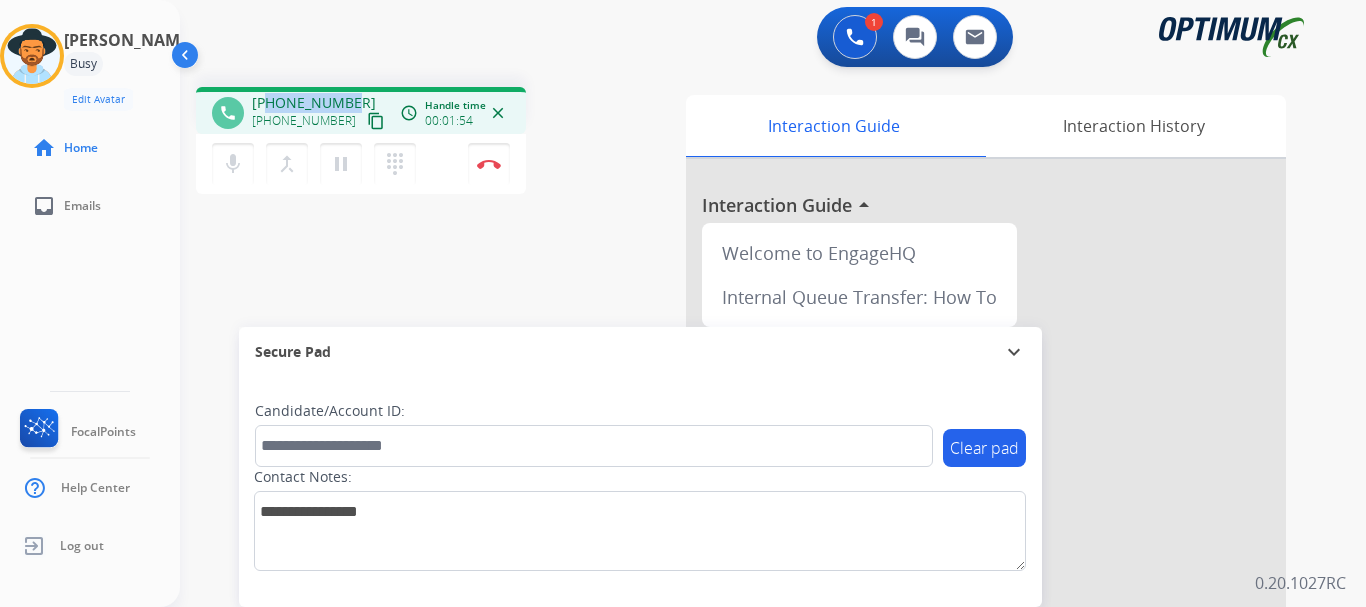 click on "mic" at bounding box center (233, 164) 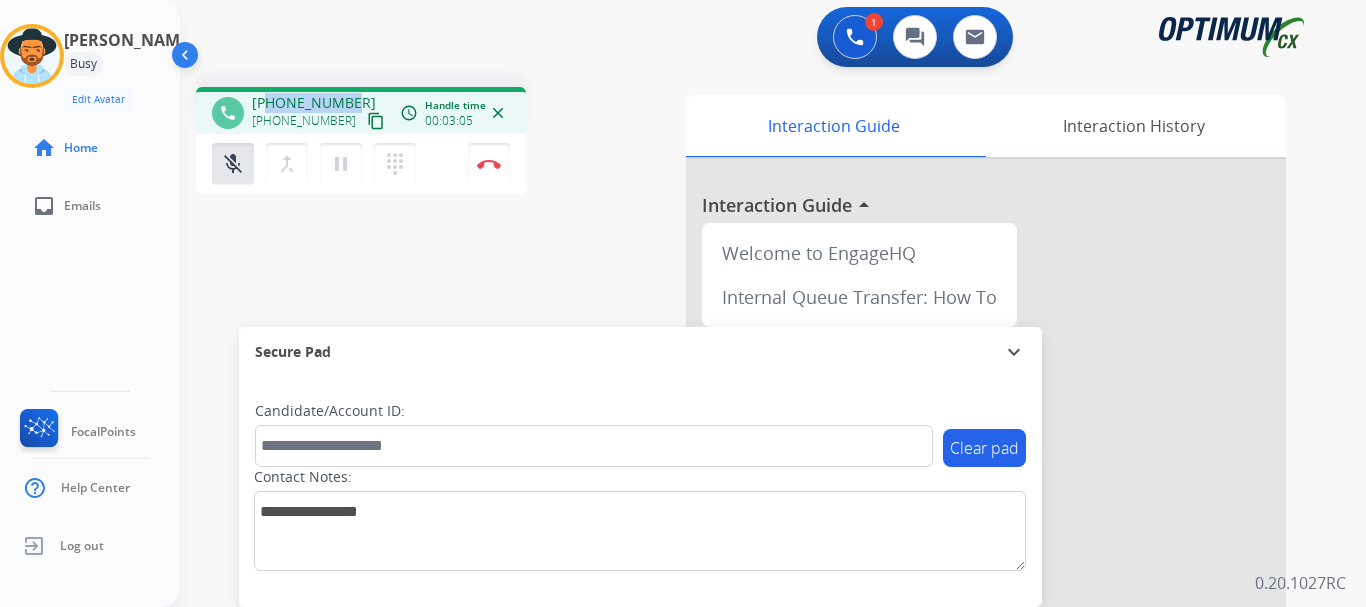 click on "mic_off Mute" at bounding box center (233, 164) 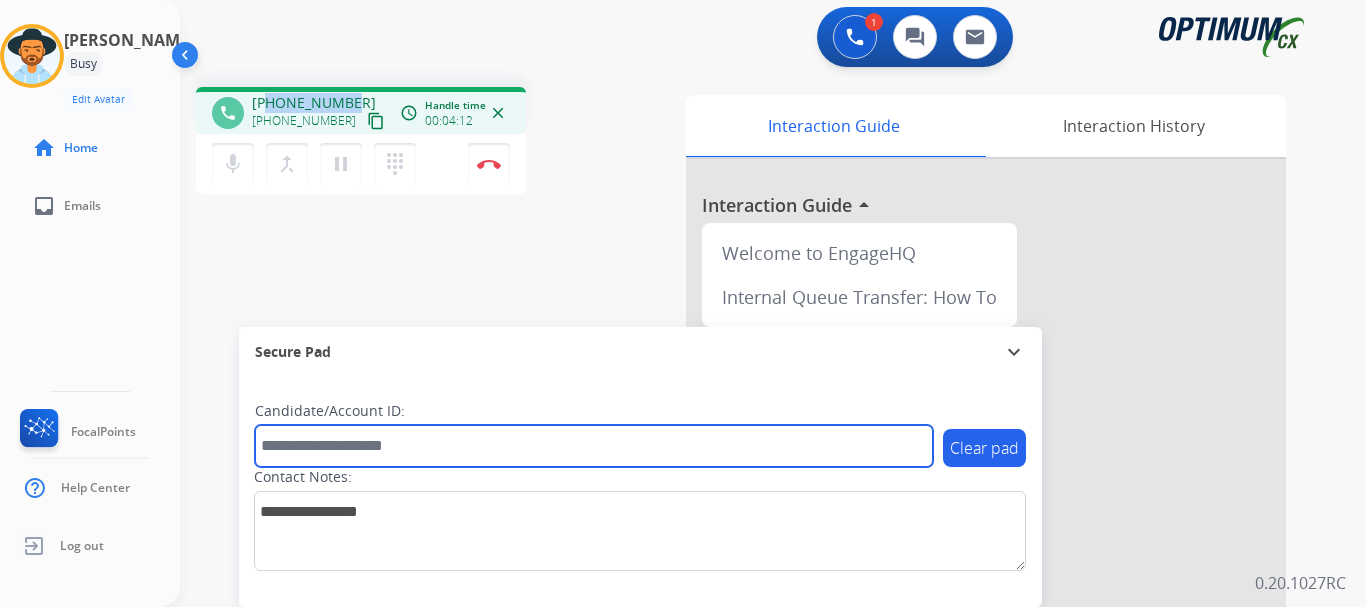 click at bounding box center [594, 446] 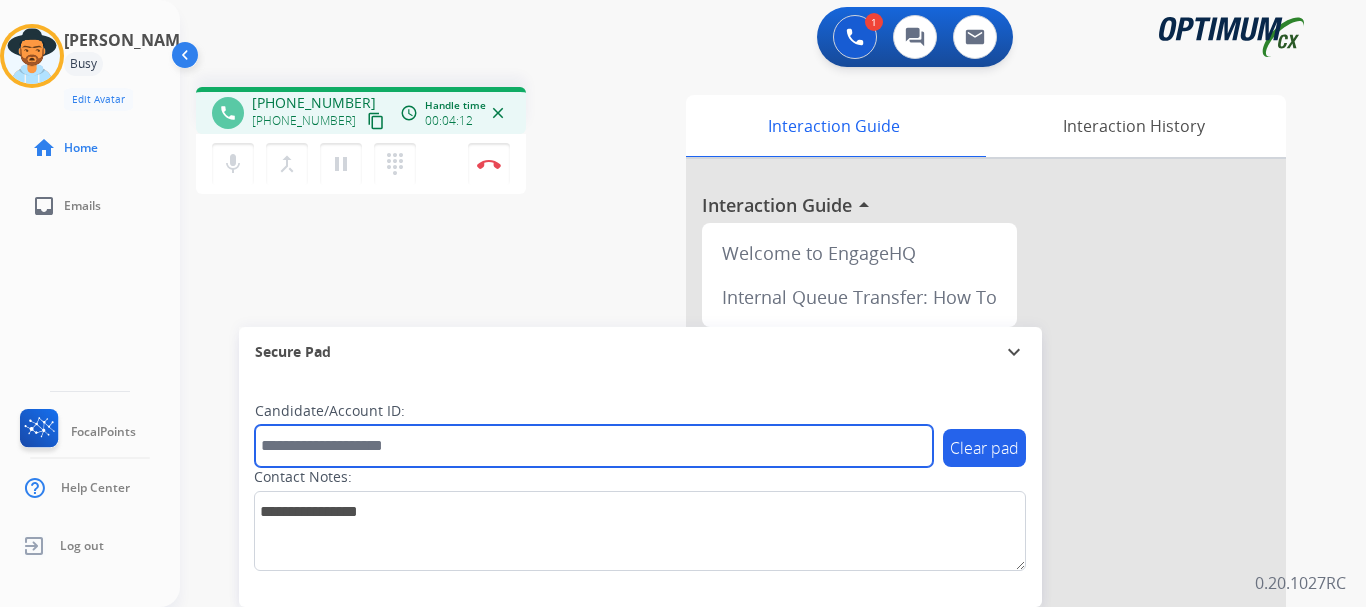 paste on "*******" 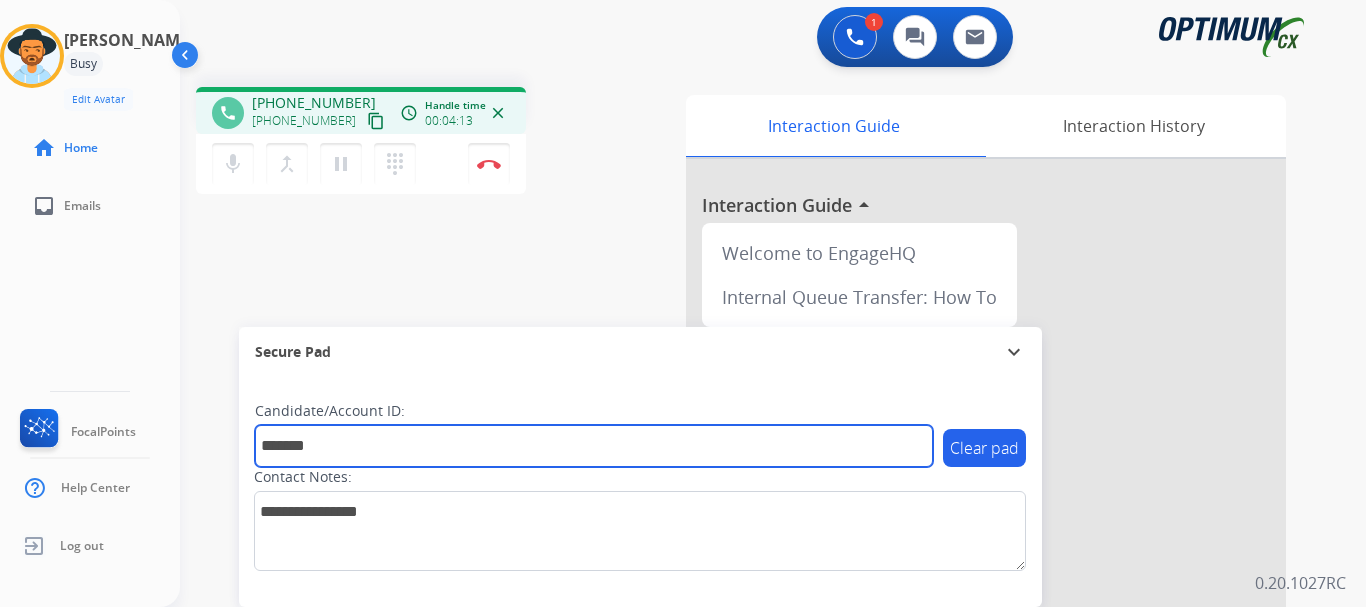 type on "*******" 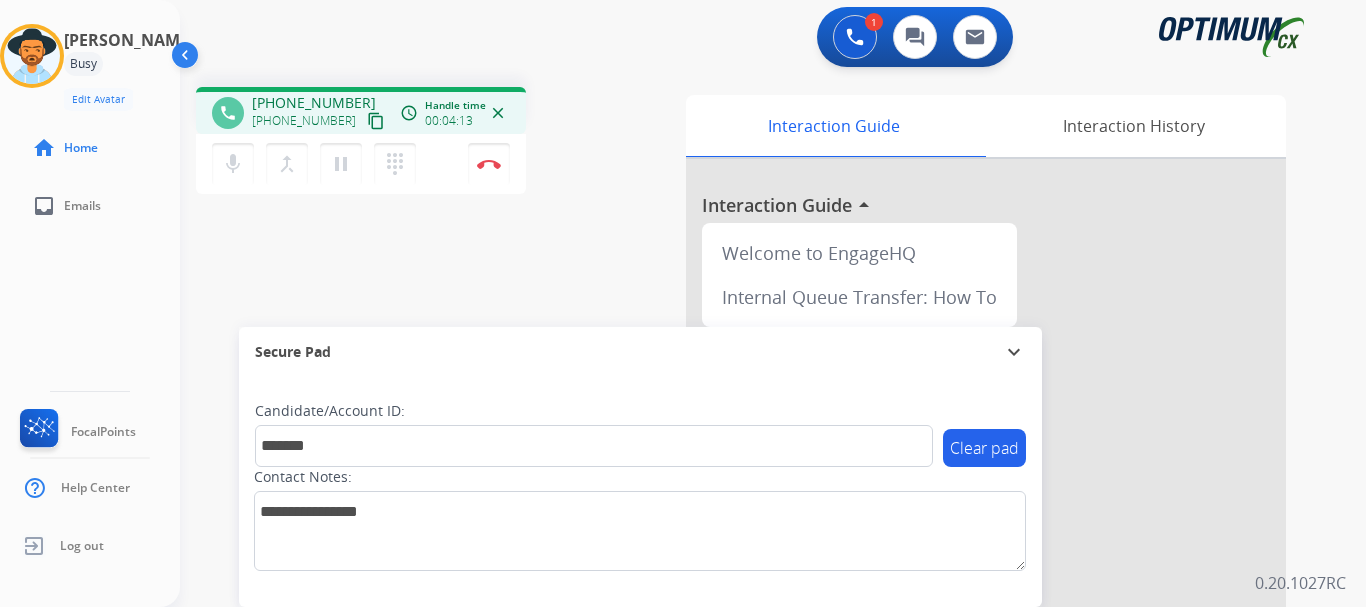 click on "Disconnect" at bounding box center [489, 164] 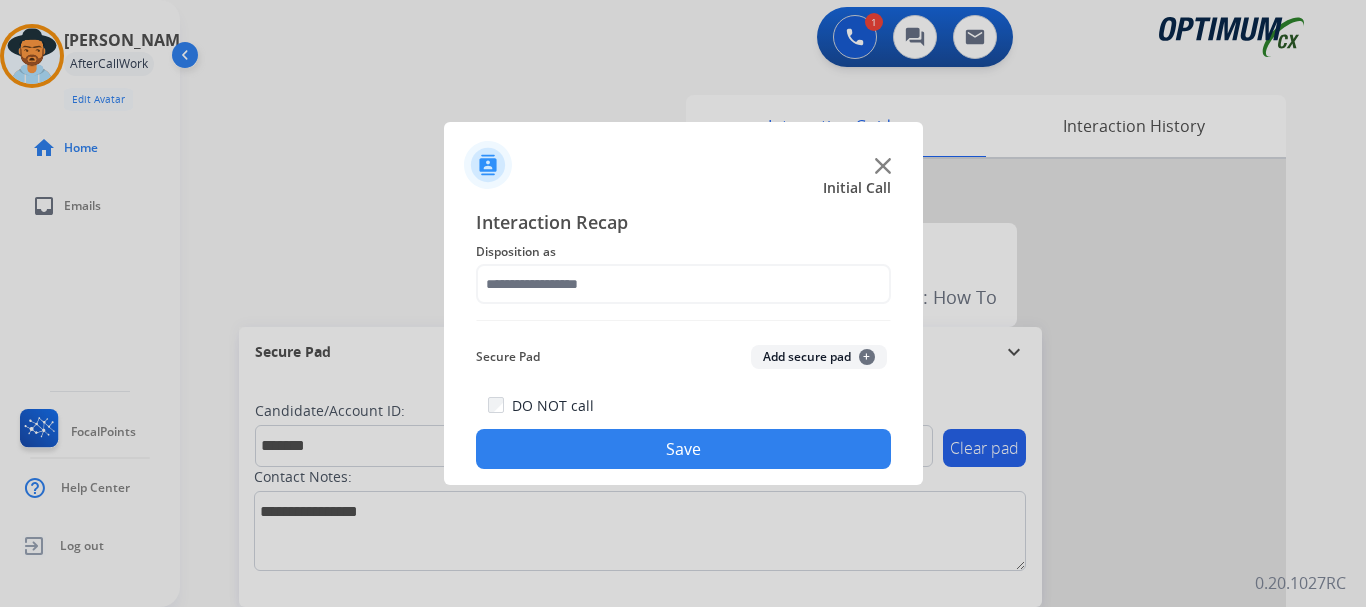 click on "Add secure pad  +" 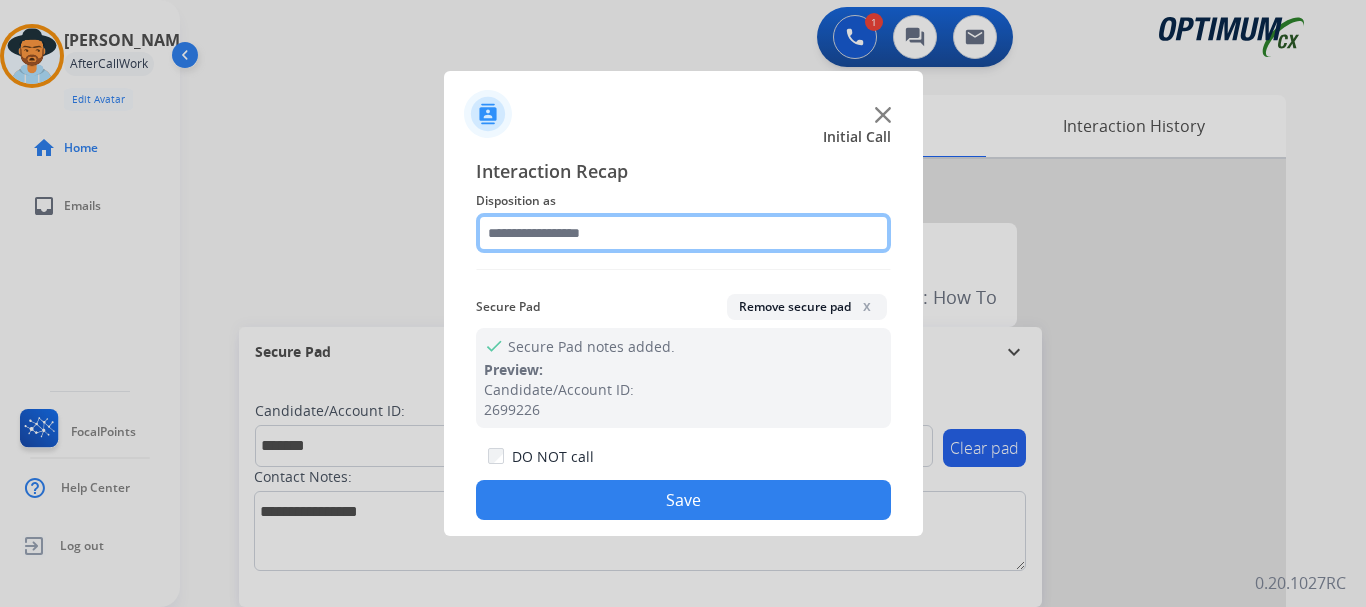 click 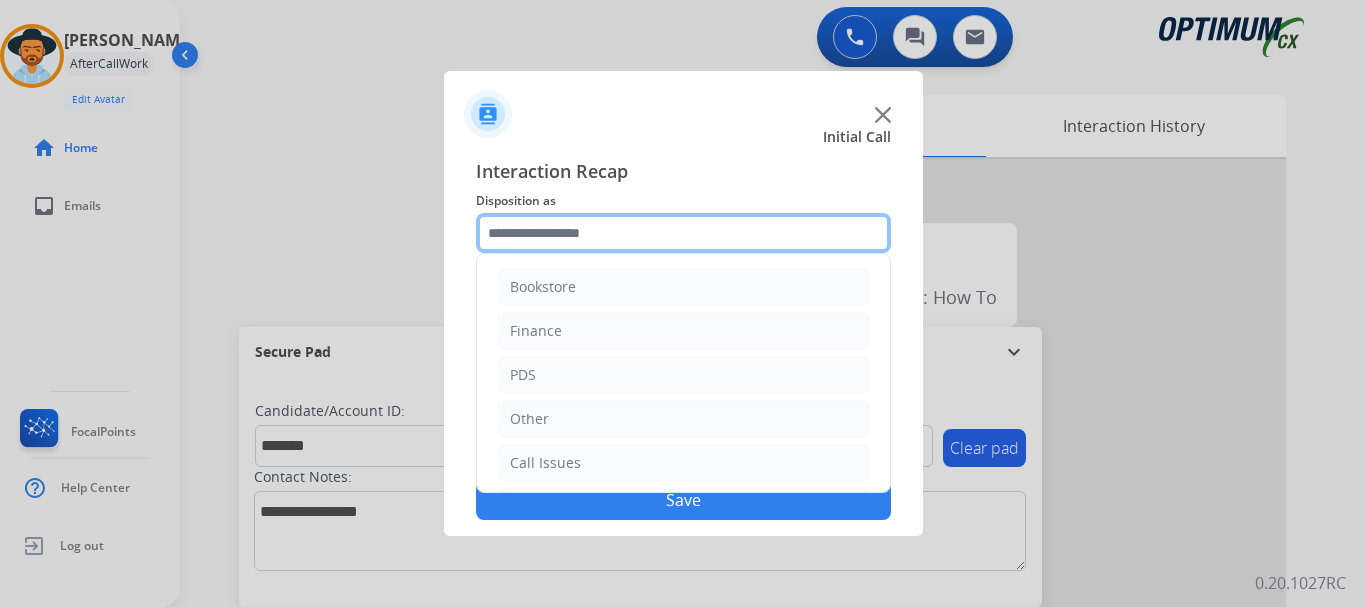 scroll, scrollTop: 136, scrollLeft: 0, axis: vertical 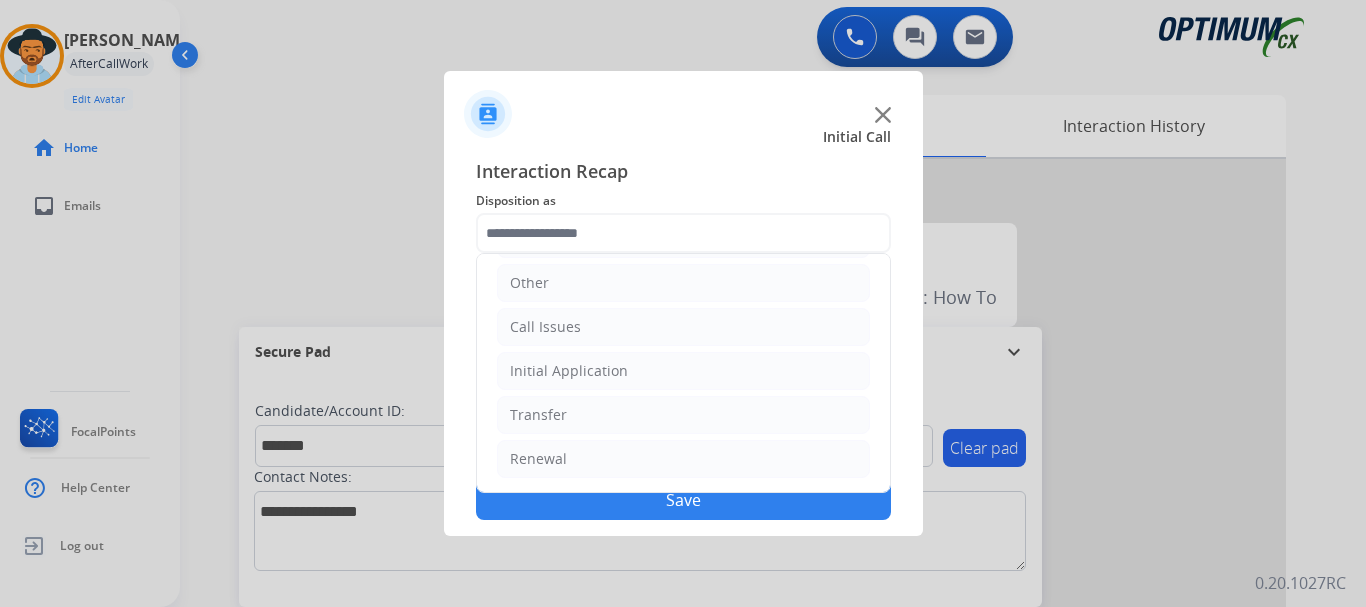 click on "Renewal" 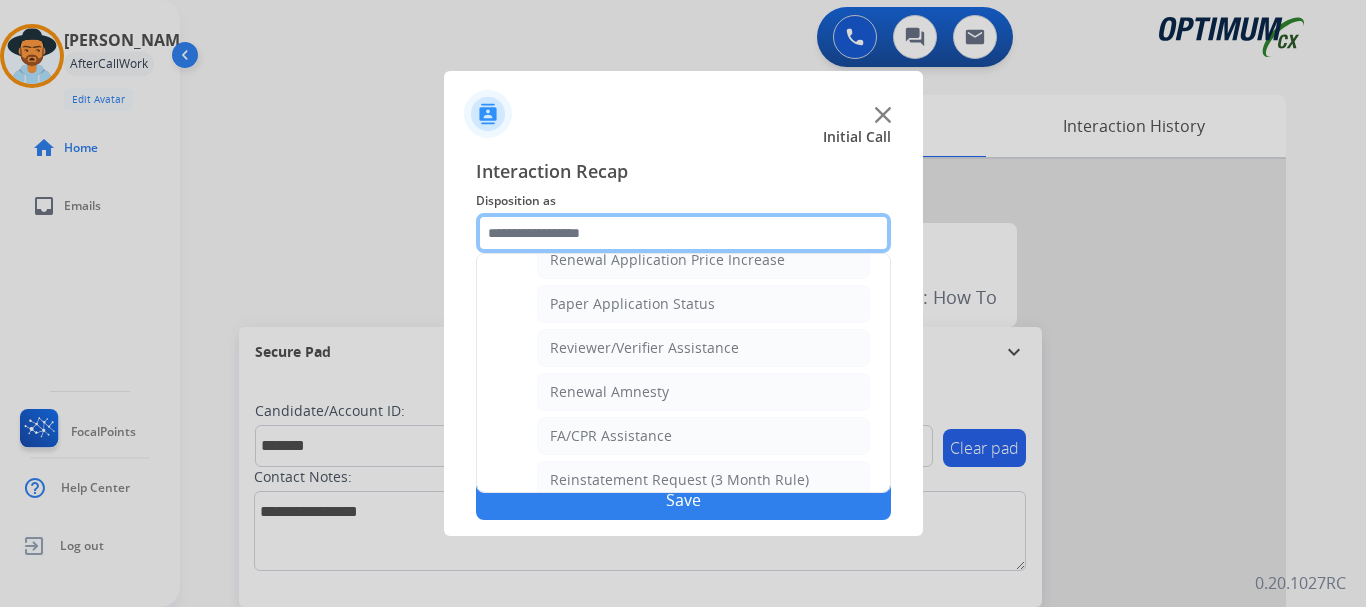 scroll, scrollTop: 772, scrollLeft: 0, axis: vertical 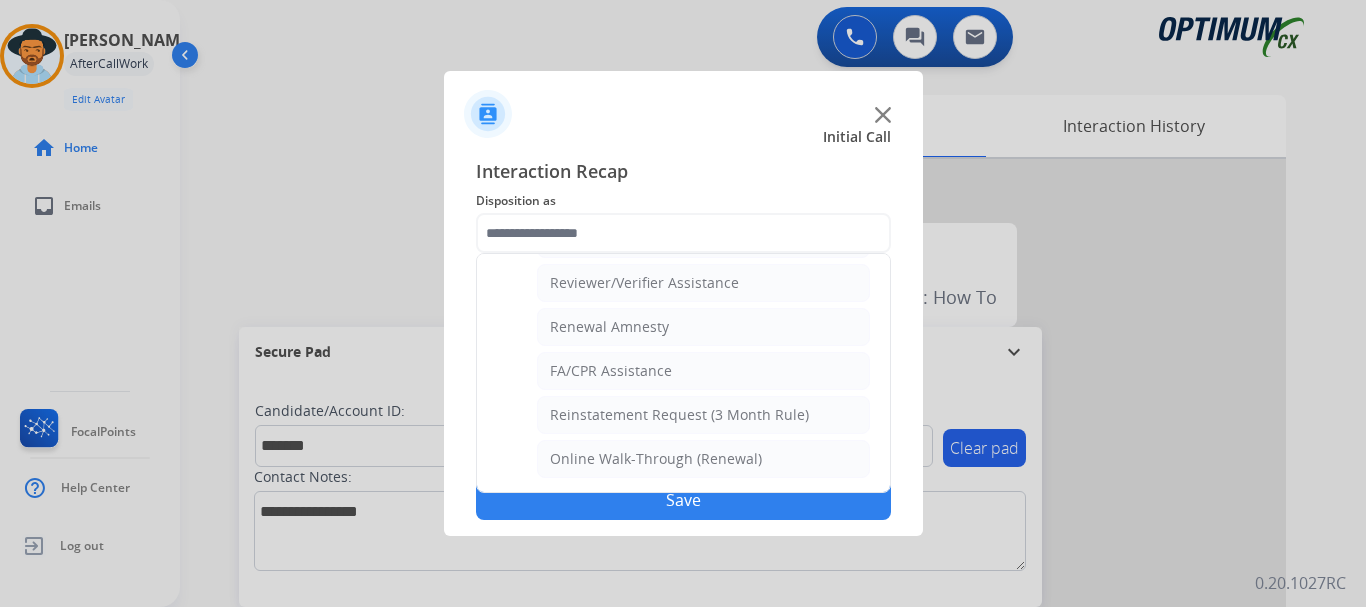 click on "Renewal Amnesty" 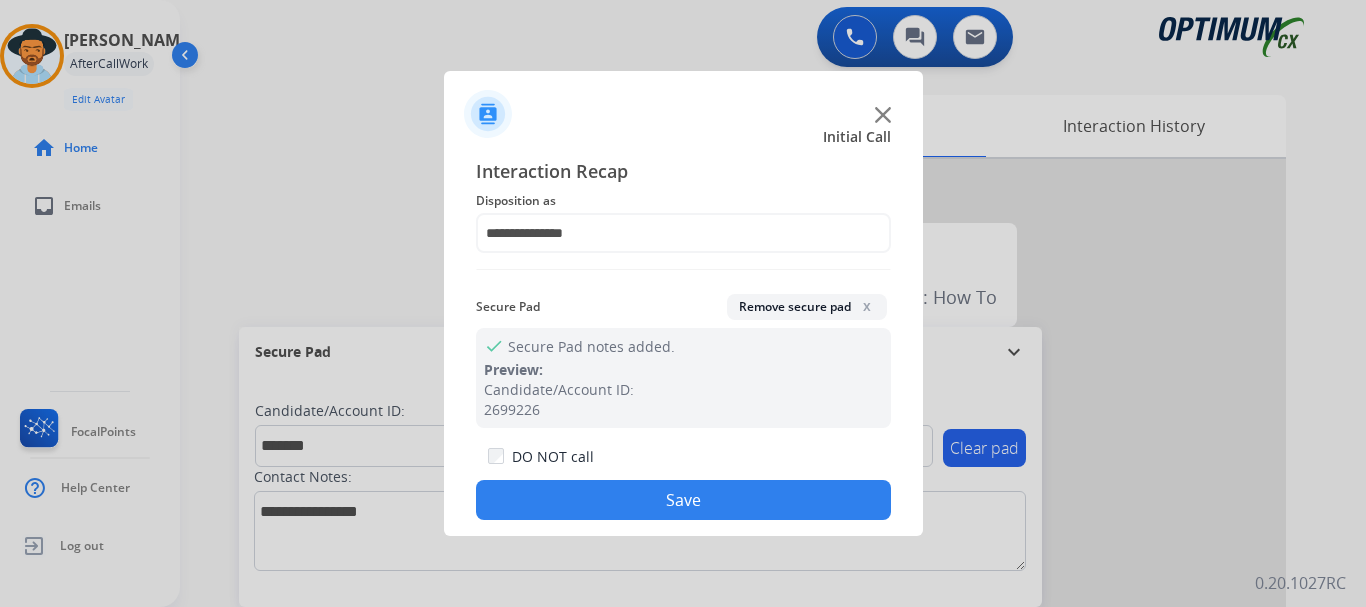 click on "Save" 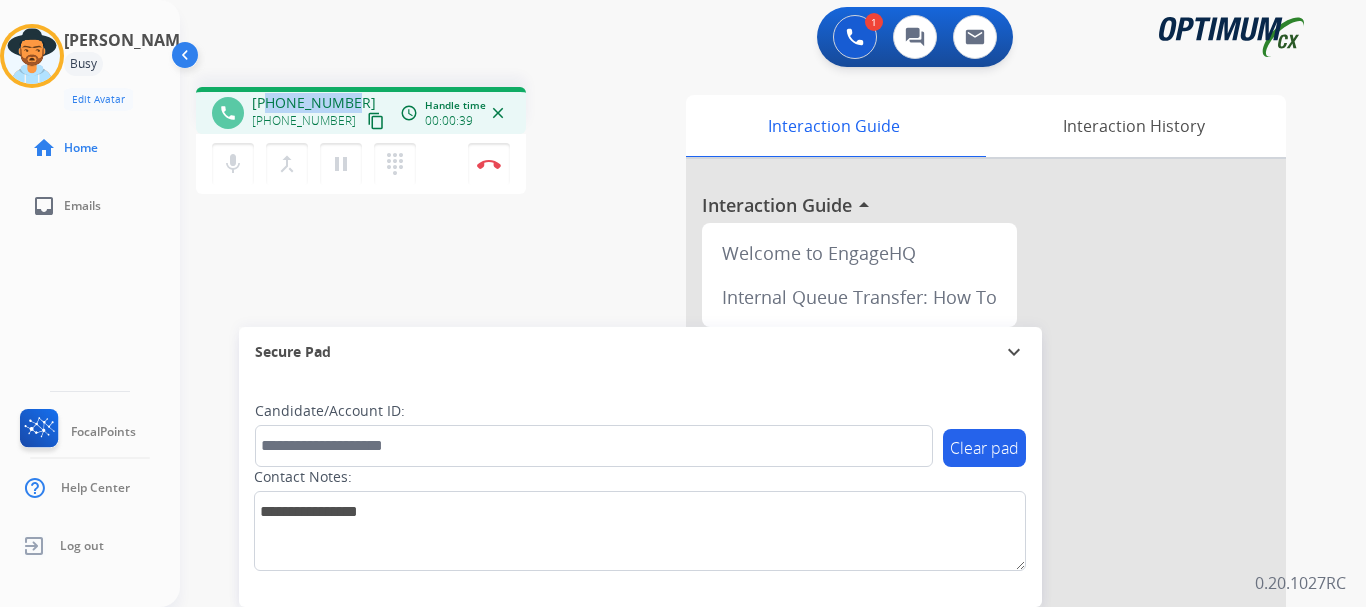 drag, startPoint x: 267, startPoint y: 97, endPoint x: 363, endPoint y: 85, distance: 96.74709 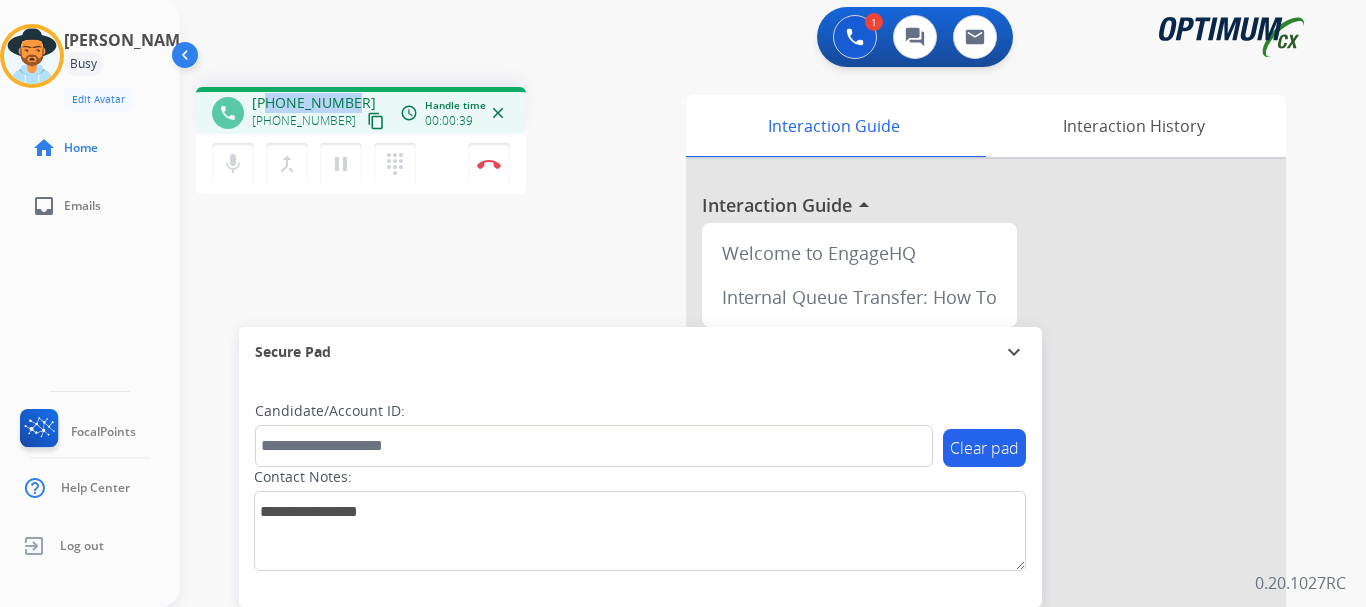 click on "phone +18622308662 +18622308662 content_copy access_time Call metrics Queue   00:12 Hold   00:00 Talk   00:39 Total   00:50 Handle time 00:00:39 close mic Mute merge_type Bridge pause Hold dialpad Dialpad Disconnect swap_horiz Break voice bridge close_fullscreen Connect 3-Way Call merge_type Separate 3-Way Call  Interaction Guide   Interaction History  Interaction Guide arrow_drop_up  Welcome to EngageHQ   Internal Queue Transfer: How To  Secure Pad expand_more Clear pad Candidate/Account ID: Contact Notes:" at bounding box center (749, 488) 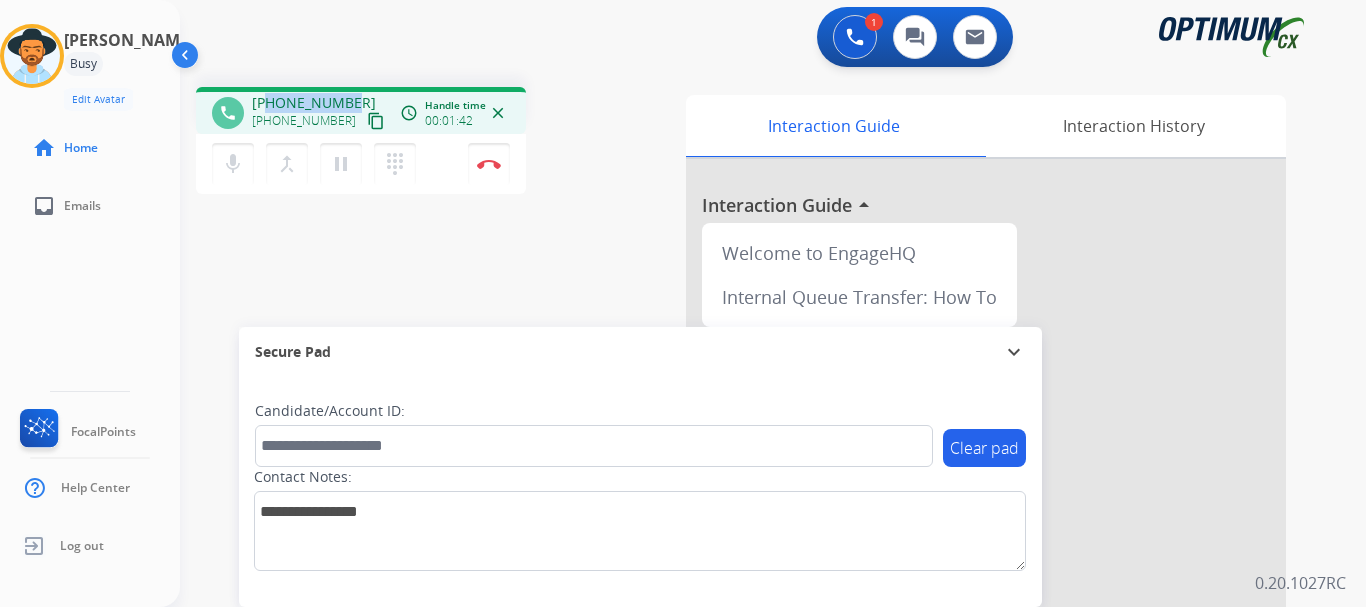 click at bounding box center (489, 164) 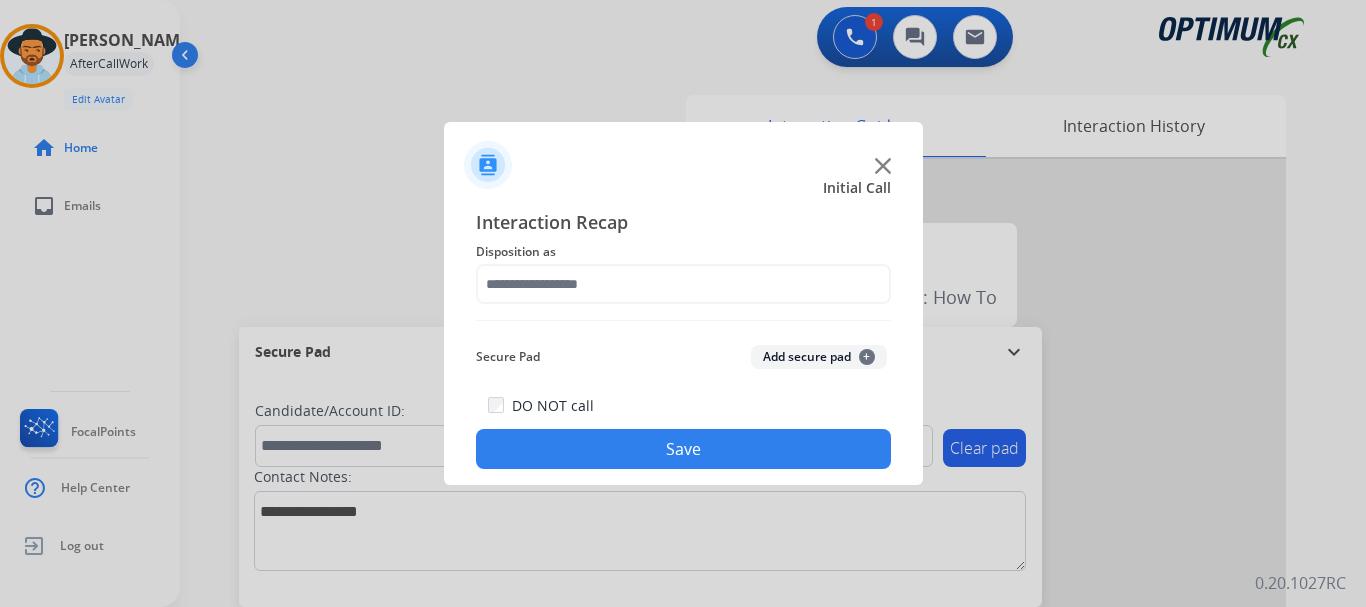 click on "Add secure pad  +" 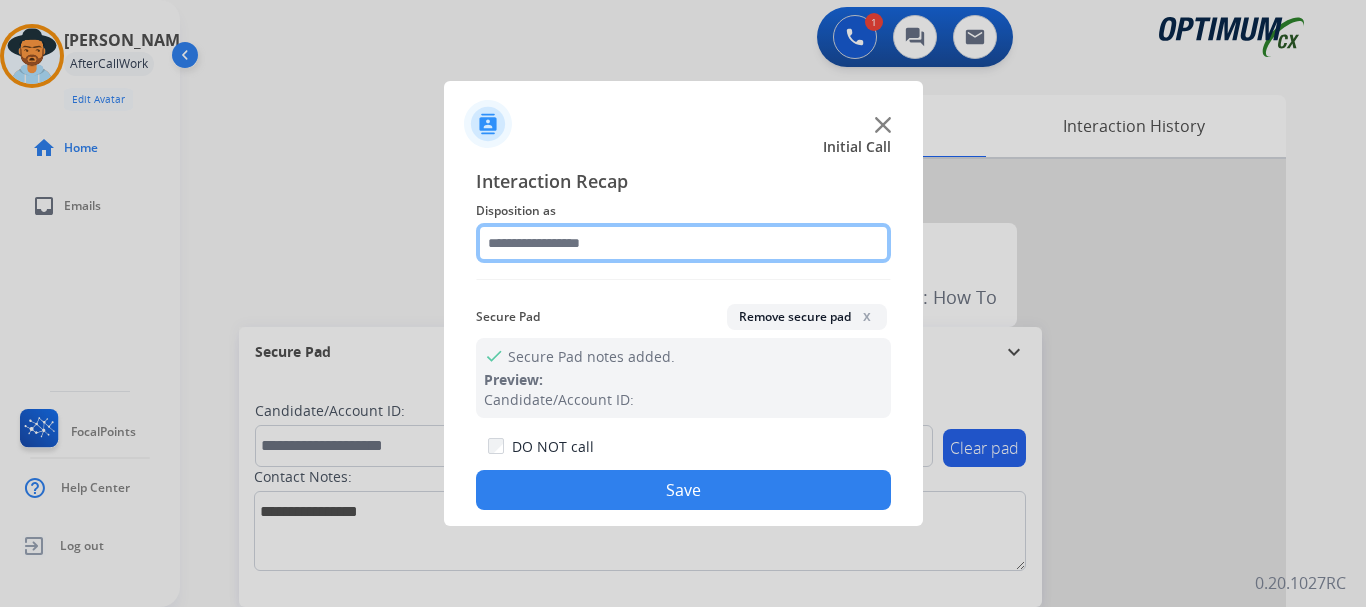 click 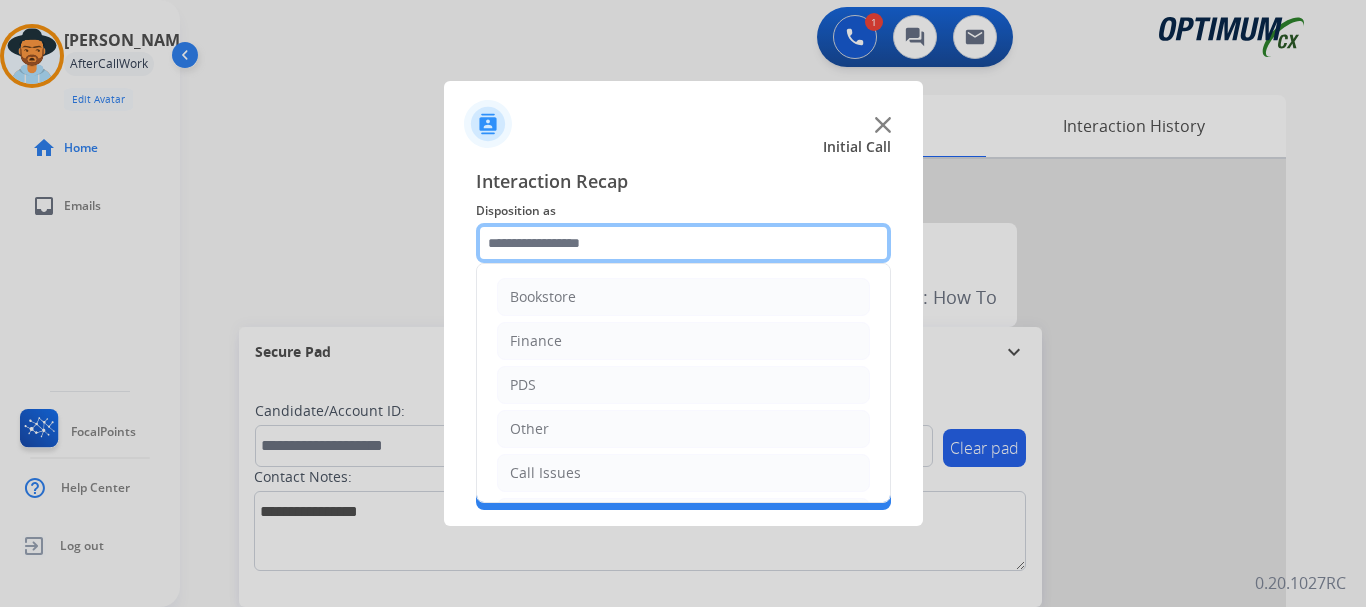 scroll, scrollTop: 136, scrollLeft: 0, axis: vertical 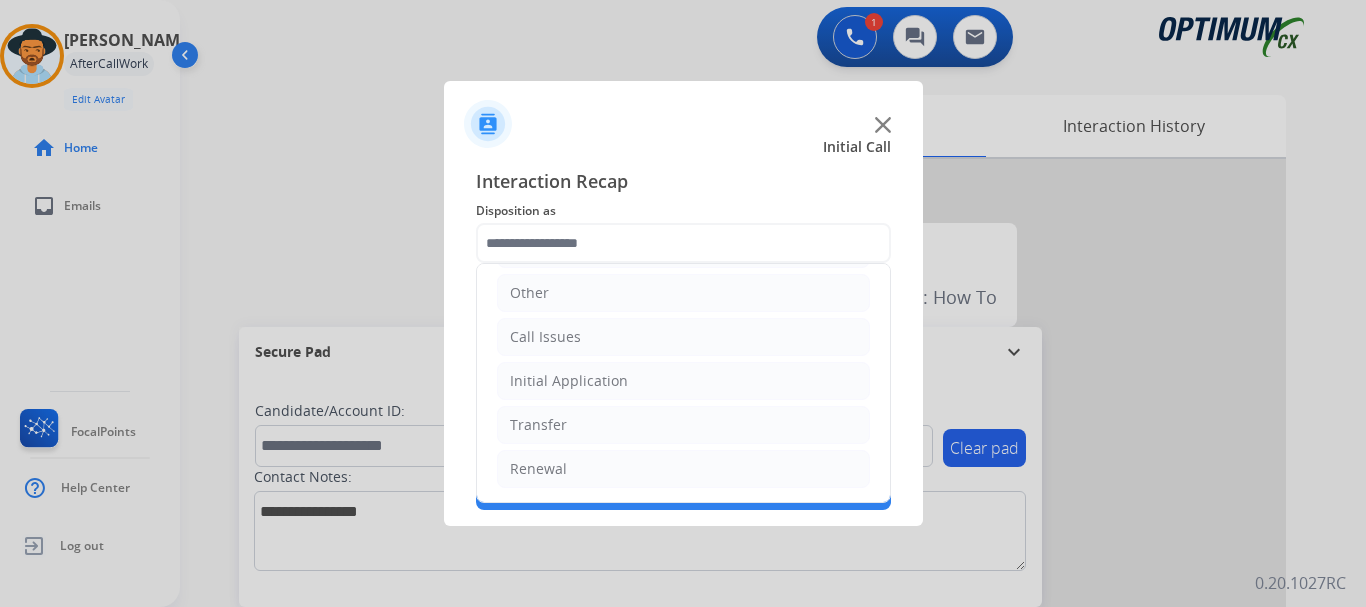 click on "Initial Application" 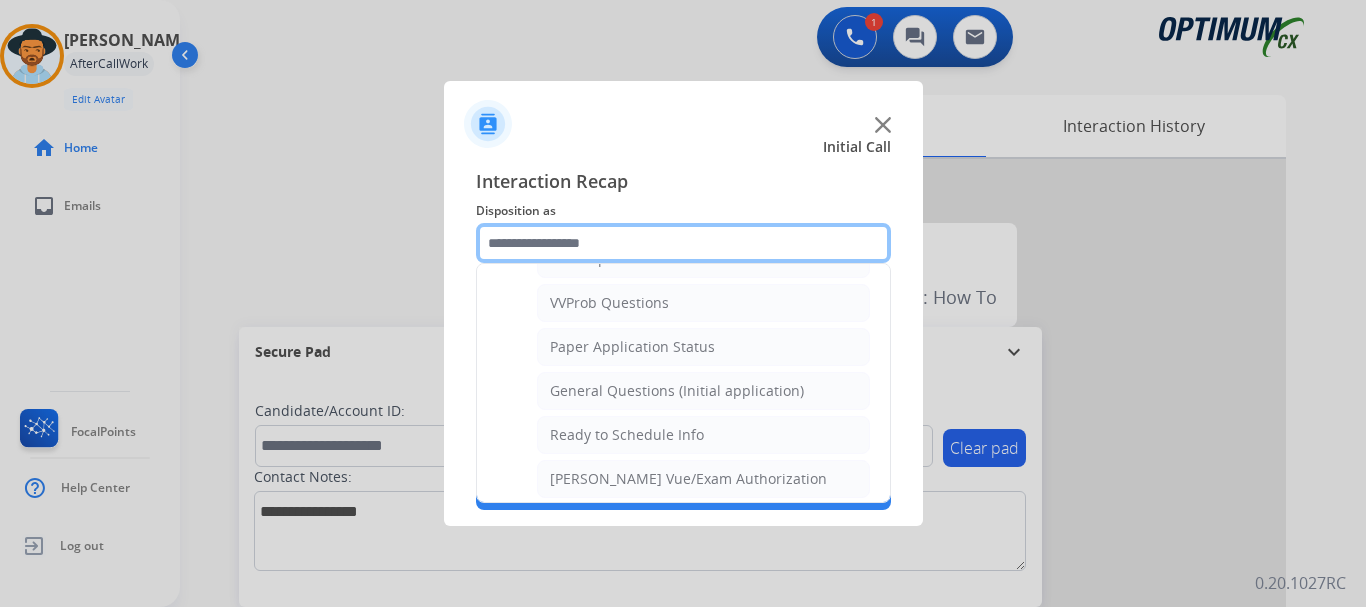 scroll, scrollTop: 1073, scrollLeft: 0, axis: vertical 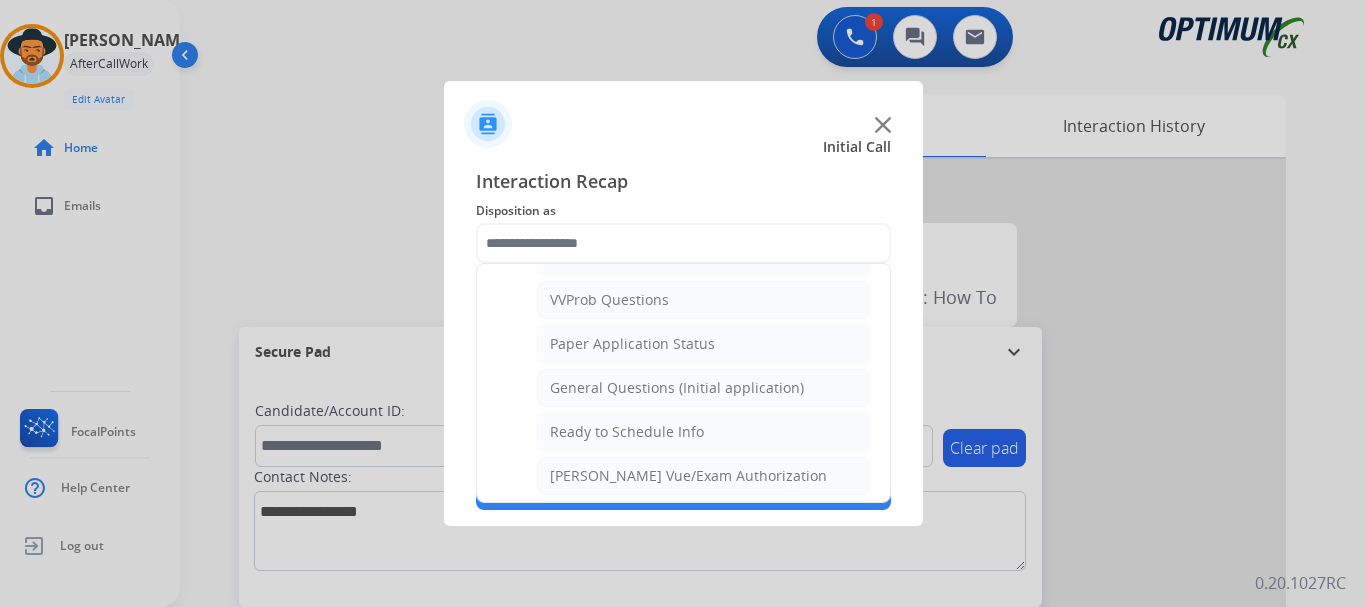 click on "General Questions (Initial application)" 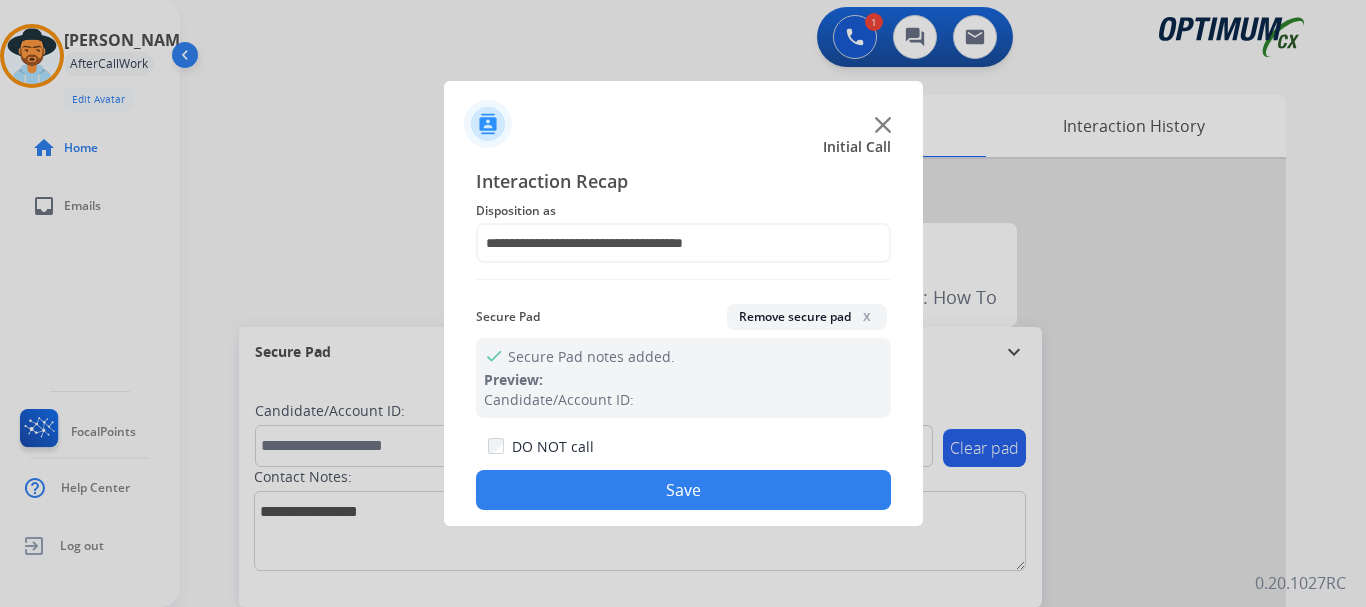 click on "Save" 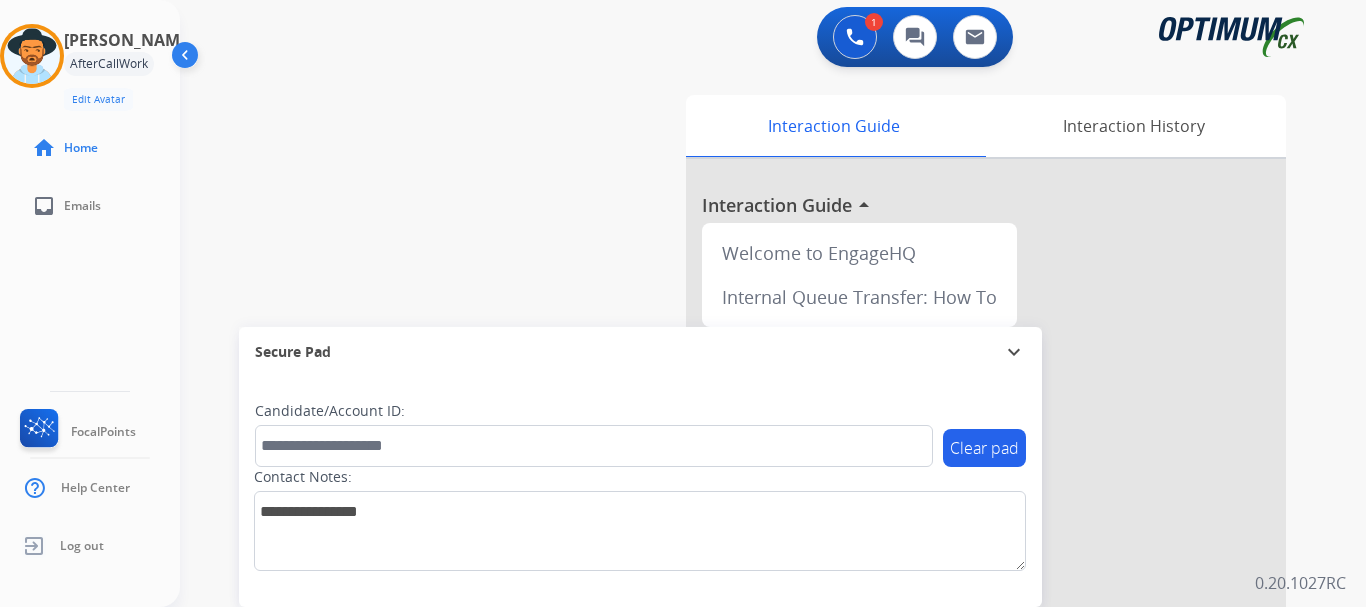 click on "swap_horiz Break voice bridge close_fullscreen Connect 3-Way Call merge_type Separate 3-Way Call  Interaction Guide   Interaction History  Interaction Guide arrow_drop_up  Welcome to EngageHQ   Internal Queue Transfer: How To  Secure Pad expand_more Clear pad Candidate/Account ID: Contact Notes:" at bounding box center [749, 488] 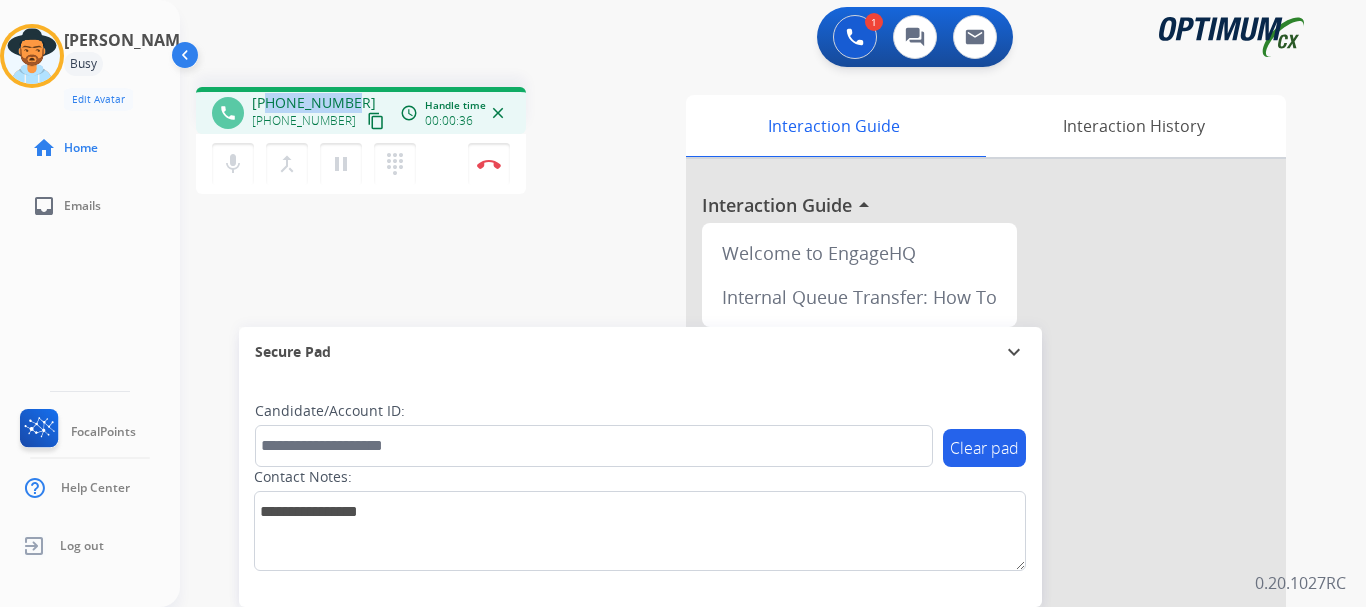 drag, startPoint x: 268, startPoint y: 104, endPoint x: 348, endPoint y: 94, distance: 80.622574 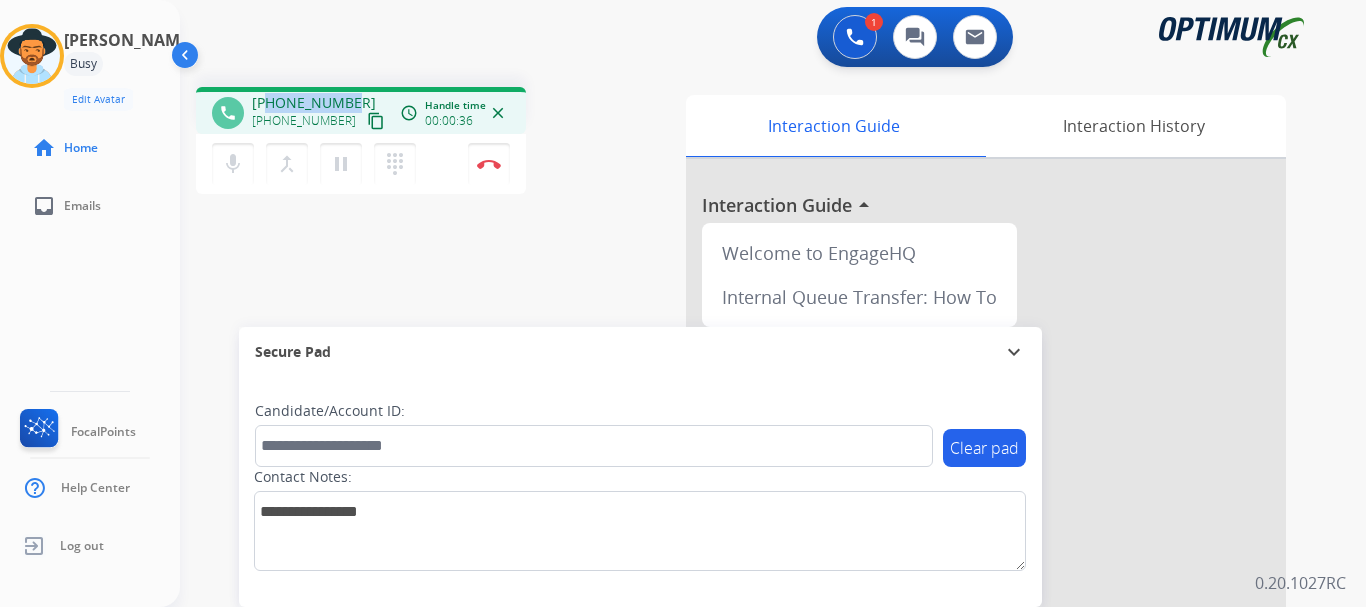 click on "+18083670220" at bounding box center [314, 103] 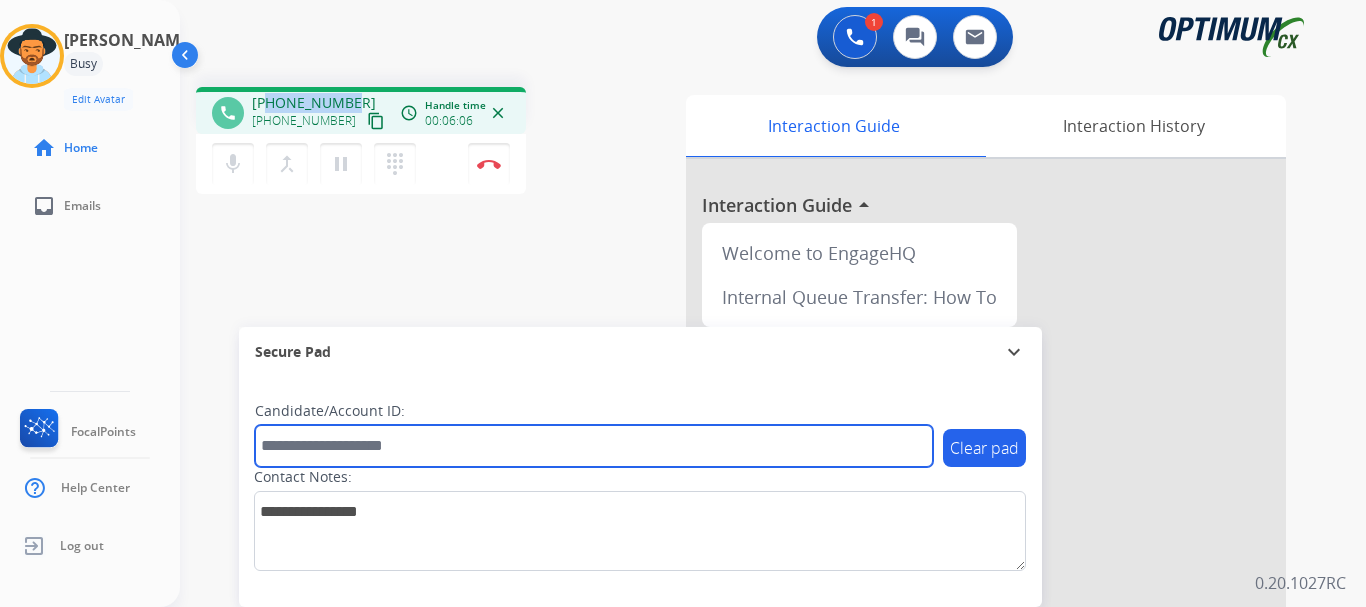 click at bounding box center (594, 446) 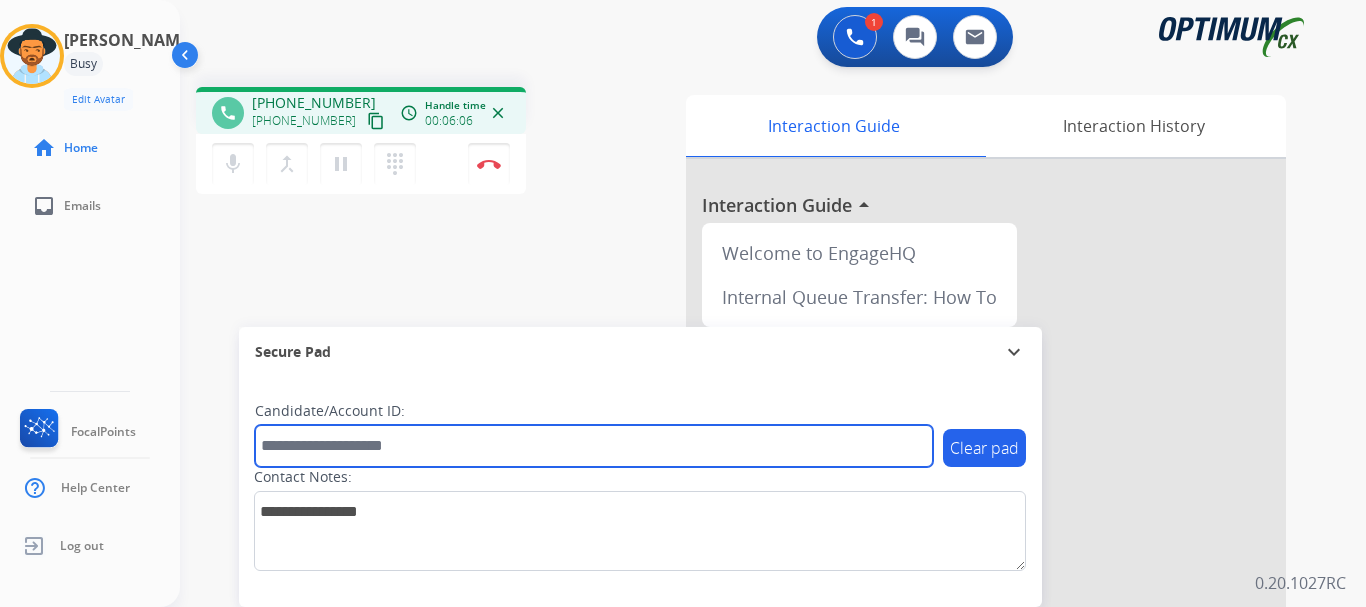 paste on "*******" 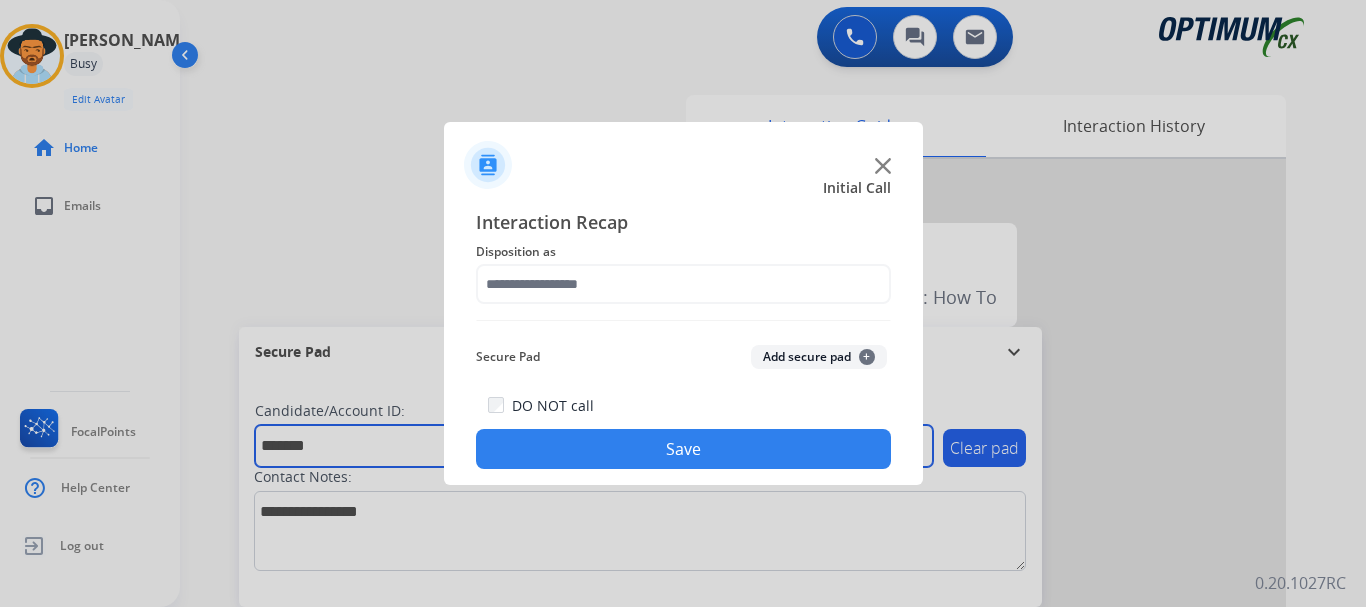 type on "*******" 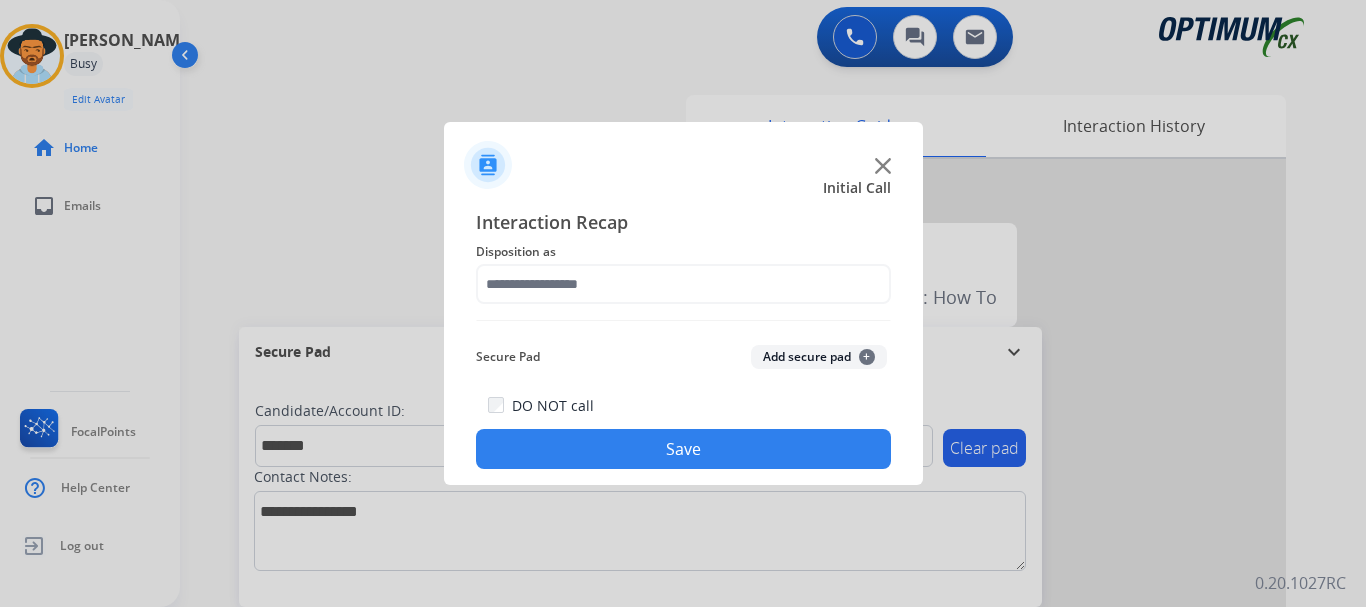 click on "Add secure pad  +" 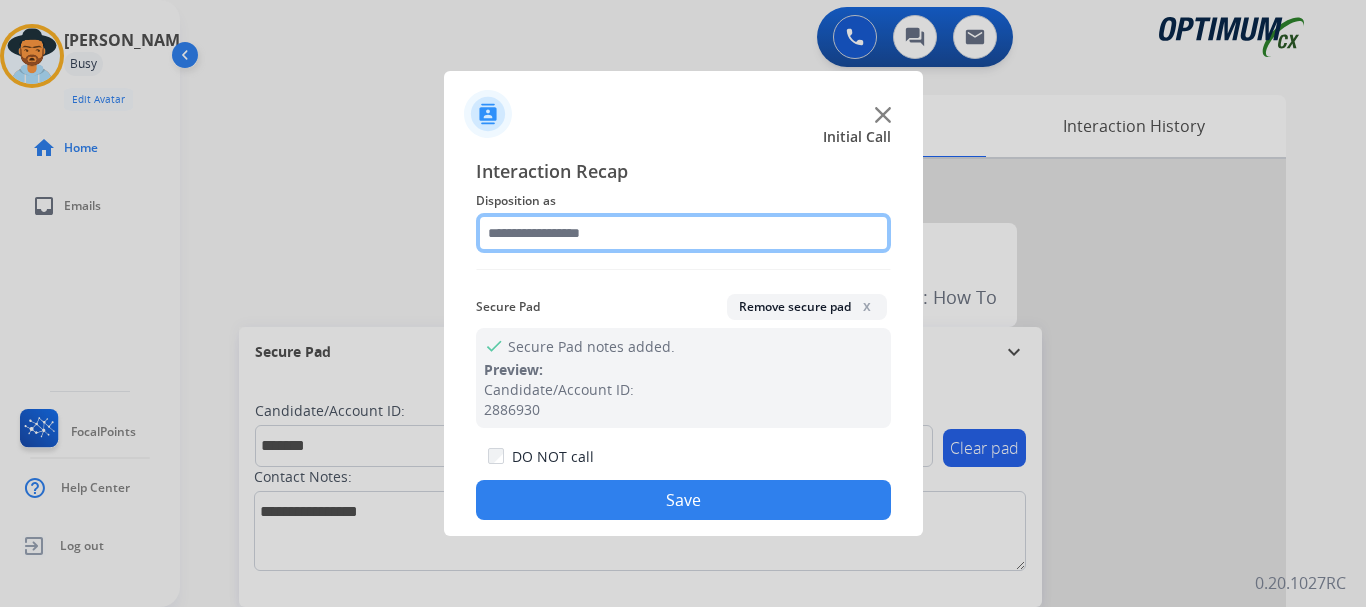 click 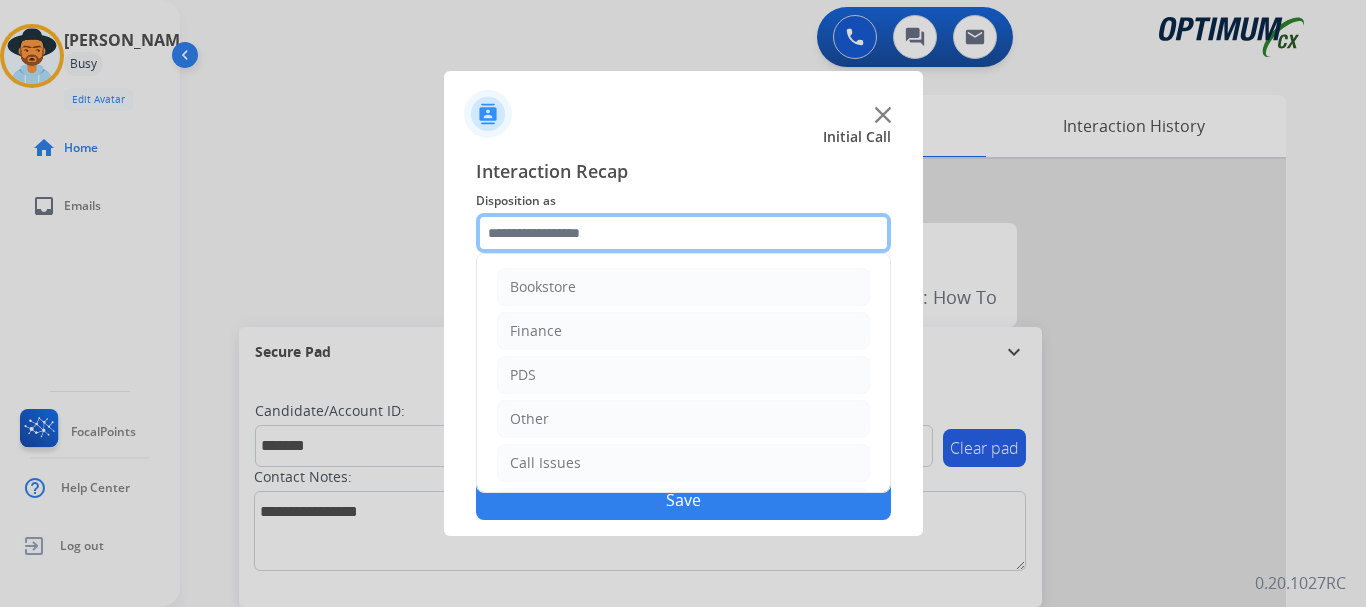 scroll, scrollTop: 136, scrollLeft: 0, axis: vertical 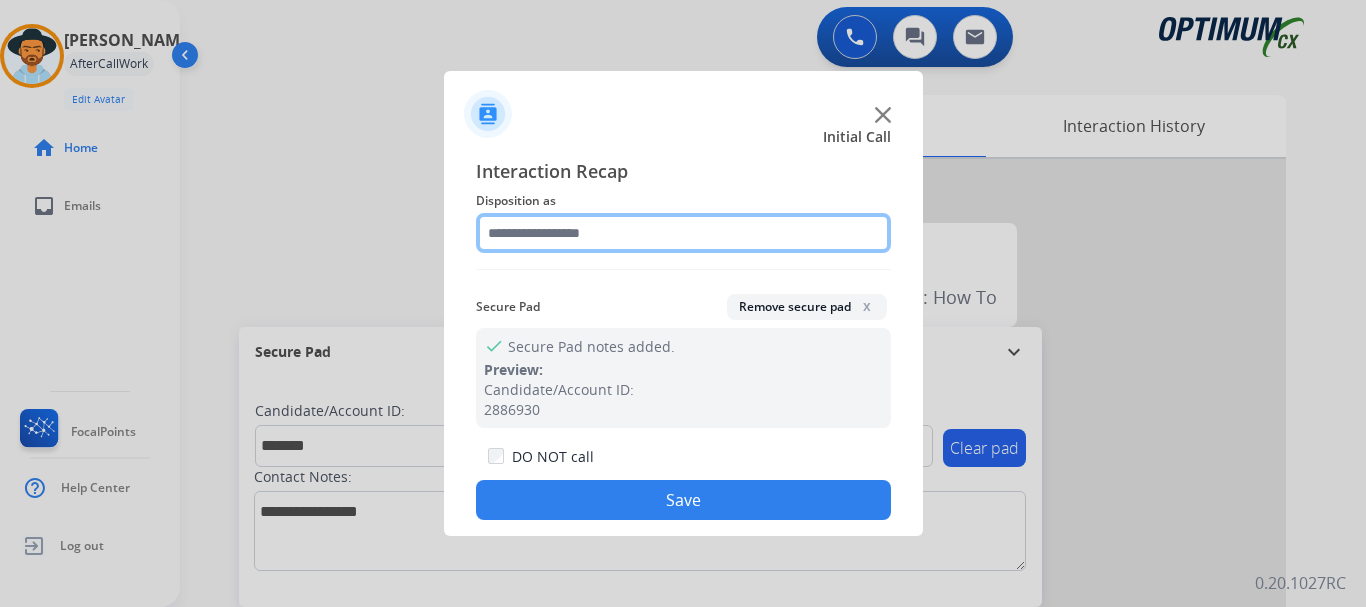 click 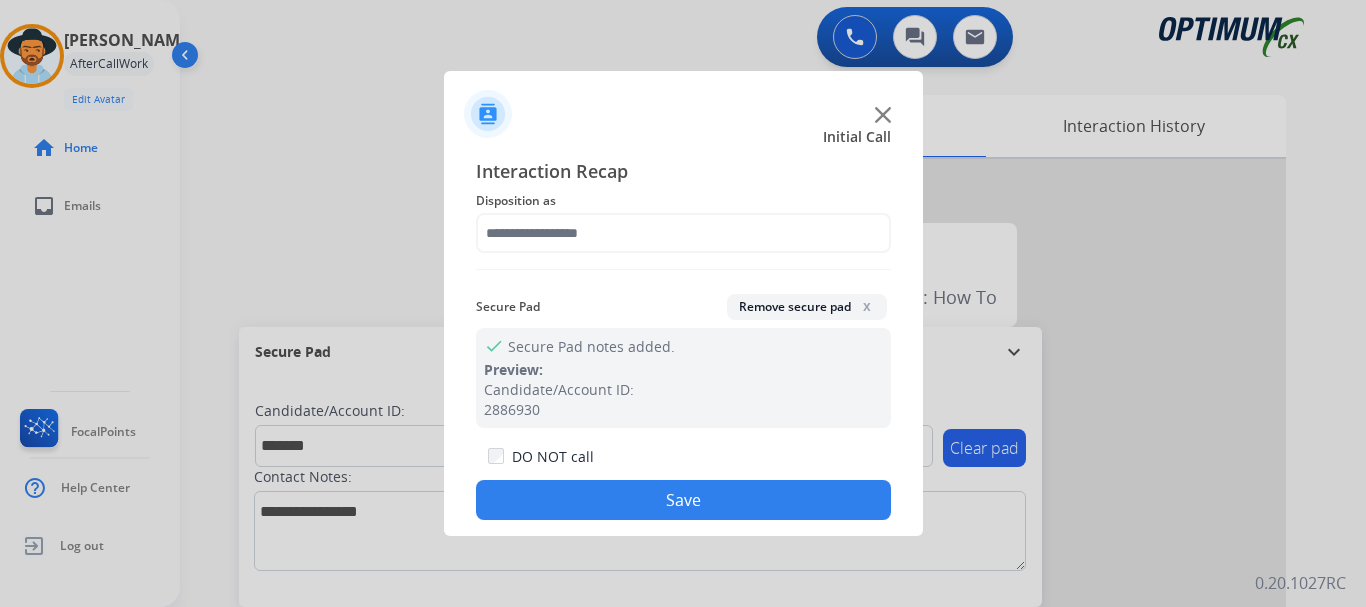 click at bounding box center [683, 303] 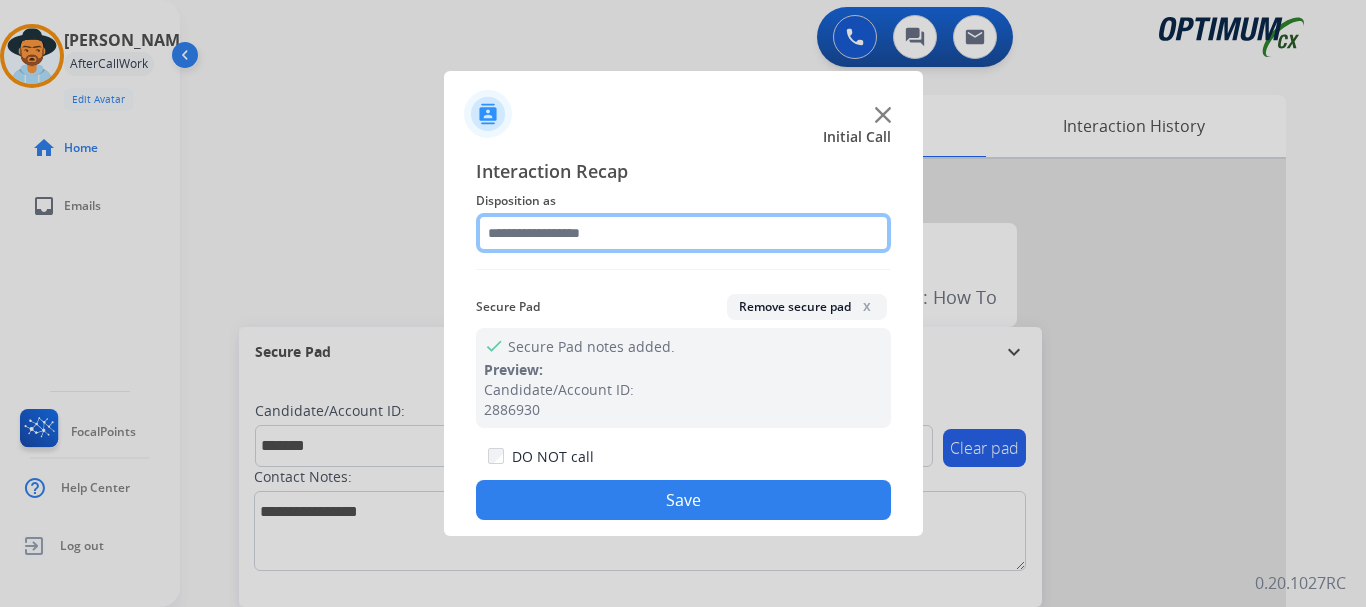click 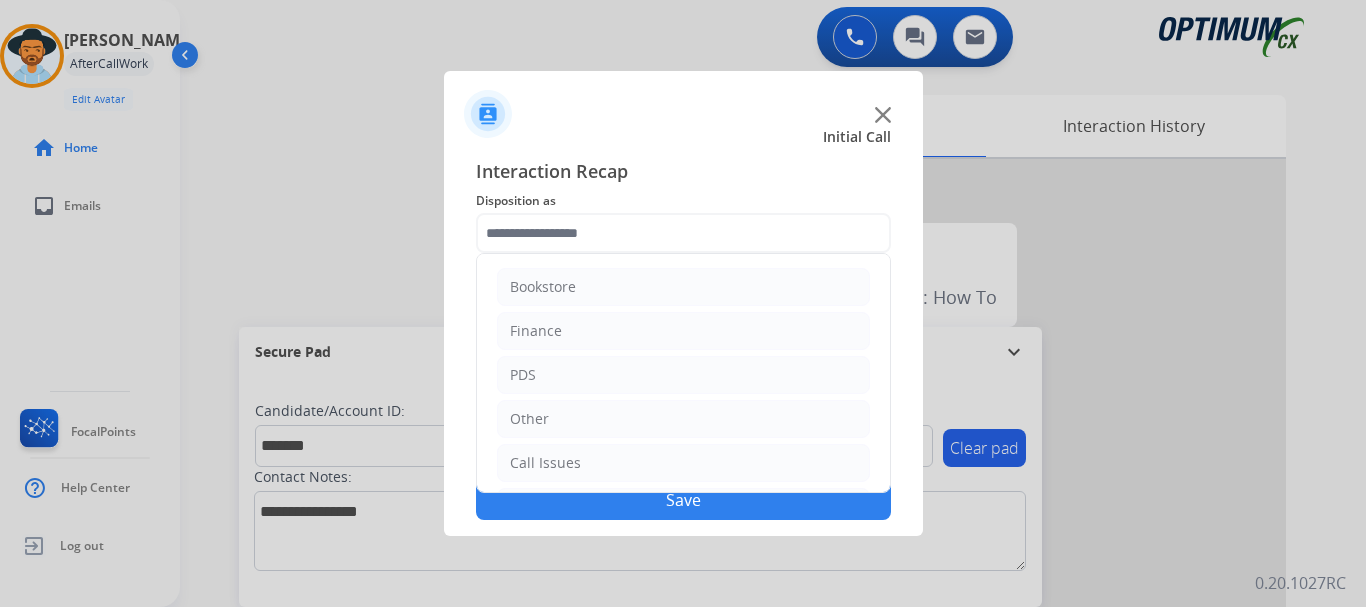 click on "PDS" 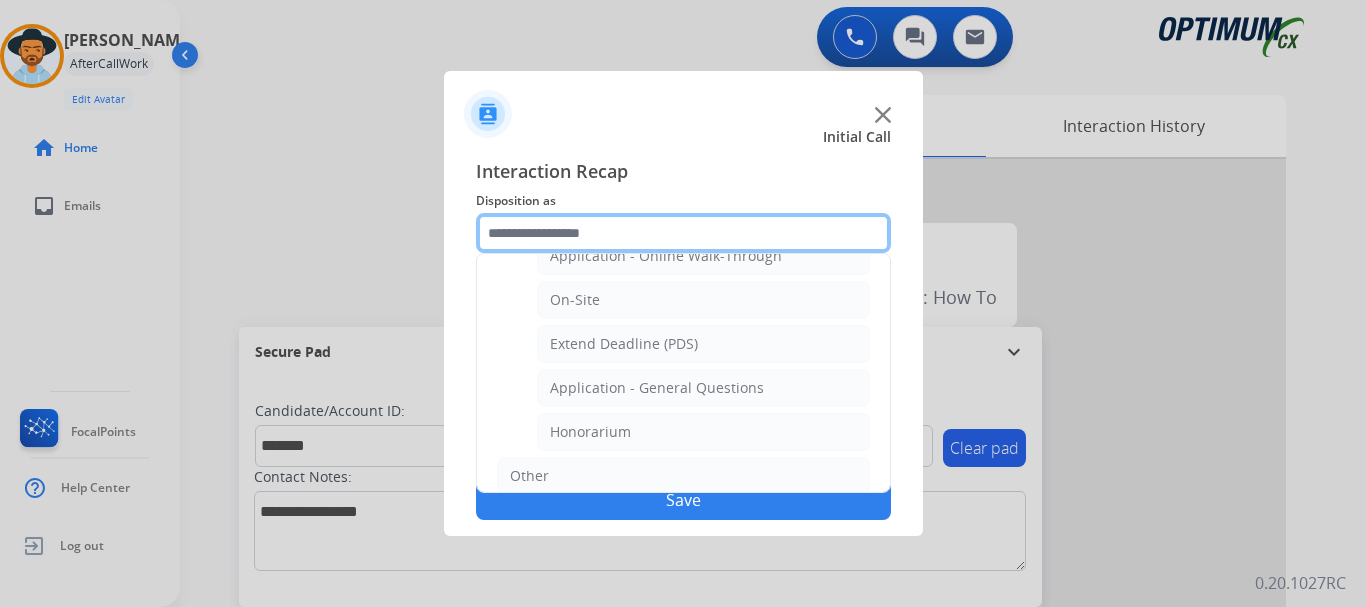 scroll, scrollTop: 515, scrollLeft: 0, axis: vertical 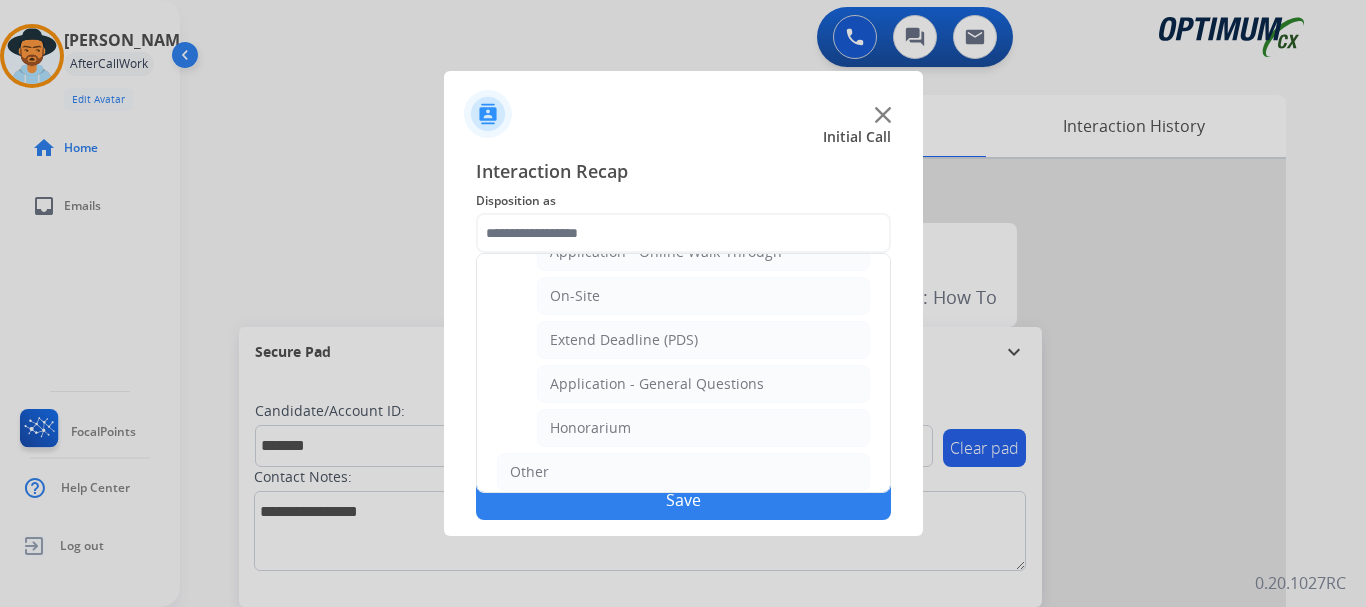click on "Application - General Questions" 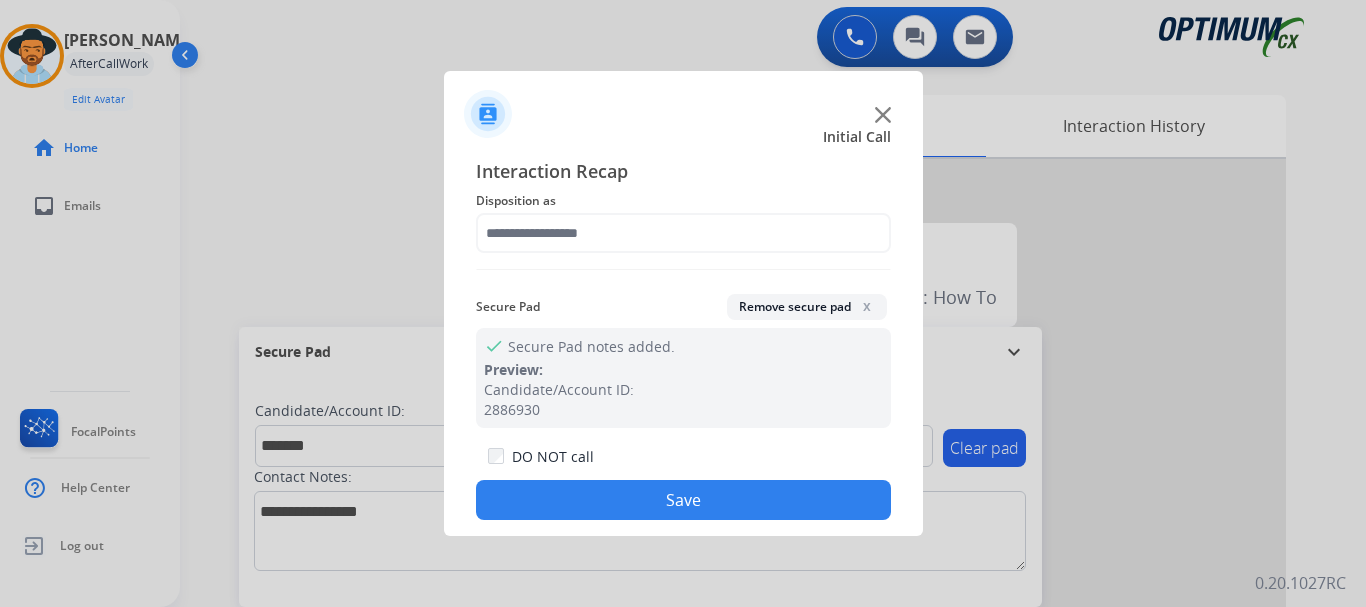 type on "**********" 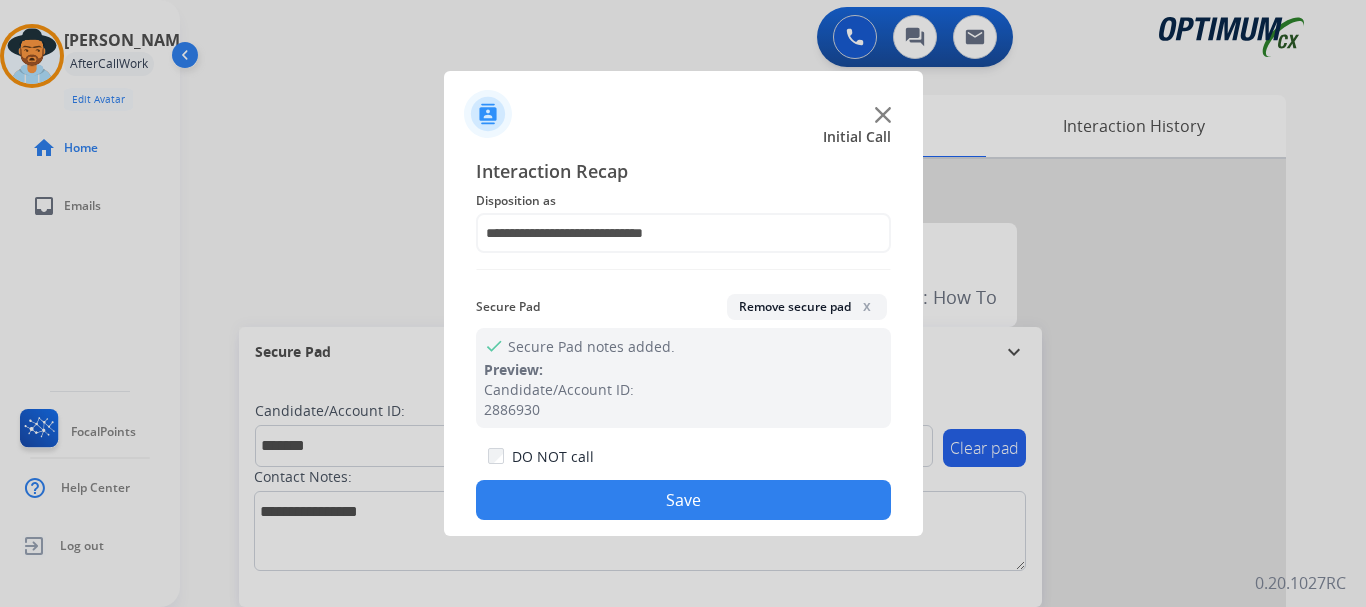 click on "Save" 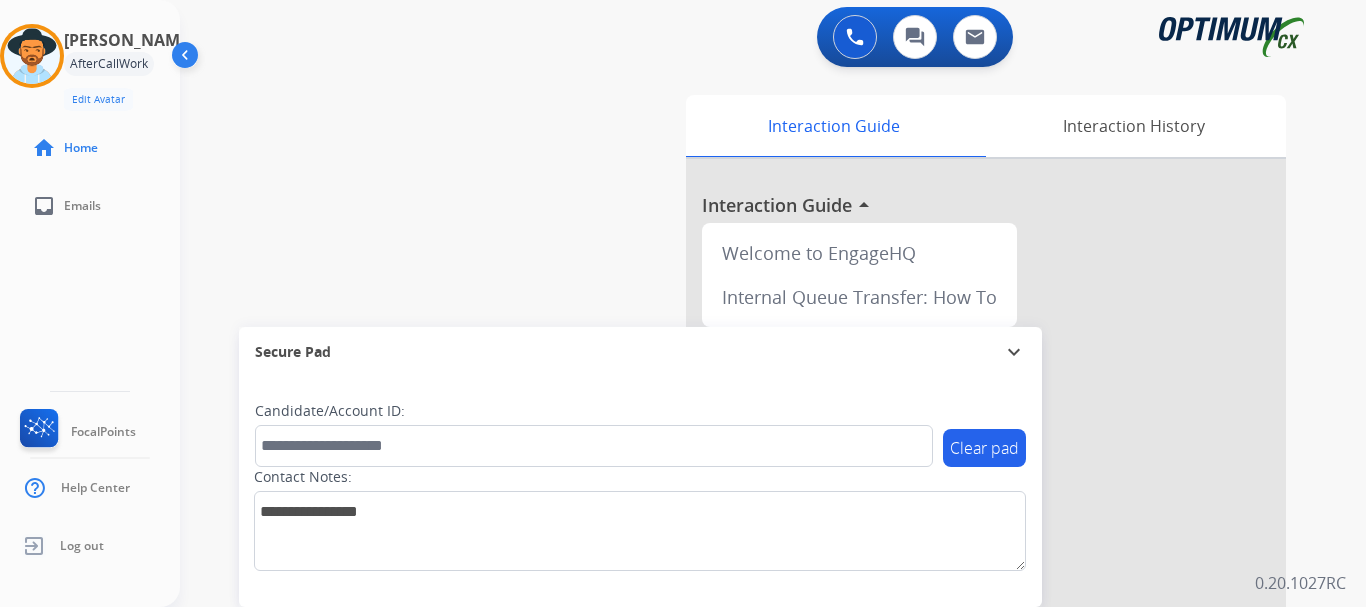 click on "swap_horiz Break voice bridge close_fullscreen Connect 3-Way Call merge_type Separate 3-Way Call  Interaction Guide   Interaction History  Interaction Guide arrow_drop_up  Welcome to EngageHQ   Internal Queue Transfer: How To  Secure Pad expand_more Clear pad Candidate/Account ID: Contact Notes:" at bounding box center (749, 488) 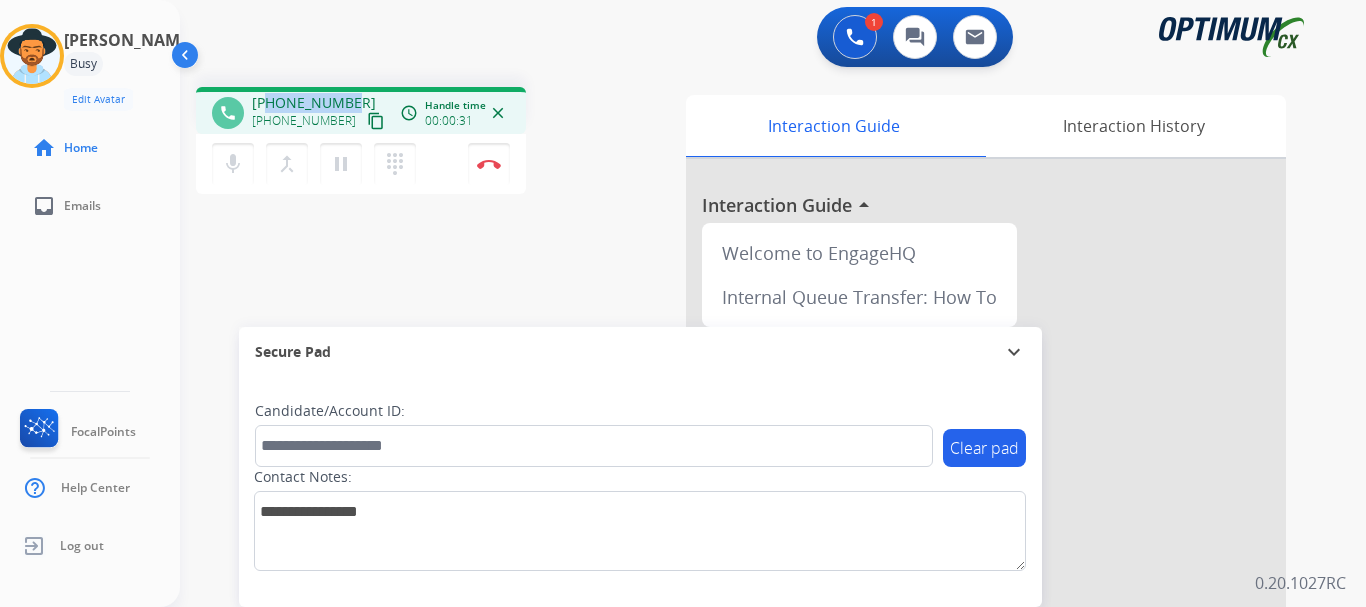 drag, startPoint x: 276, startPoint y: 103, endPoint x: 350, endPoint y: 95, distance: 74.431175 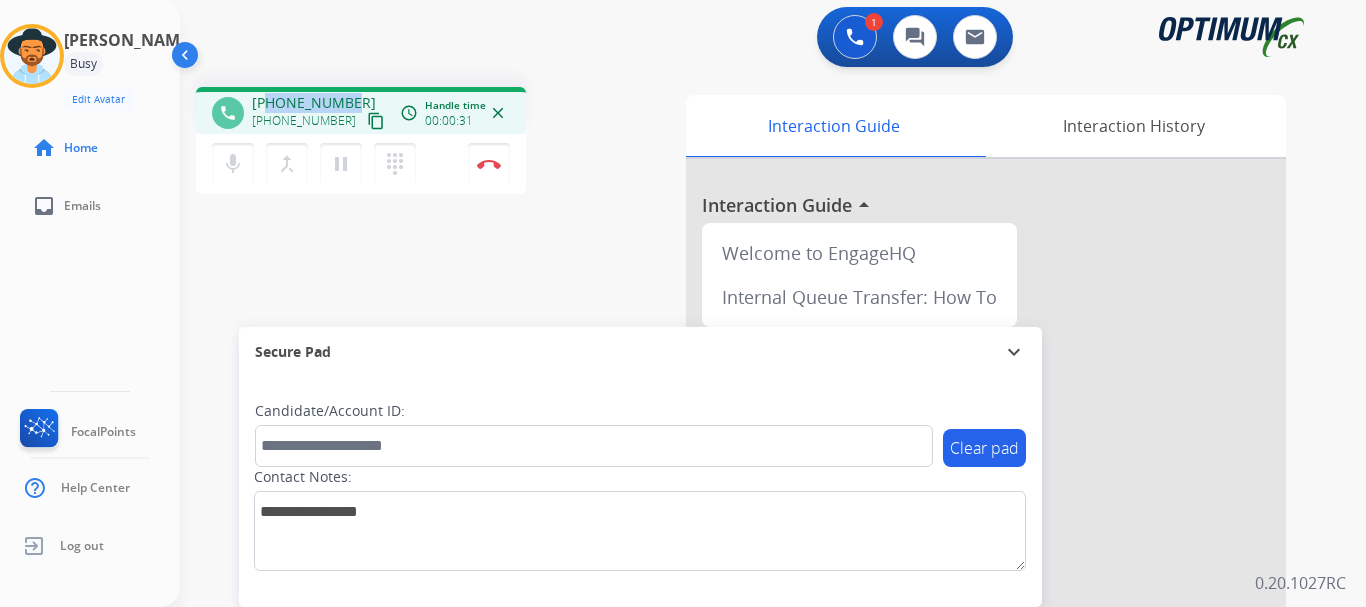 click on "+17863434971 +17863434971 content_copy" at bounding box center (320, 113) 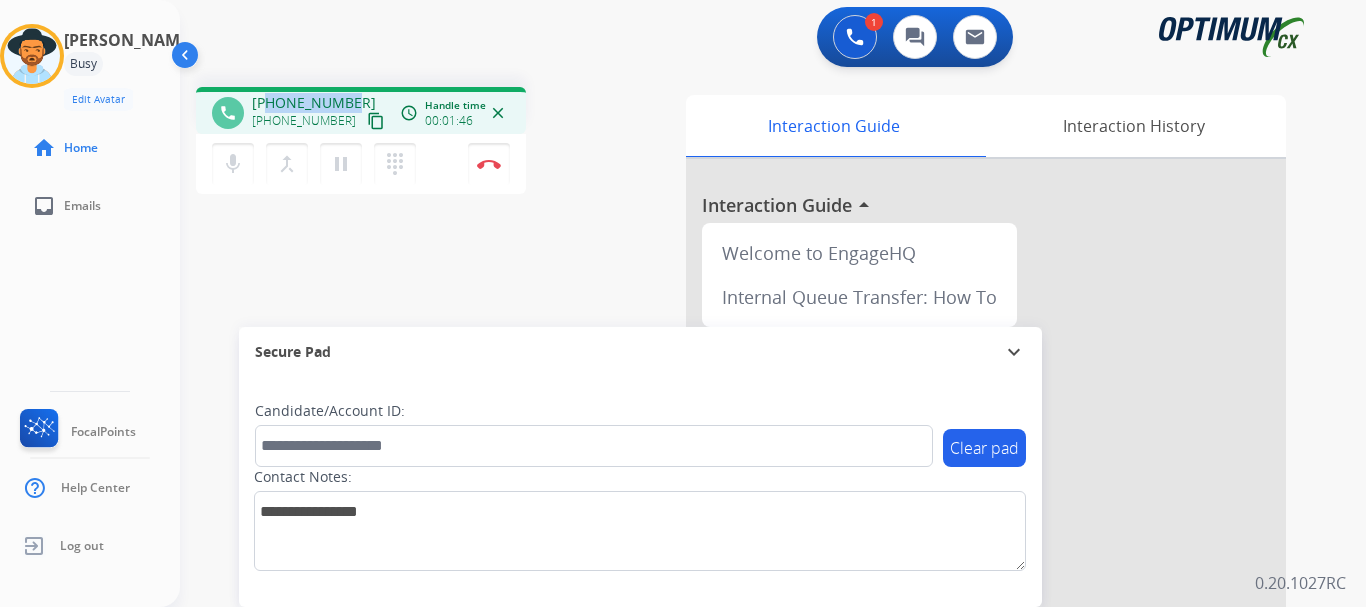 click on "Disconnect" at bounding box center [489, 164] 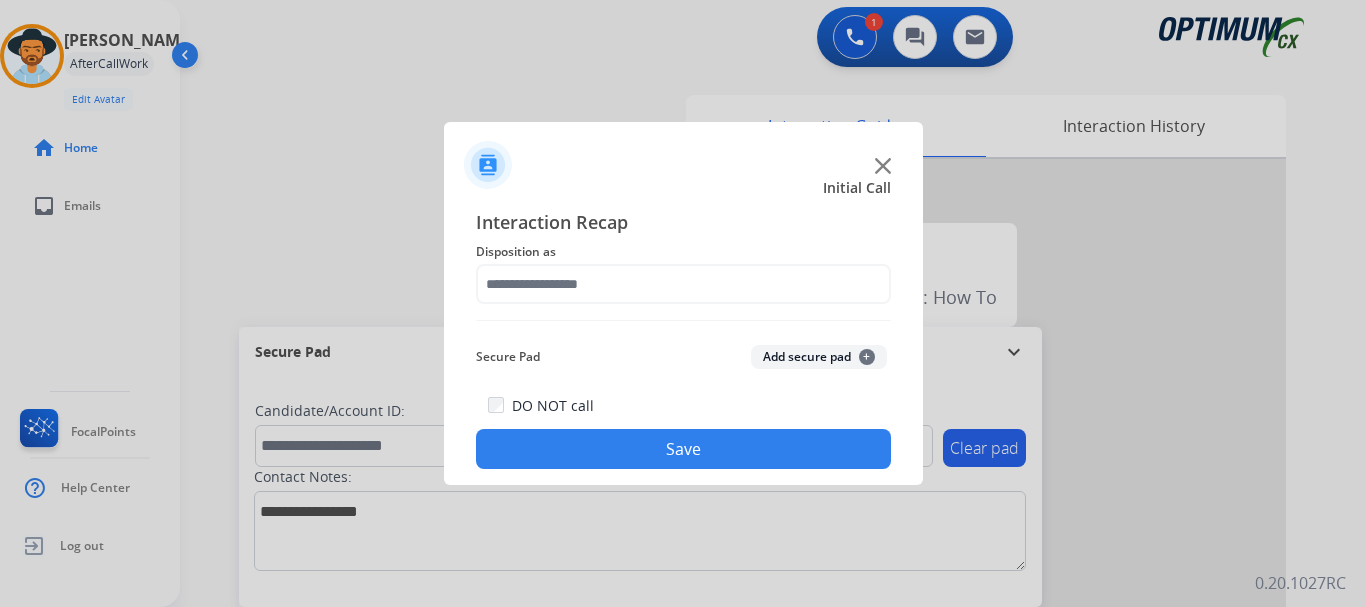 click on "Add secure pad  +" 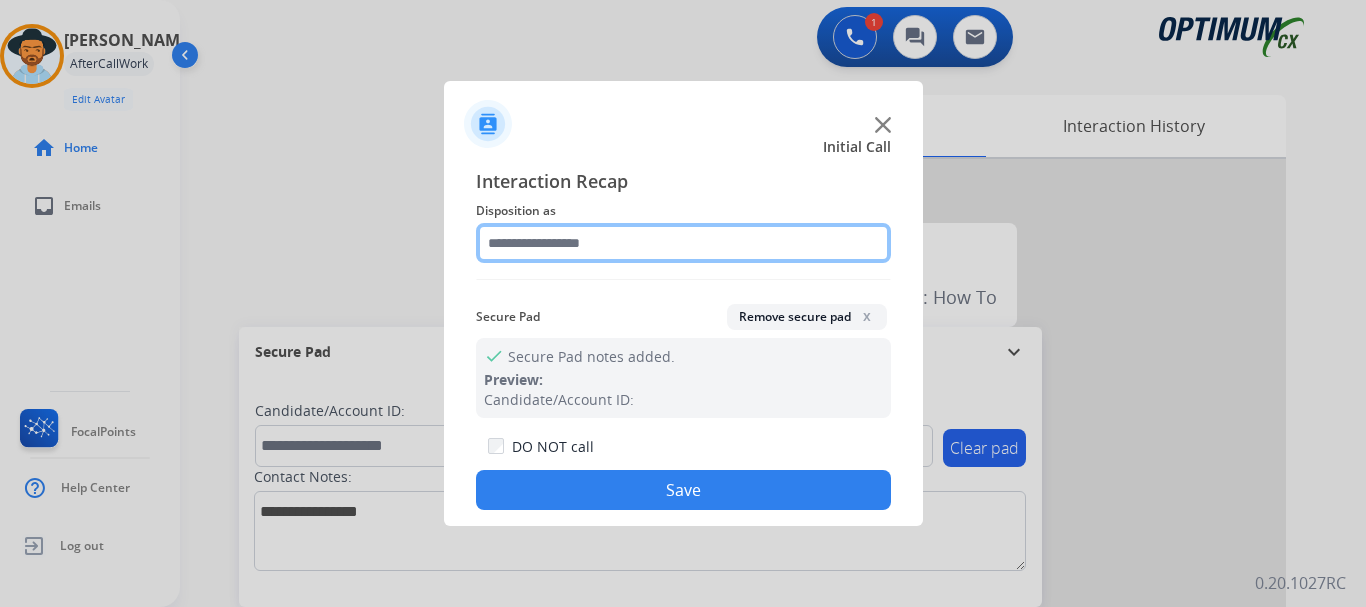 click 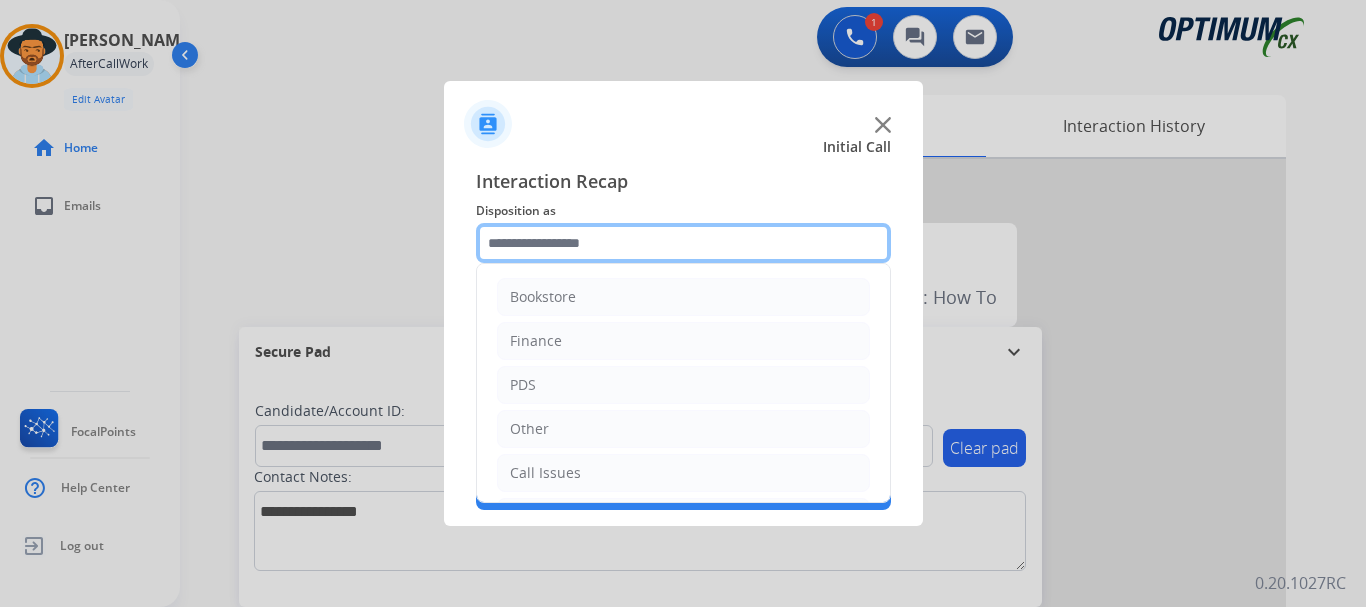 scroll, scrollTop: 136, scrollLeft: 0, axis: vertical 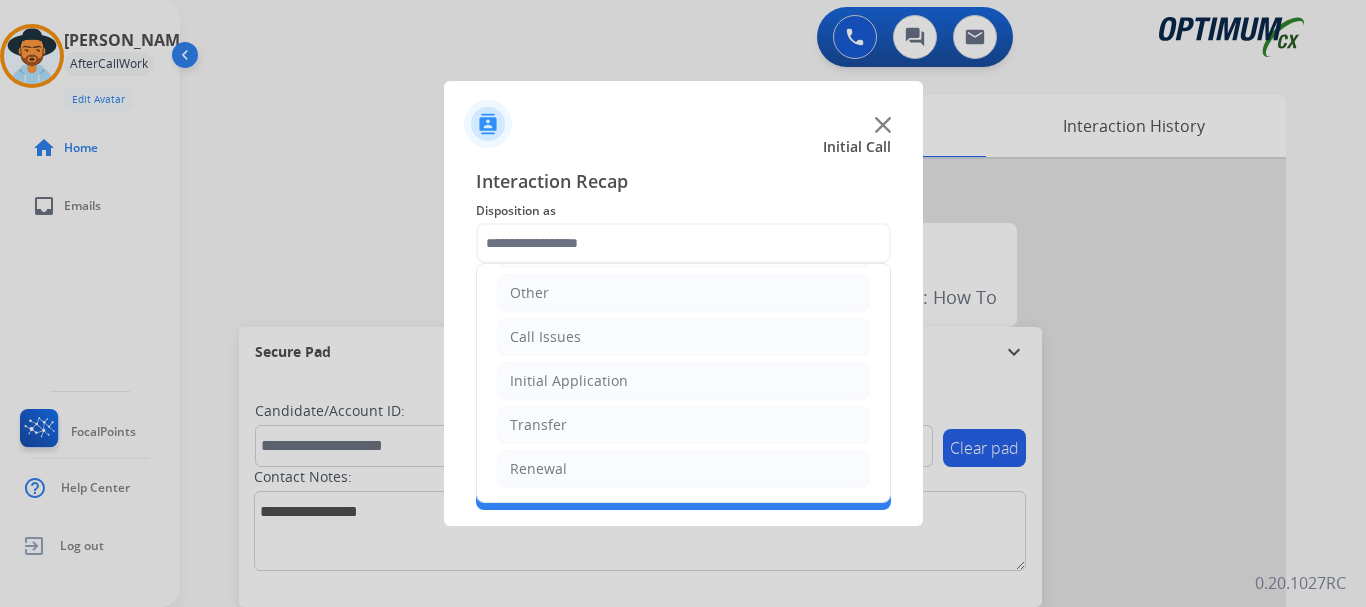 click on "Initial Application" 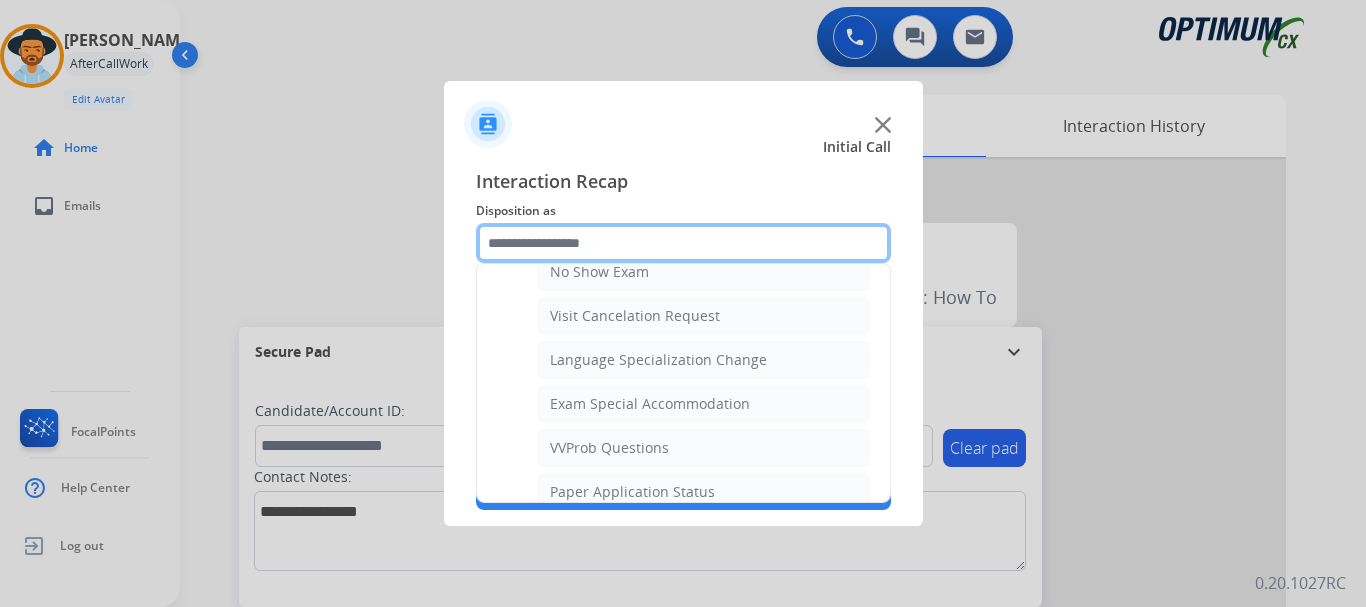 scroll, scrollTop: 947, scrollLeft: 0, axis: vertical 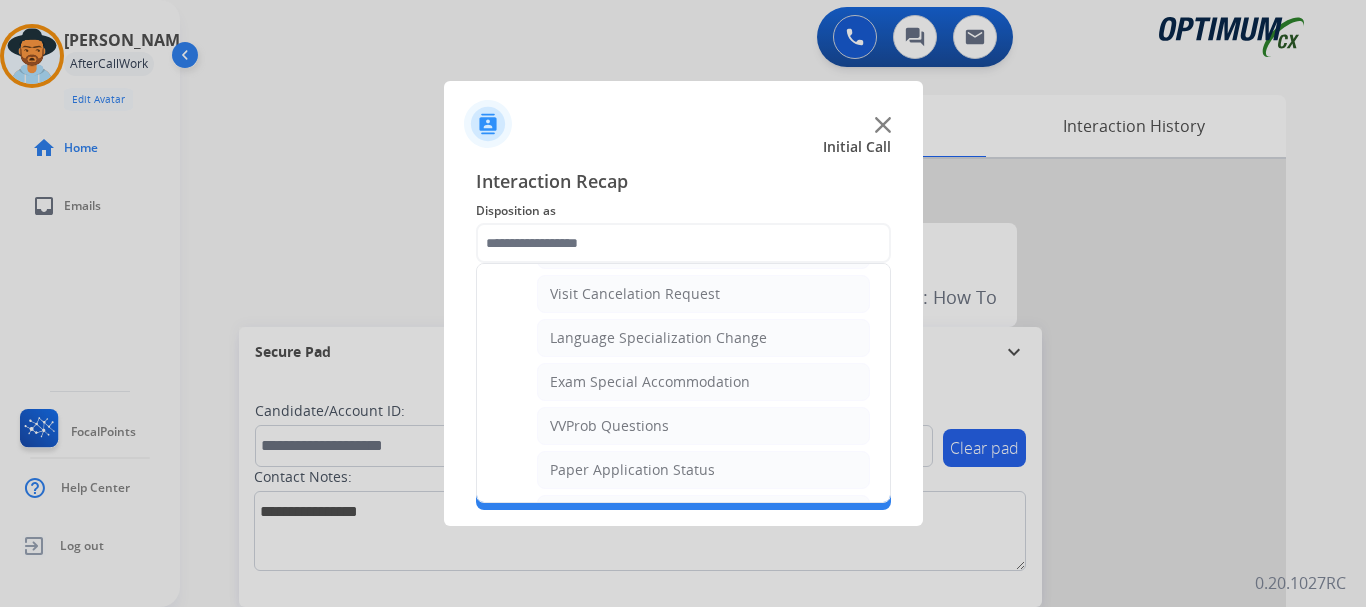 click on "VVProb Questions" 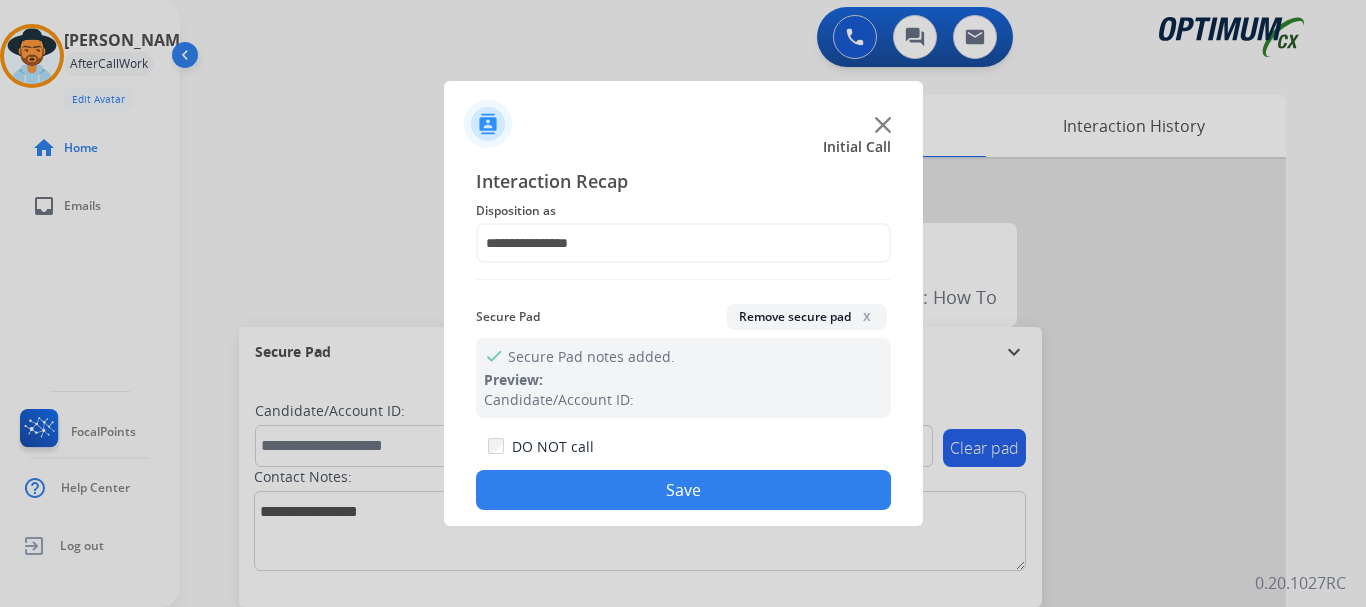 click on "Save" 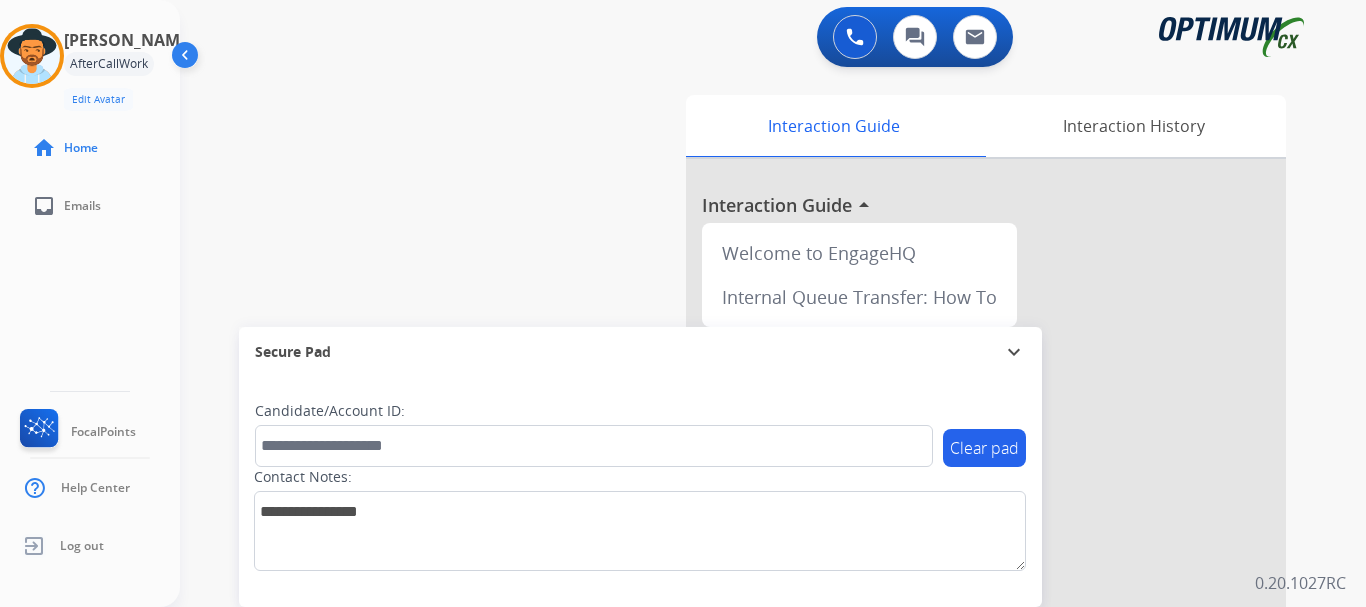 click on "swap_horiz Break voice bridge close_fullscreen Connect 3-Way Call merge_type Separate 3-Way Call  Interaction Guide   Interaction History  Interaction Guide arrow_drop_up  Welcome to EngageHQ   Internal Queue Transfer: How To  Secure Pad expand_more Clear pad Candidate/Account ID: Contact Notes:" at bounding box center [749, 488] 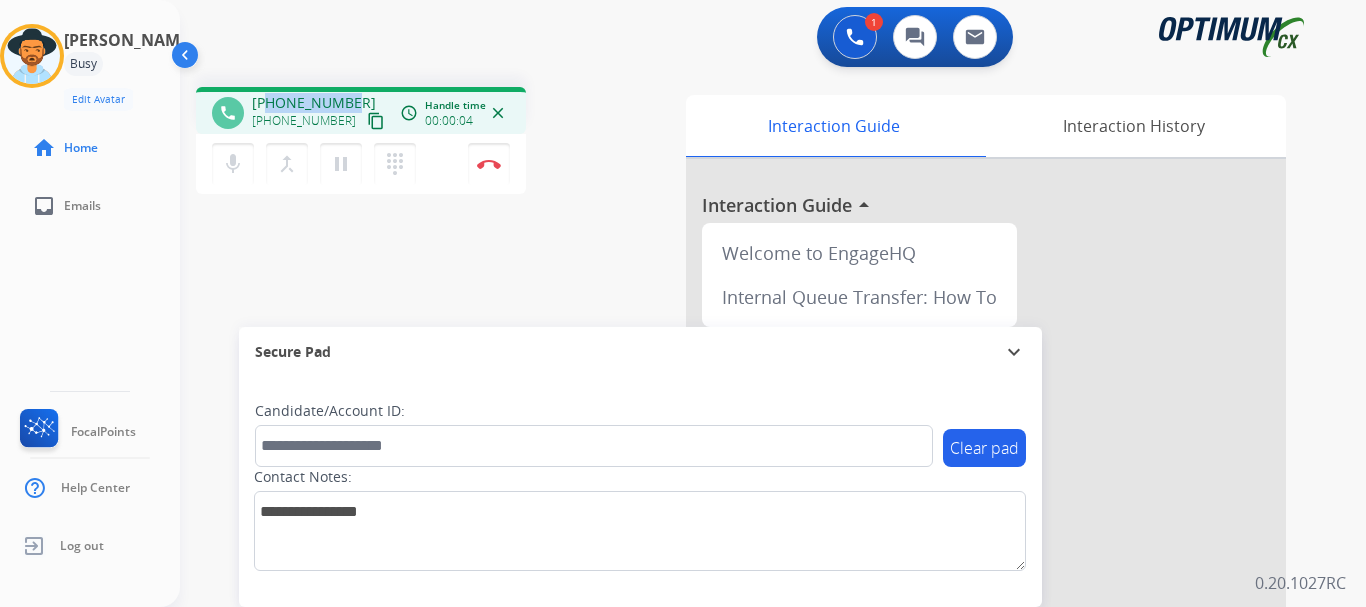 drag, startPoint x: 268, startPoint y: 97, endPoint x: 351, endPoint y: 94, distance: 83.0542 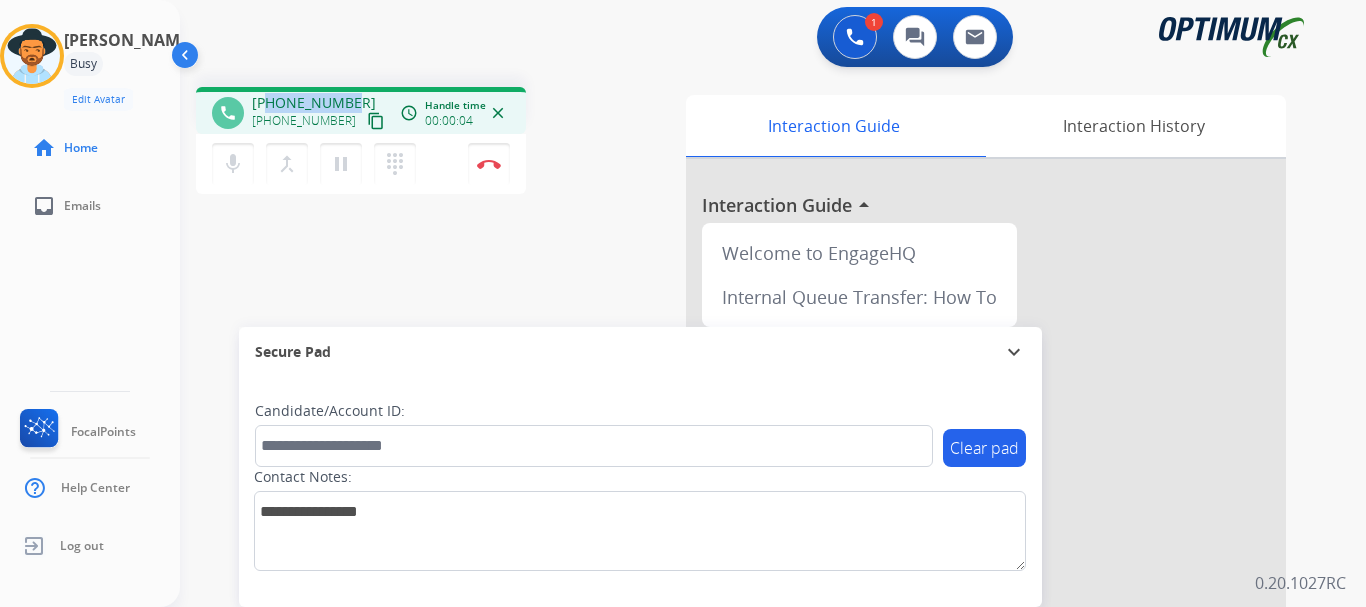 click on "+12022475471 +12022475471 content_copy" at bounding box center (320, 113) 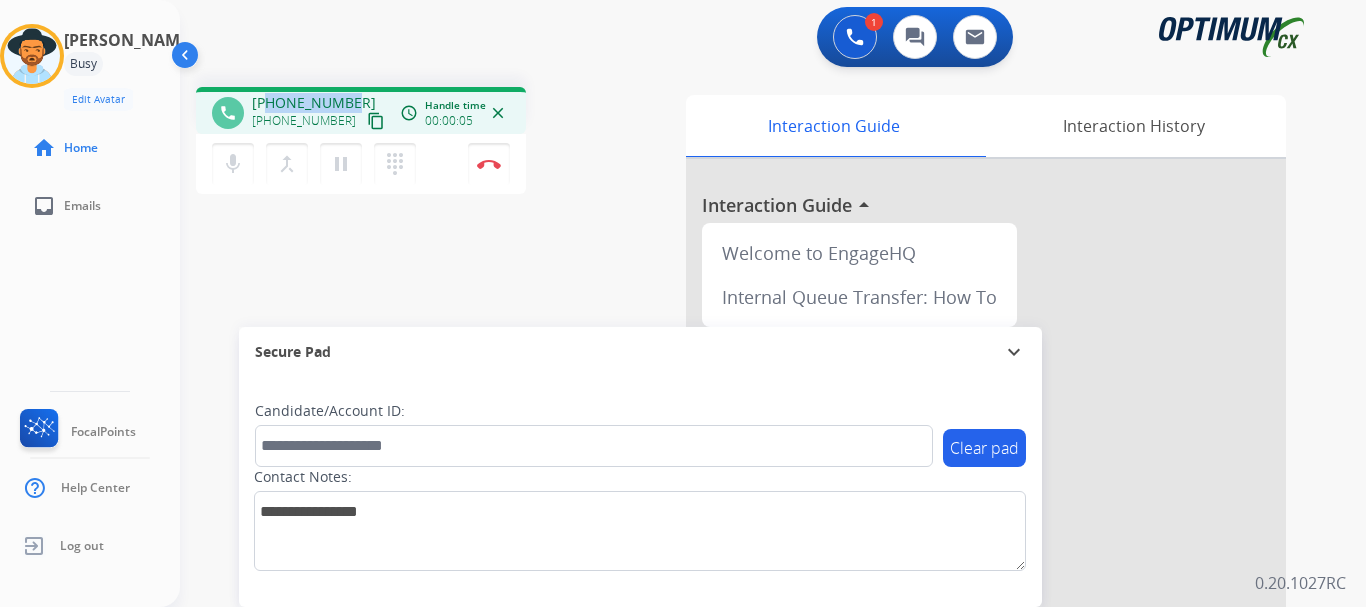 copy on "2022475471" 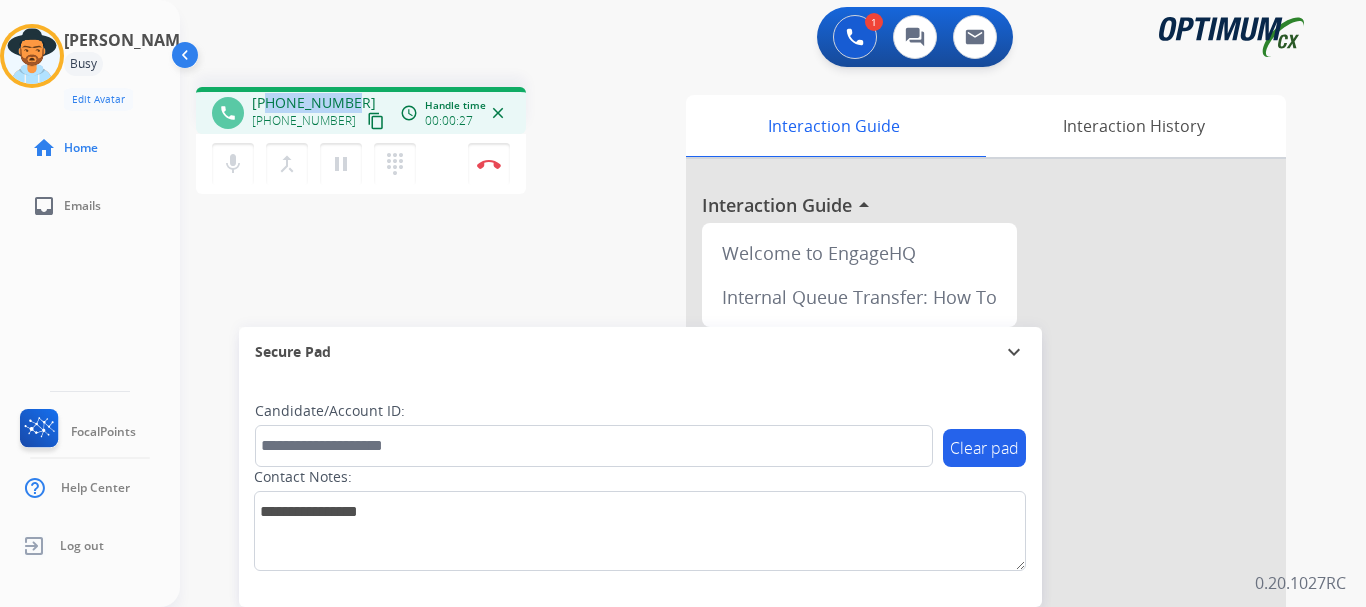 click on "phone +12022475471 +12022475471 content_copy access_time Call metrics Queue   04:32 Hold   00:00 Talk   00:28 Total   04:59 Handle time 00:00:27 close mic Mute merge_type Bridge pause Hold dialpad Dialpad Disconnect swap_horiz Break voice bridge close_fullscreen Connect 3-Way Call merge_type Separate 3-Way Call  Interaction Guide   Interaction History  Interaction Guide arrow_drop_up  Welcome to EngageHQ   Internal Queue Transfer: How To  Secure Pad expand_more Clear pad Candidate/Account ID: Contact Notes:" at bounding box center (749, 488) 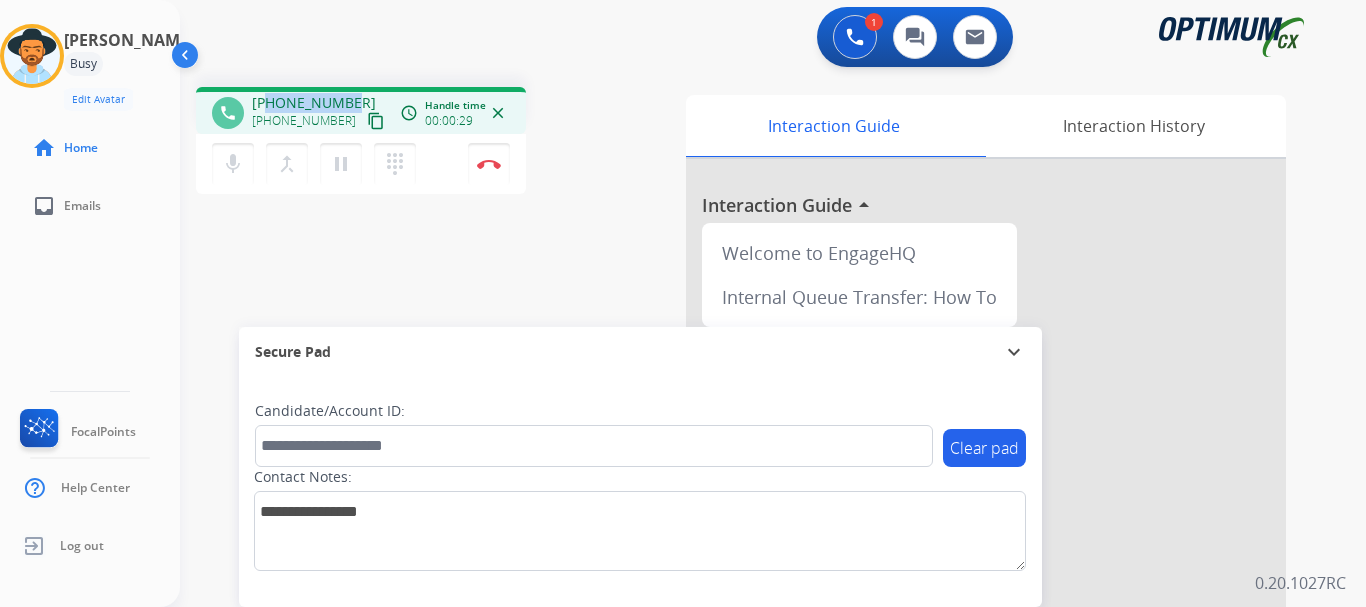 drag, startPoint x: 269, startPoint y: 101, endPoint x: 352, endPoint y: 94, distance: 83.294655 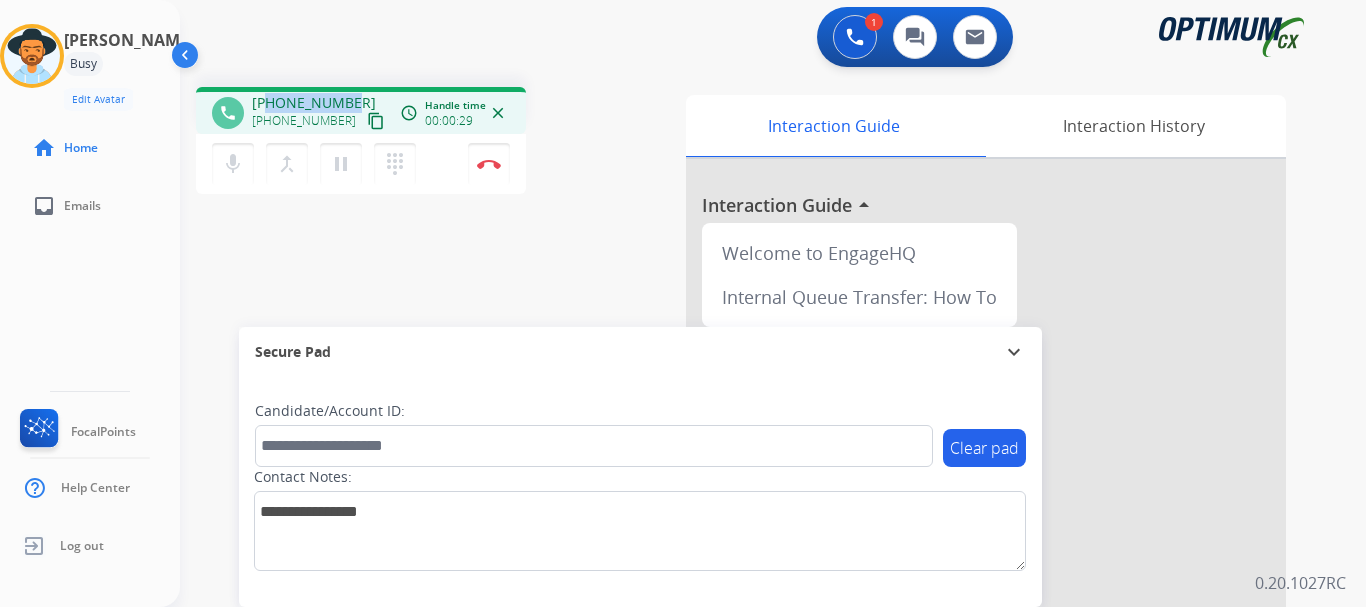click on "+12022475471 +12022475471 content_copy" at bounding box center [320, 113] 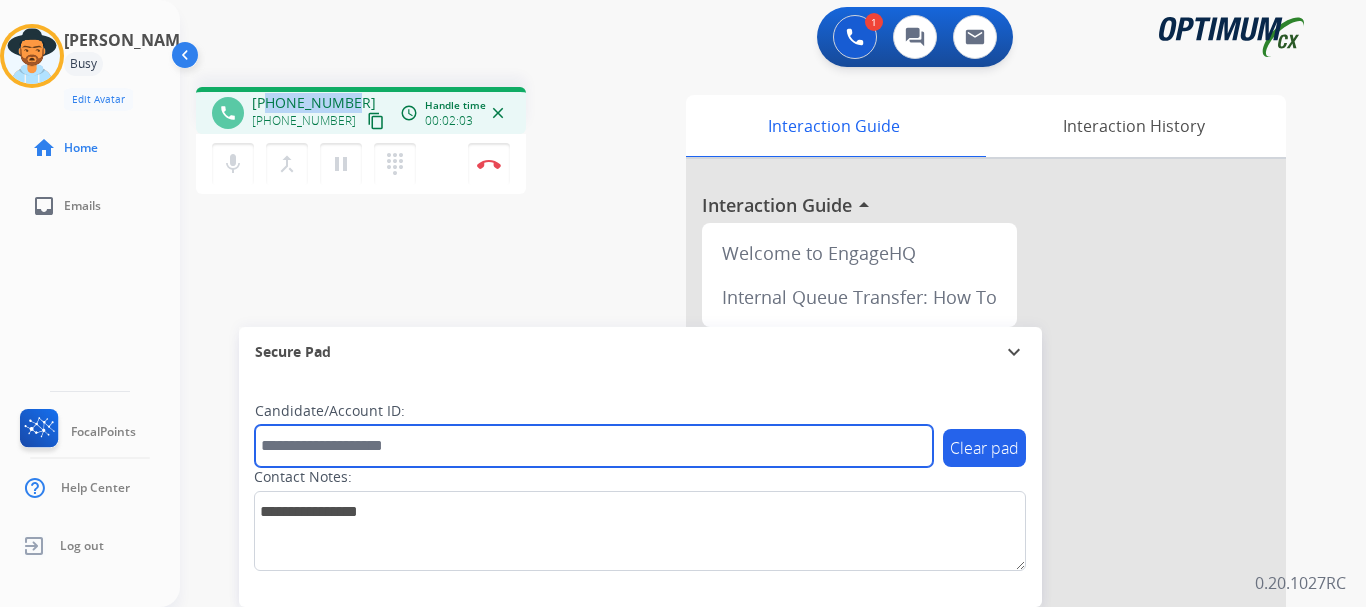 click at bounding box center [594, 446] 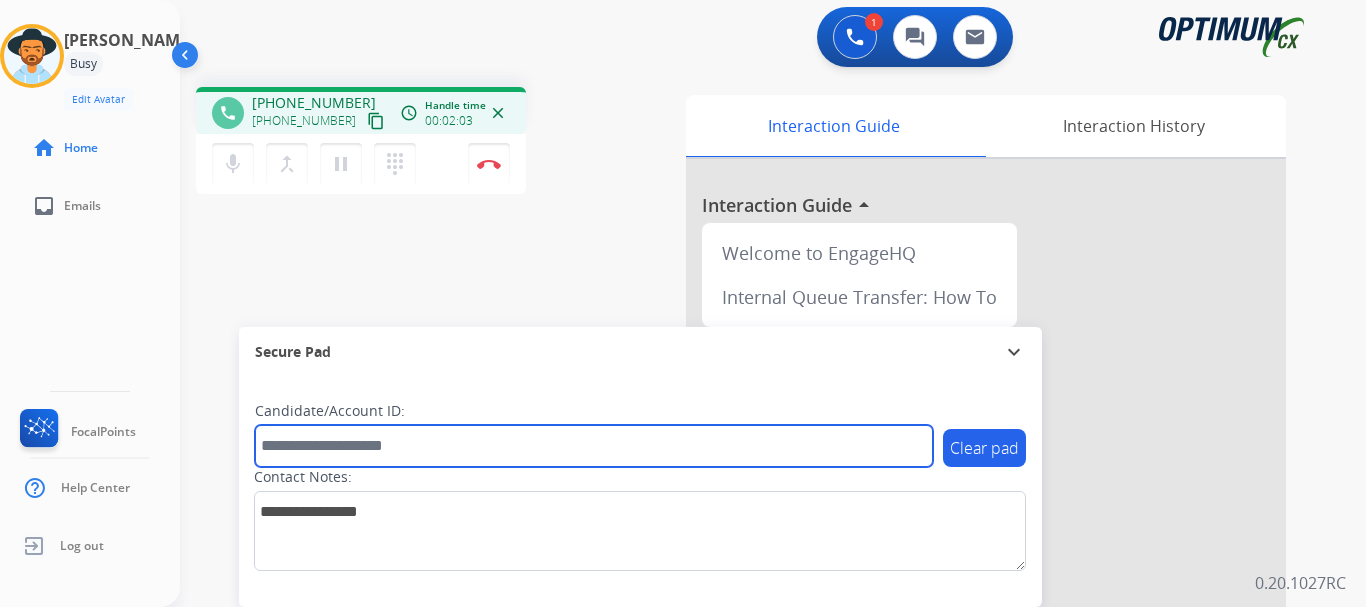 paste on "*******" 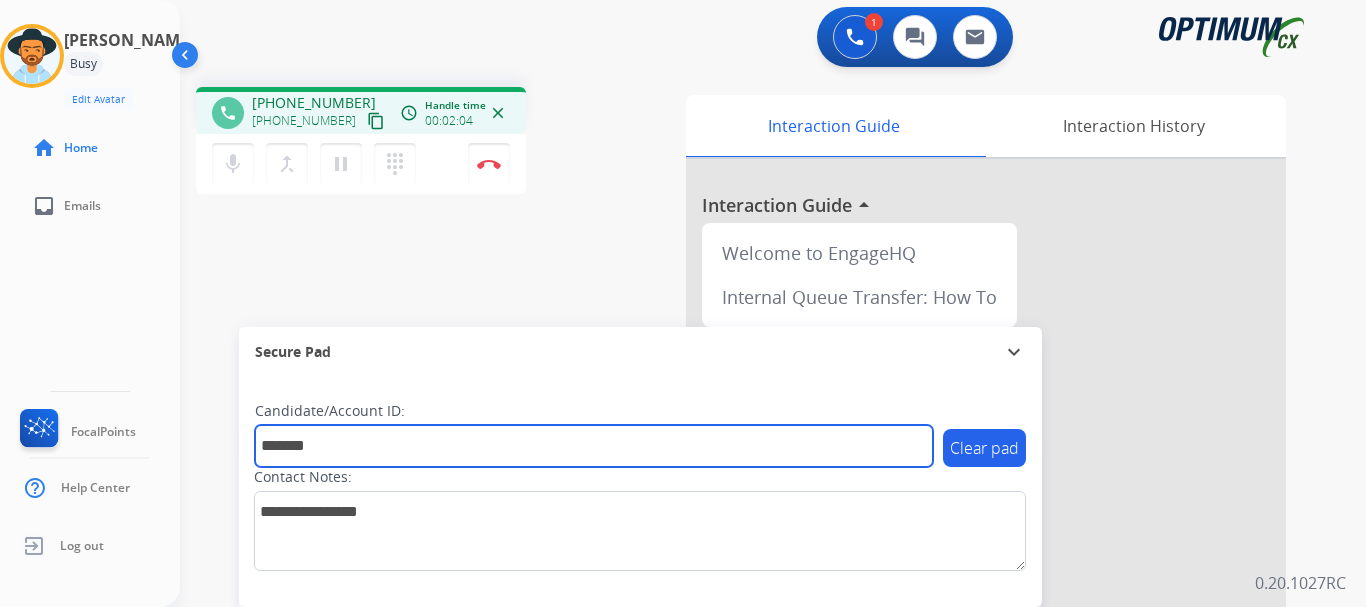 type on "*******" 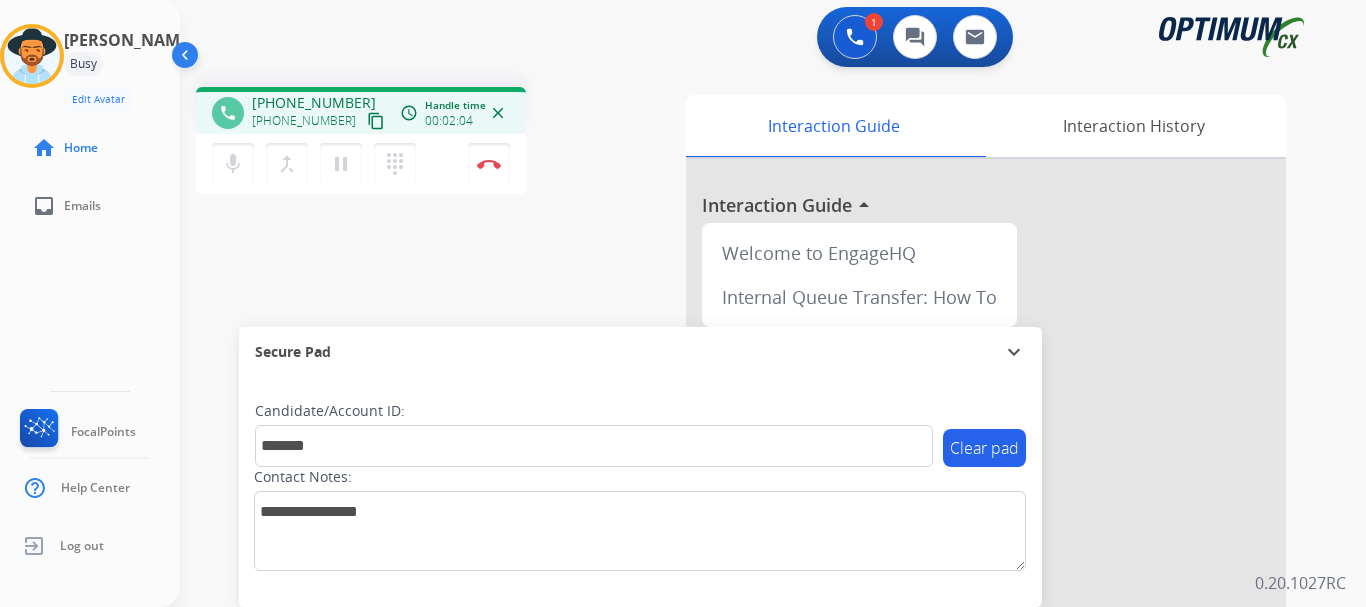 click on "phone +12022475471 +12022475471 content_copy access_time Call metrics Queue   04:32 Hold   00:00 Talk   02:05 Total   06:36 Handle time 00:02:04 close mic Mute merge_type Bridge pause Hold dialpad Dialpad Disconnect swap_horiz Break voice bridge close_fullscreen Connect 3-Way Call merge_type Separate 3-Way Call  Interaction Guide   Interaction History  Interaction Guide arrow_drop_up  Welcome to EngageHQ   Internal Queue Transfer: How To  Secure Pad expand_more Clear pad Candidate/Account ID: ******* Contact Notes:" at bounding box center [749, 488] 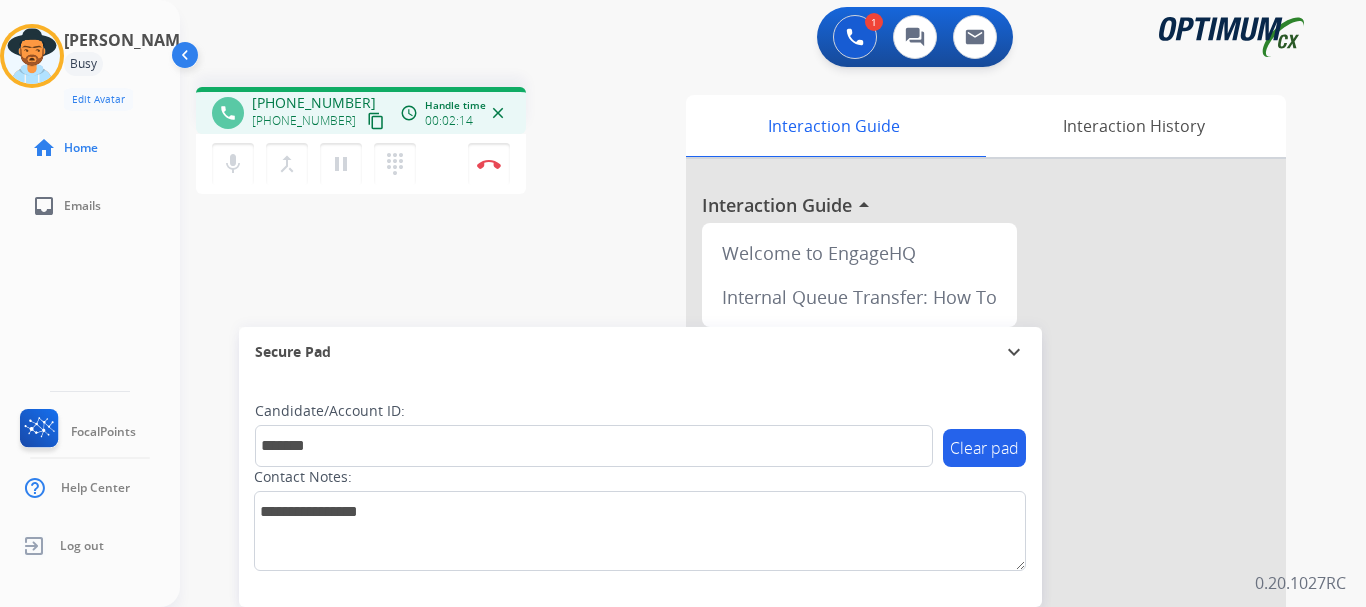 click at bounding box center (489, 164) 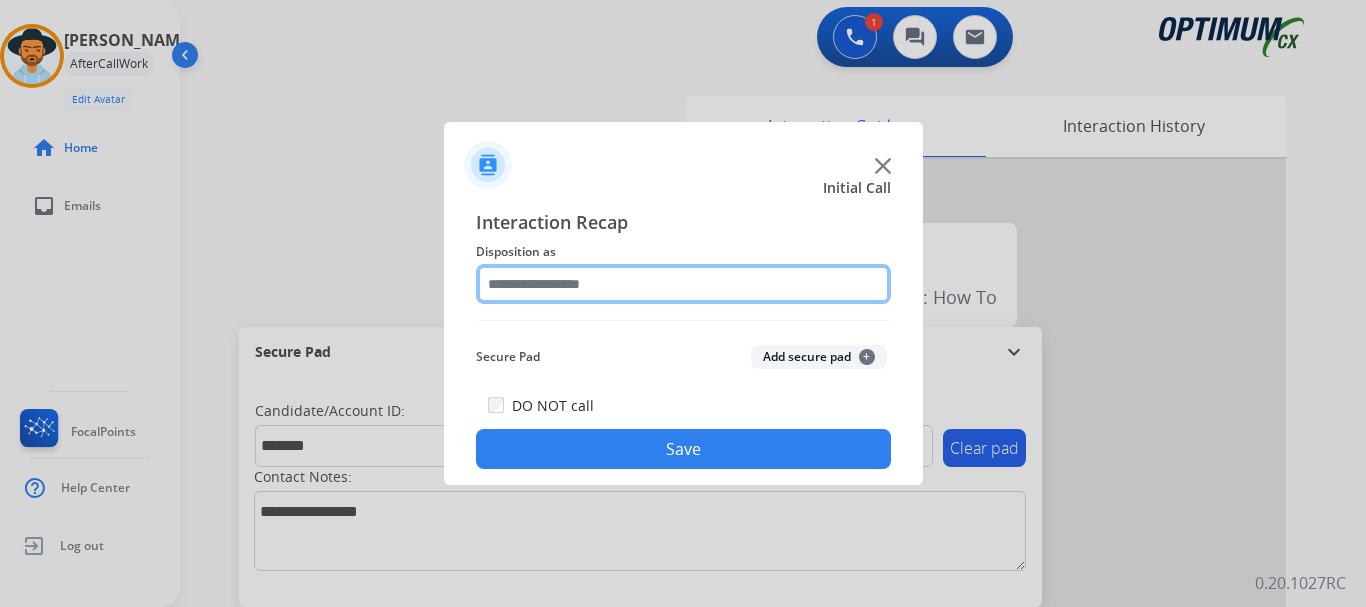click 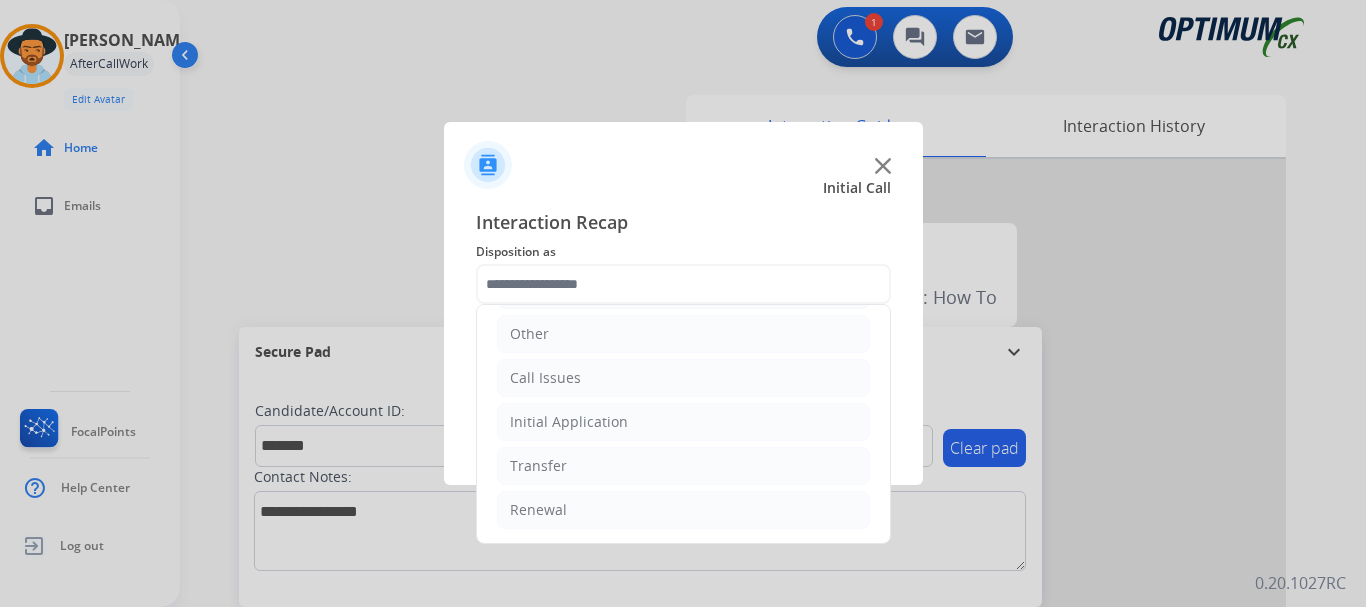 click on "Renewal" 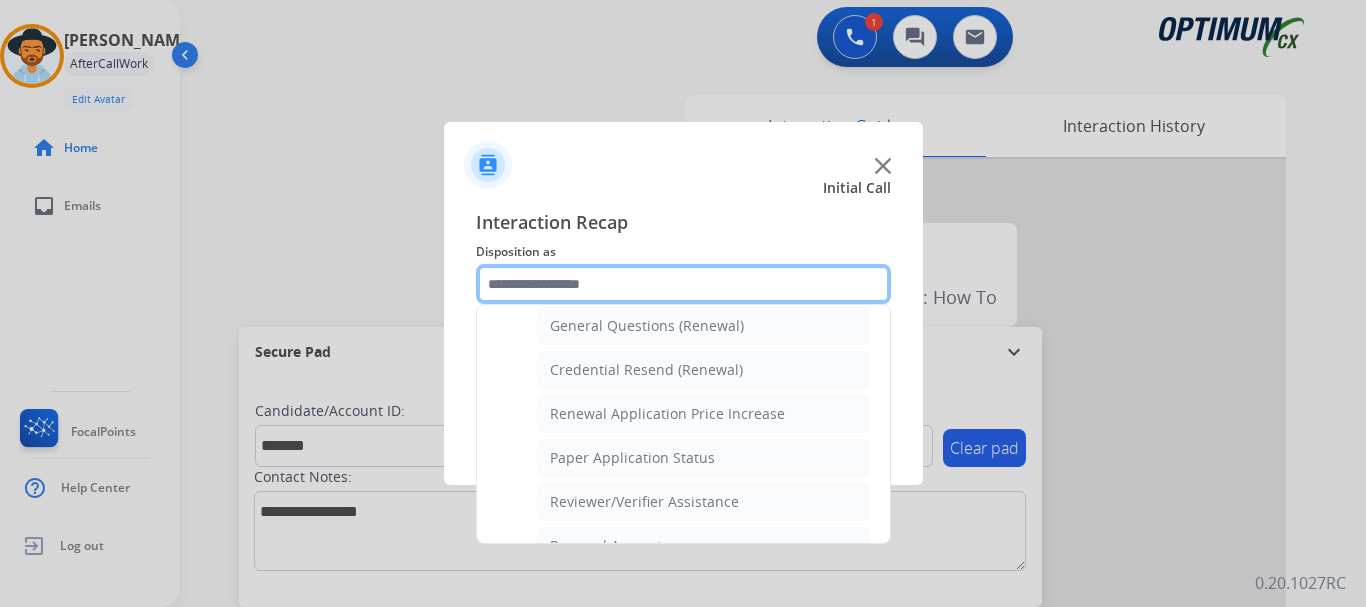 scroll, scrollTop: 581, scrollLeft: 0, axis: vertical 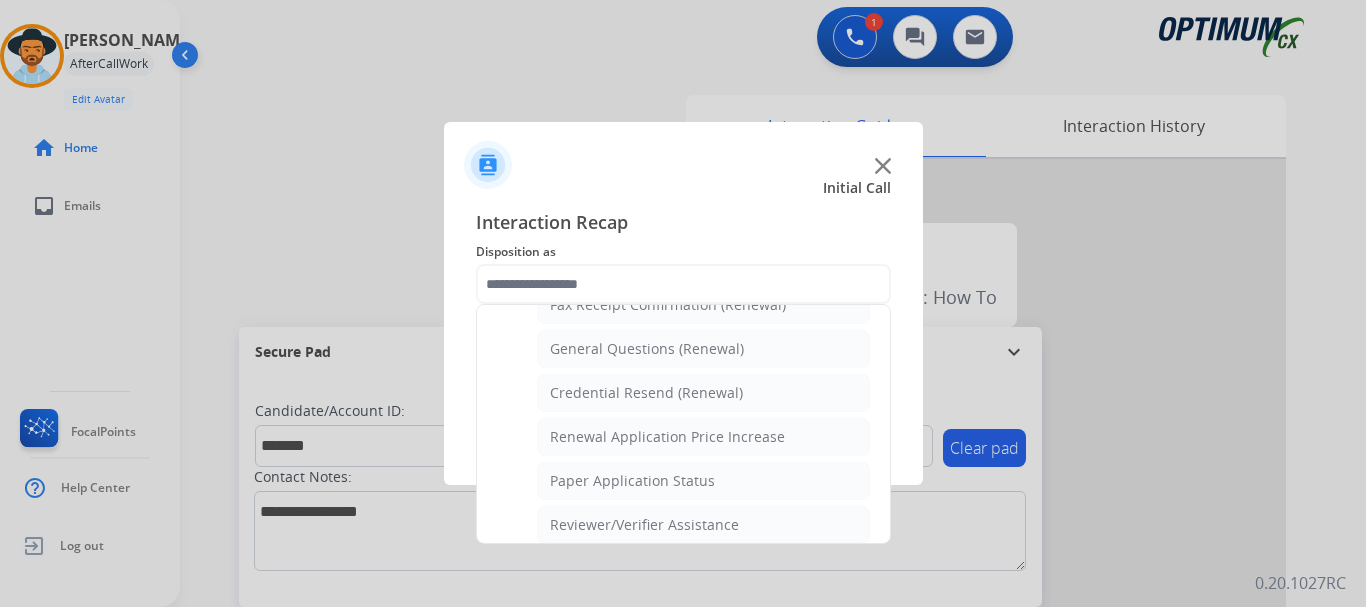 click on "General Questions (Renewal)" 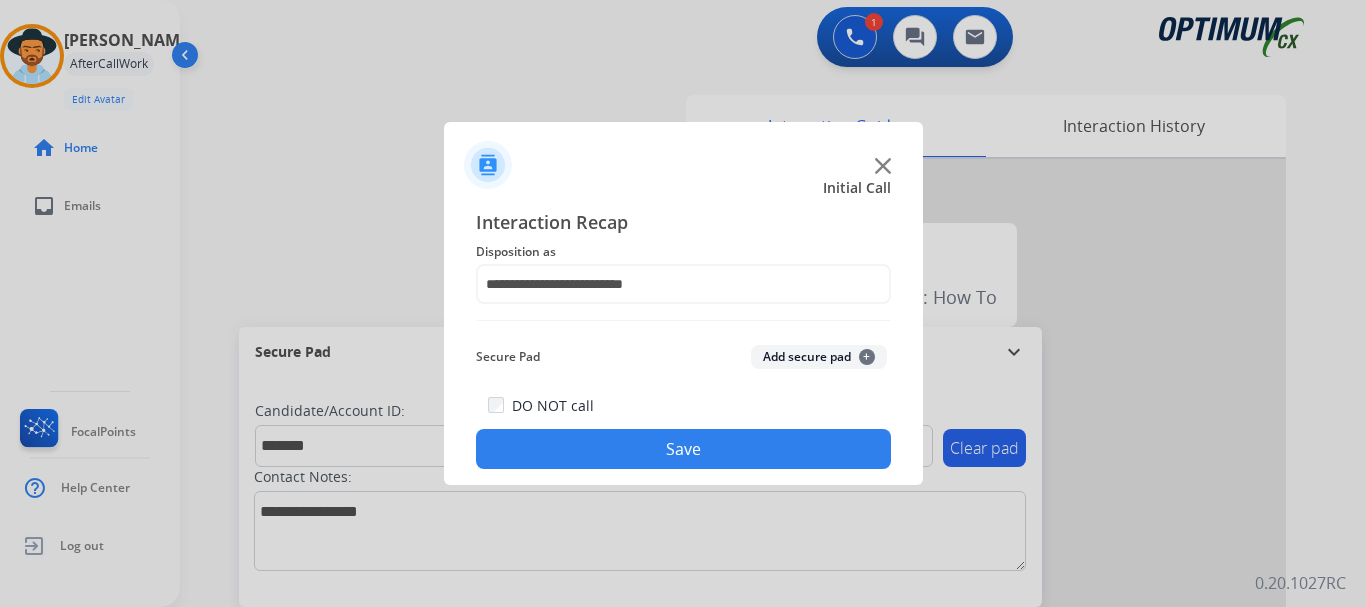 click at bounding box center (683, 303) 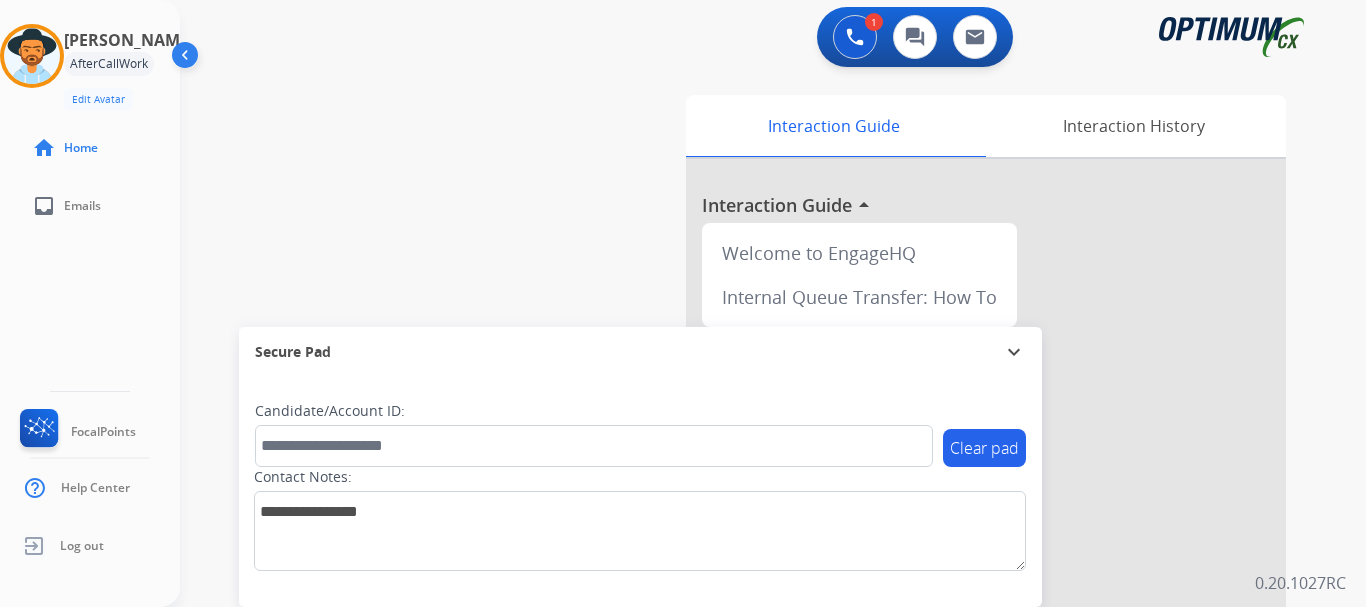 click on "swap_horiz Break voice bridge close_fullscreen Connect 3-Way Call merge_type Separate 3-Way Call  Interaction Guide   Interaction History  Interaction Guide arrow_drop_up  Welcome to EngageHQ   Internal Queue Transfer: How To  Secure Pad expand_more Clear pad Candidate/Account ID: Contact Notes:" at bounding box center [749, 488] 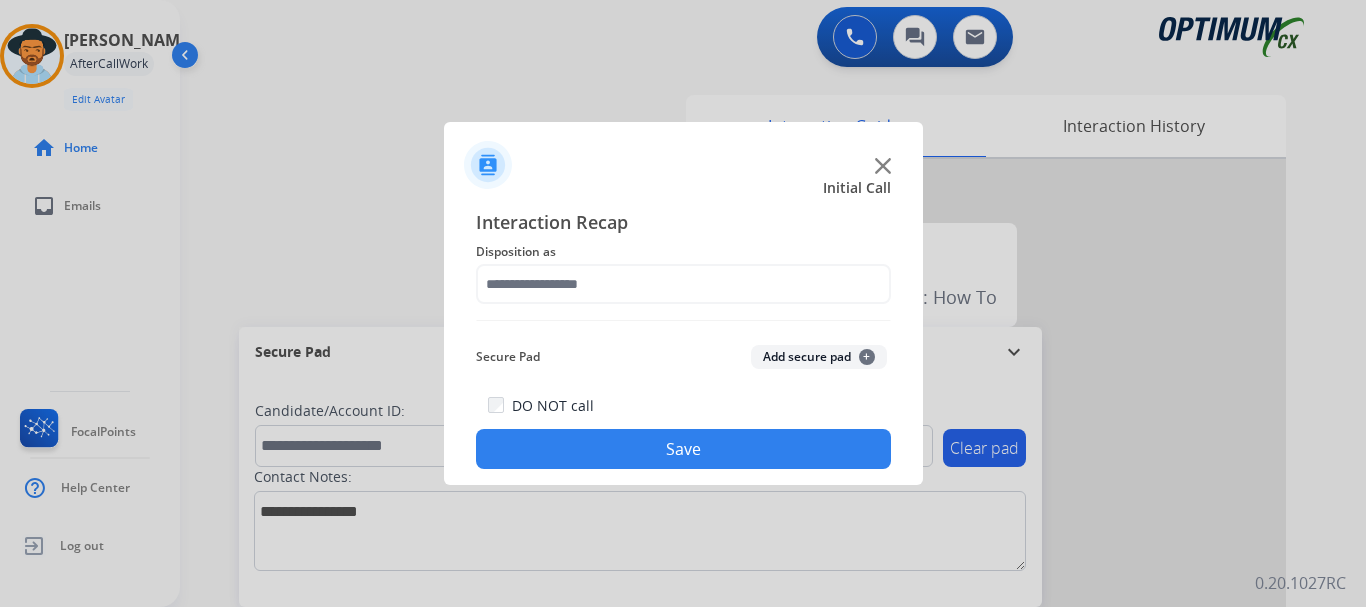 click 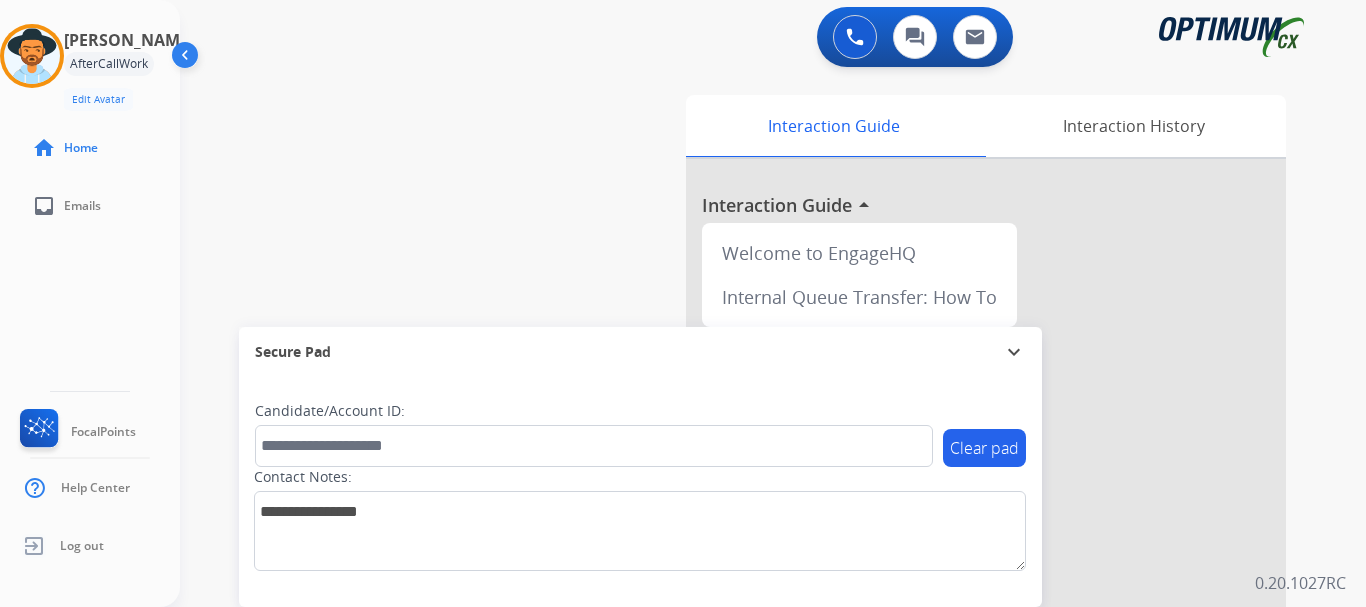 scroll, scrollTop: 0, scrollLeft: 0, axis: both 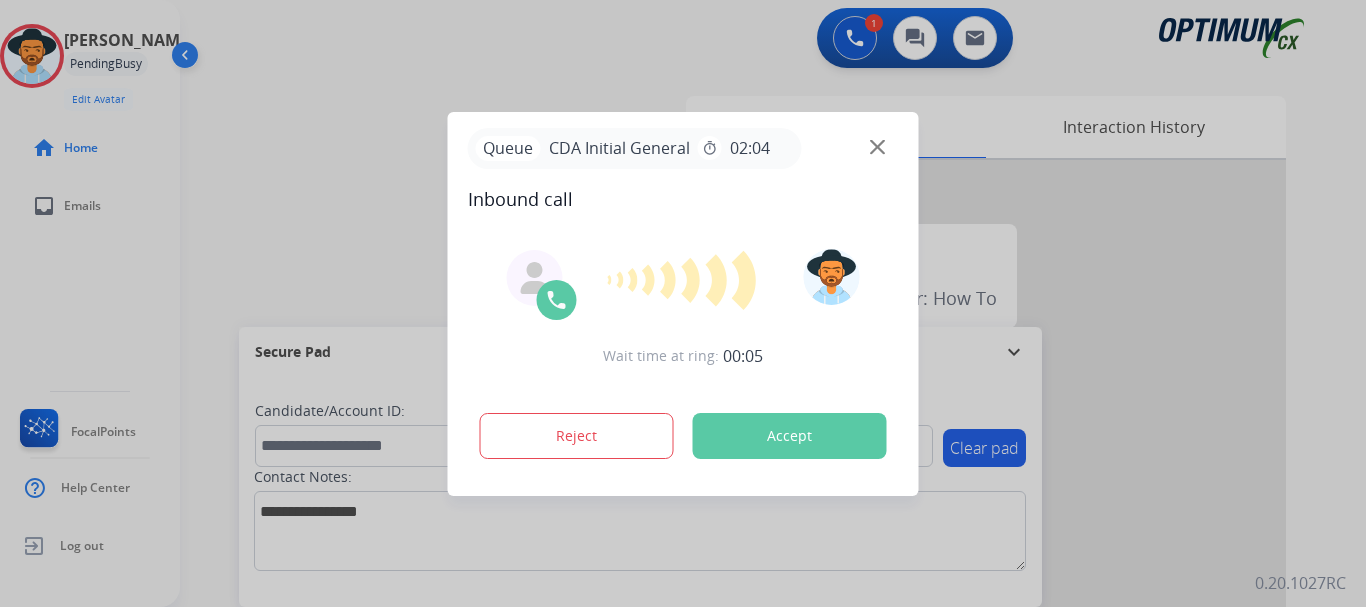 click on "Accept" at bounding box center (790, 436) 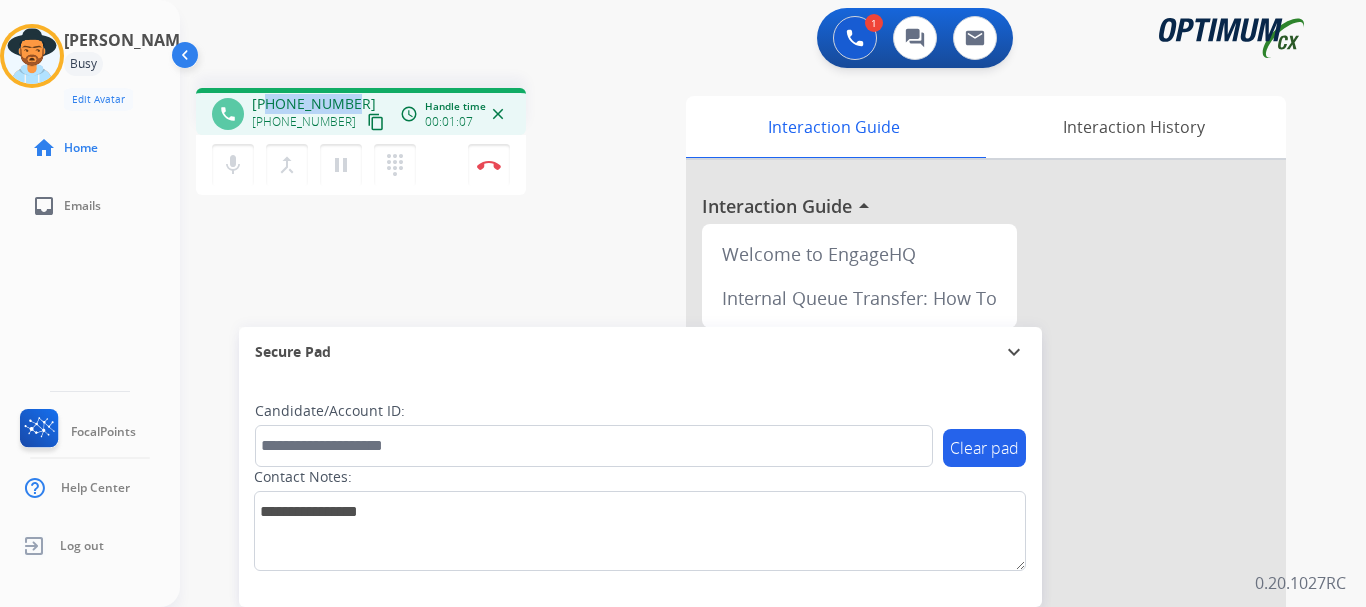 drag, startPoint x: 269, startPoint y: 99, endPoint x: 347, endPoint y: 97, distance: 78.025635 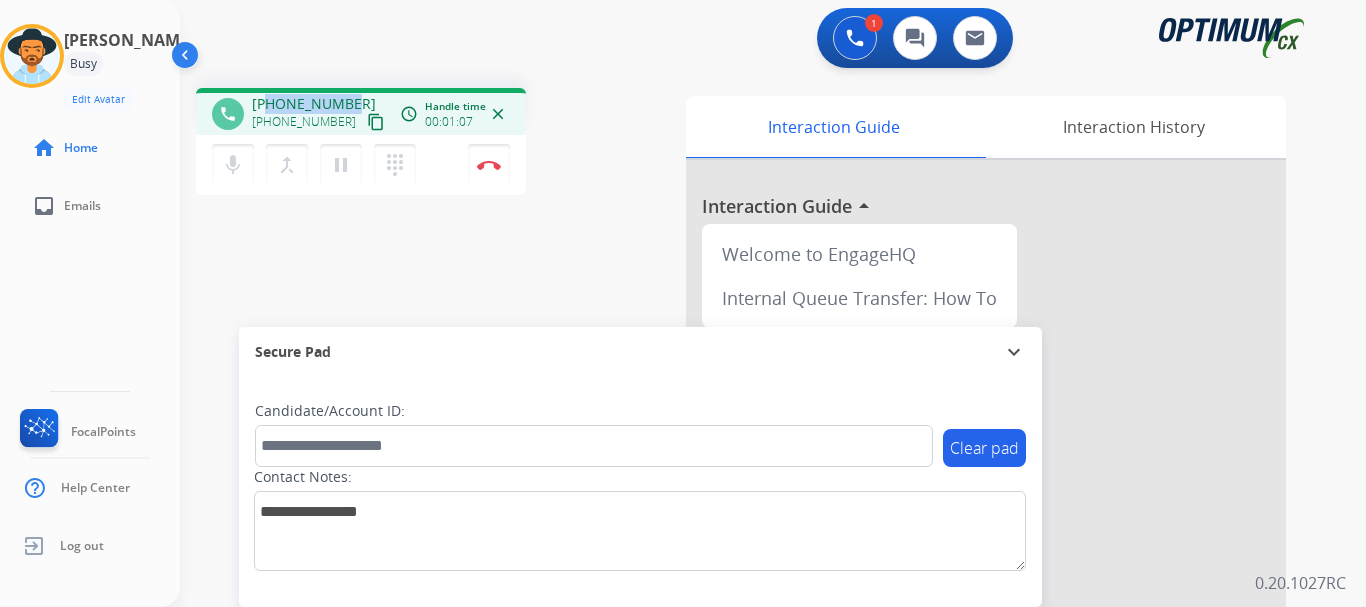 click on "+14025478705" at bounding box center [314, 104] 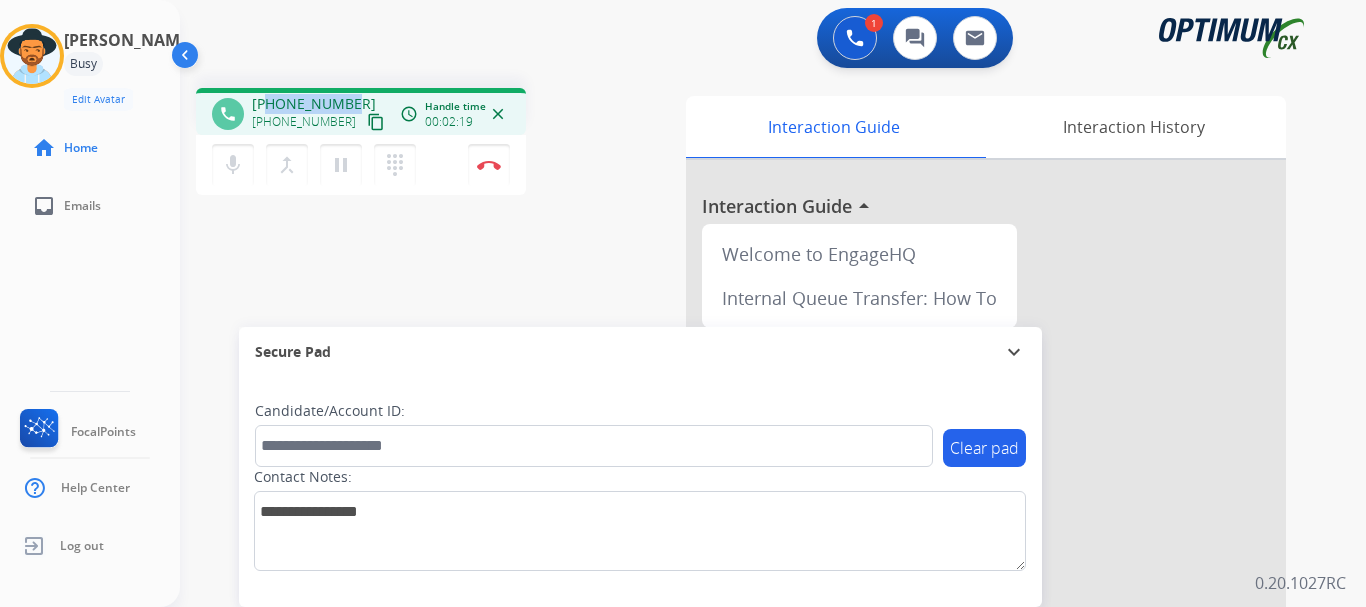 click at bounding box center (489, 165) 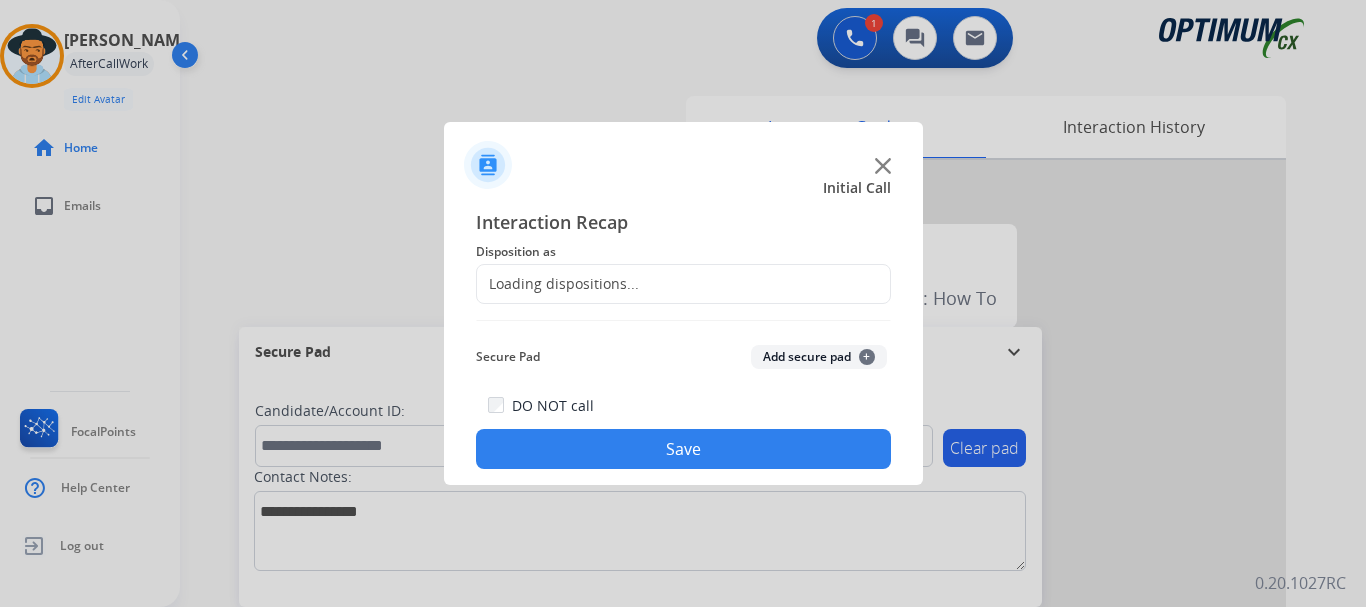 click on "Loading dispositions..." 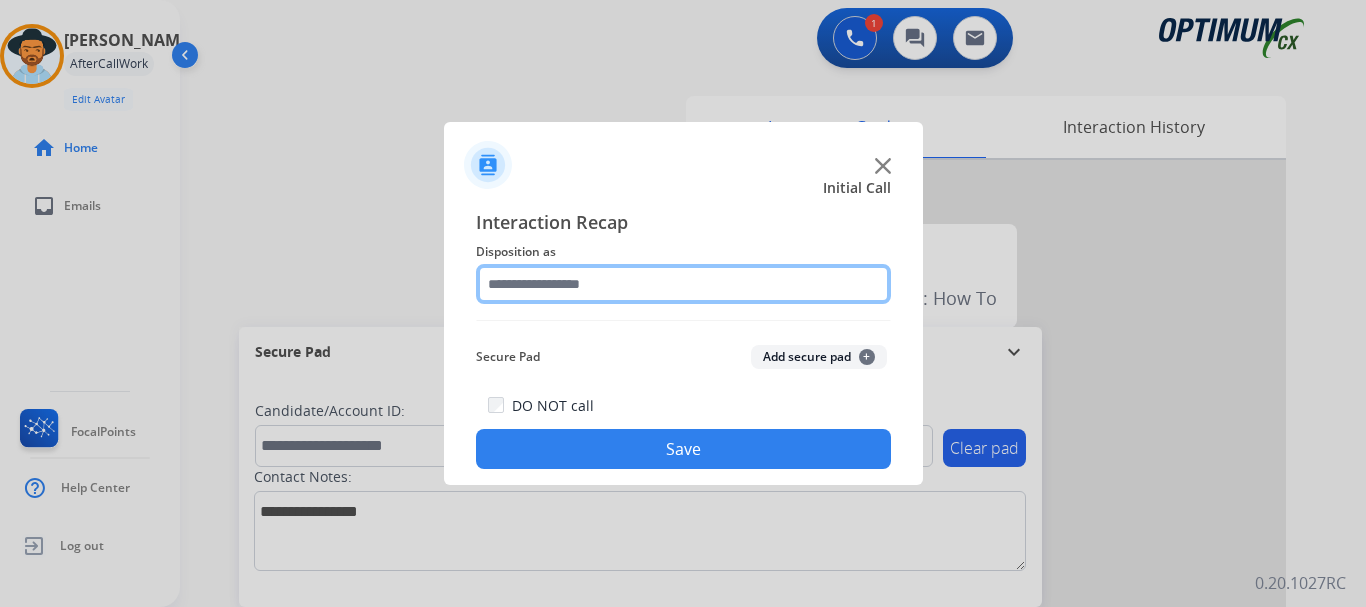 click 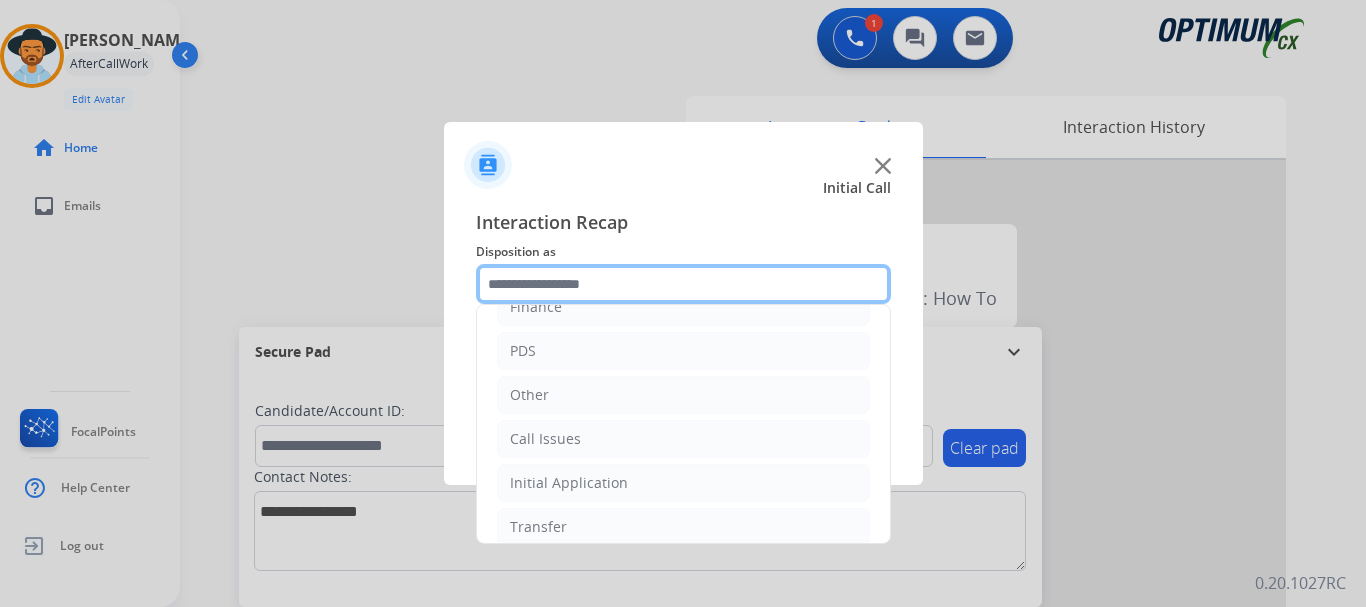 scroll, scrollTop: 111, scrollLeft: 0, axis: vertical 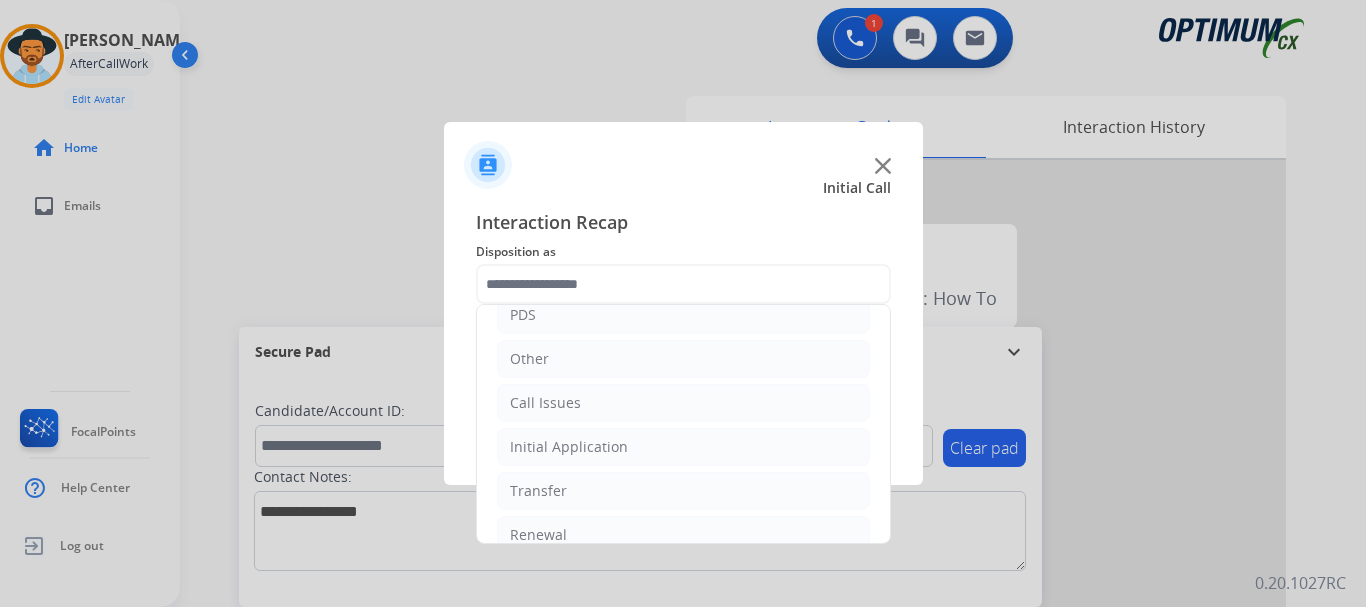 click on "Call Issues" 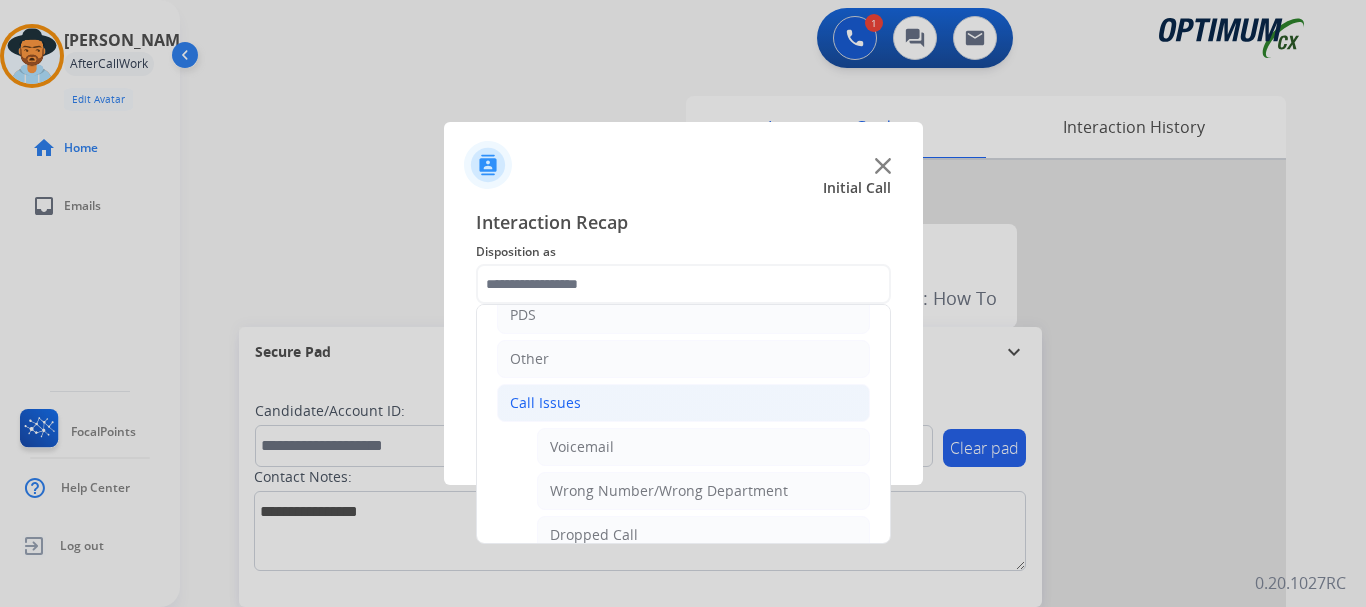 click on "Dropped Call" 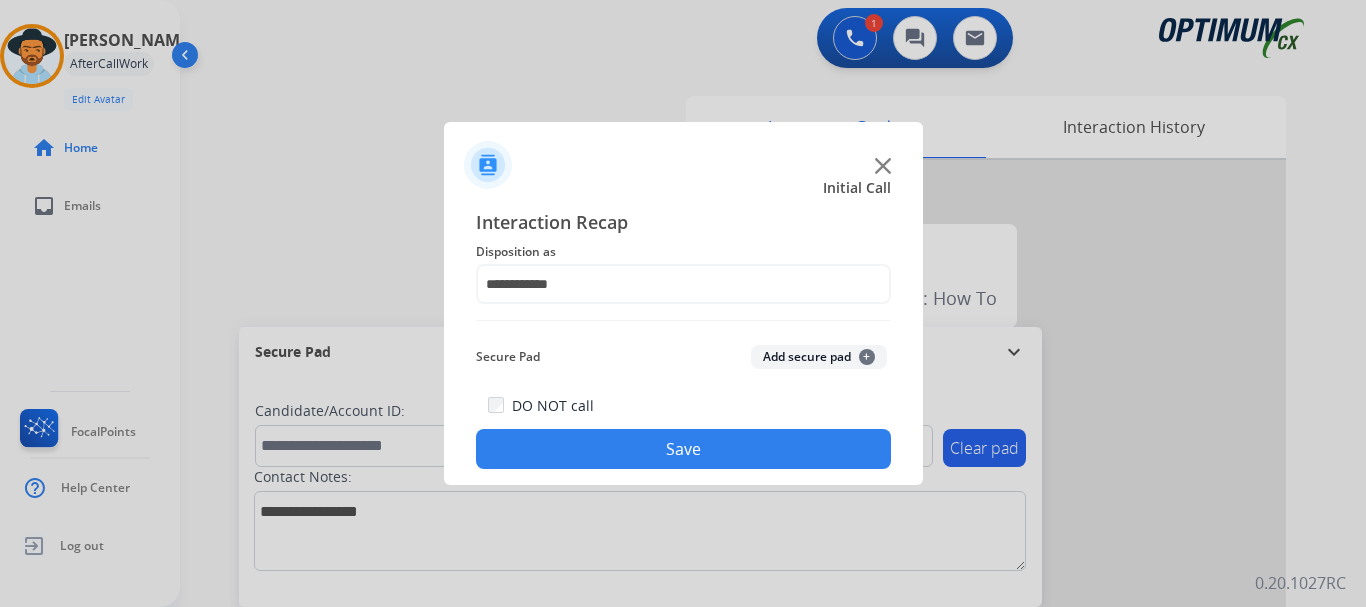 click on "Save" 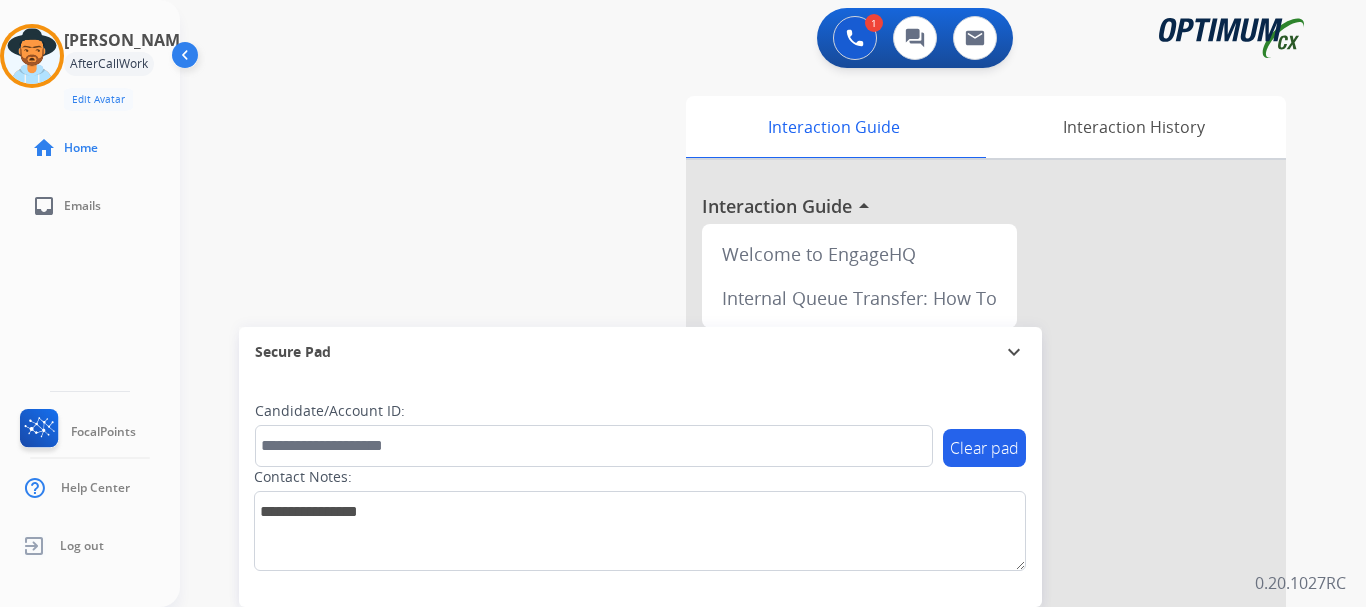 click on "swap_horiz Break voice bridge close_fullscreen Connect 3-Way Call merge_type Separate 3-Way Call  Interaction Guide   Interaction History  Interaction Guide arrow_drop_up  Welcome to EngageHQ   Internal Queue Transfer: How To  Secure Pad expand_more Clear pad Candidate/Account ID: Contact Notes:" at bounding box center (749, 489) 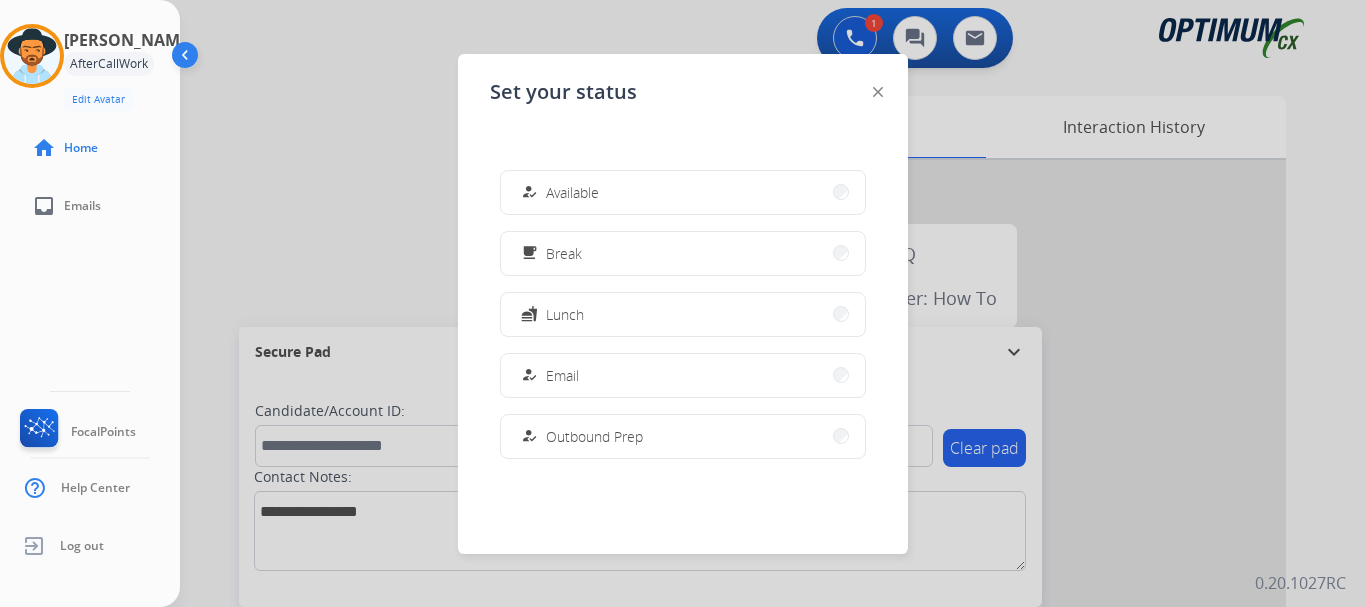 scroll, scrollTop: 133, scrollLeft: 0, axis: vertical 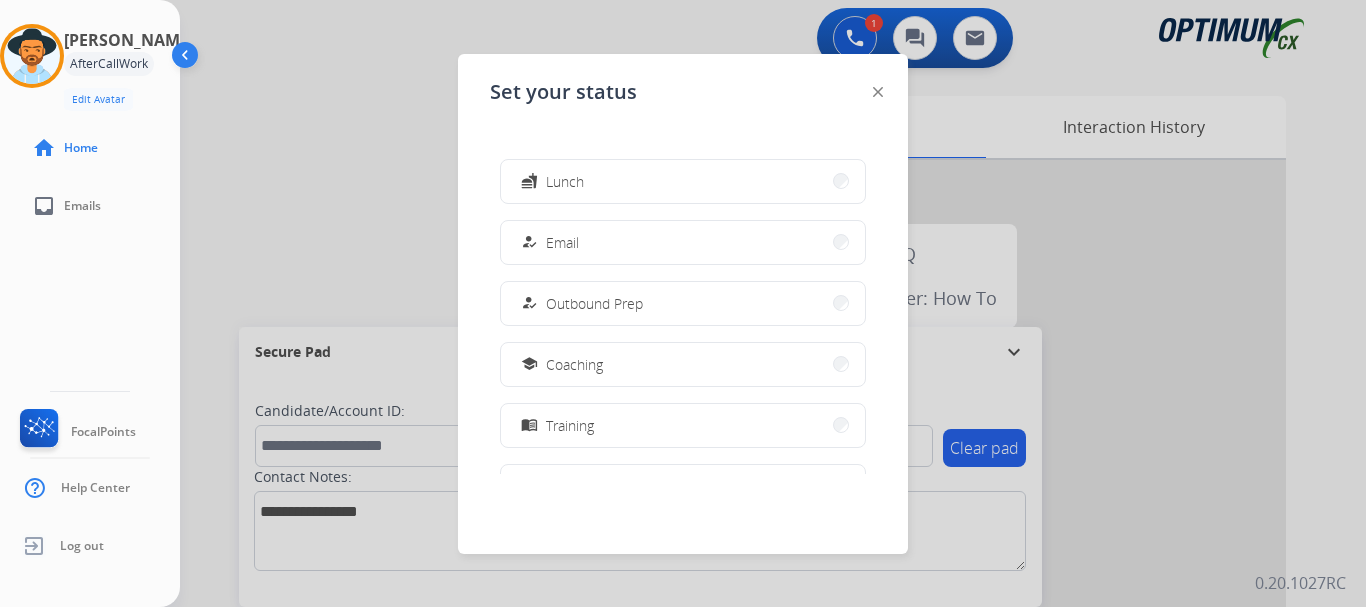 click on "how_to_reg Outbound Prep" at bounding box center (683, 303) 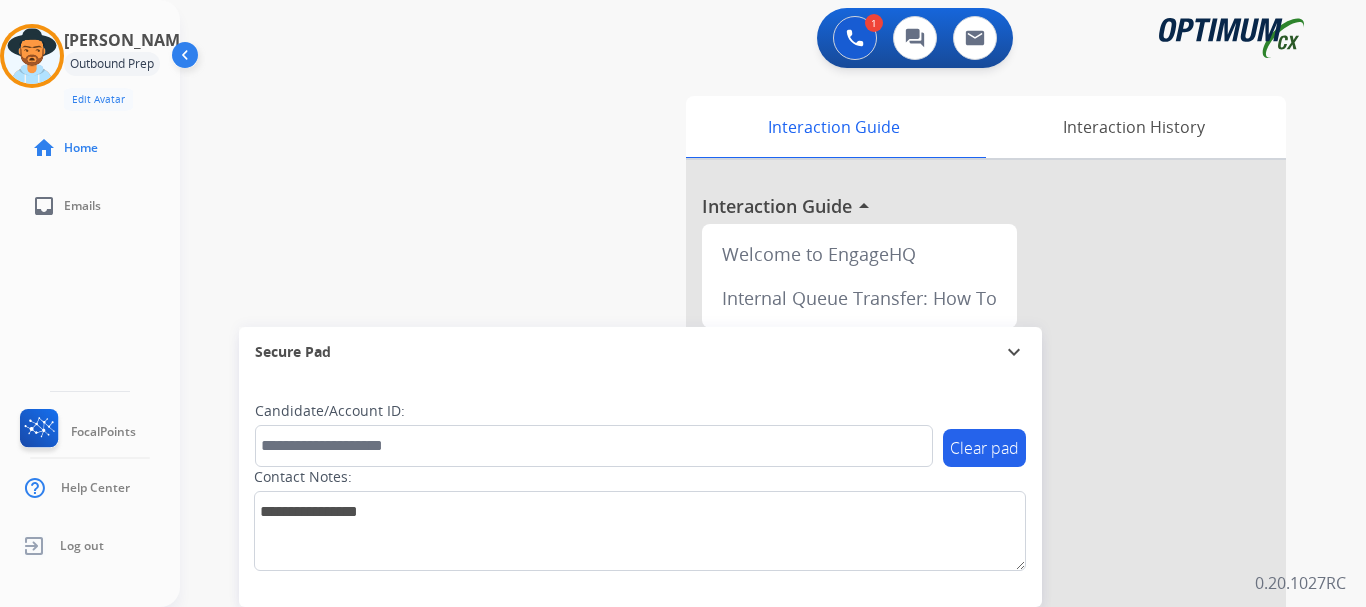 click at bounding box center (855, 38) 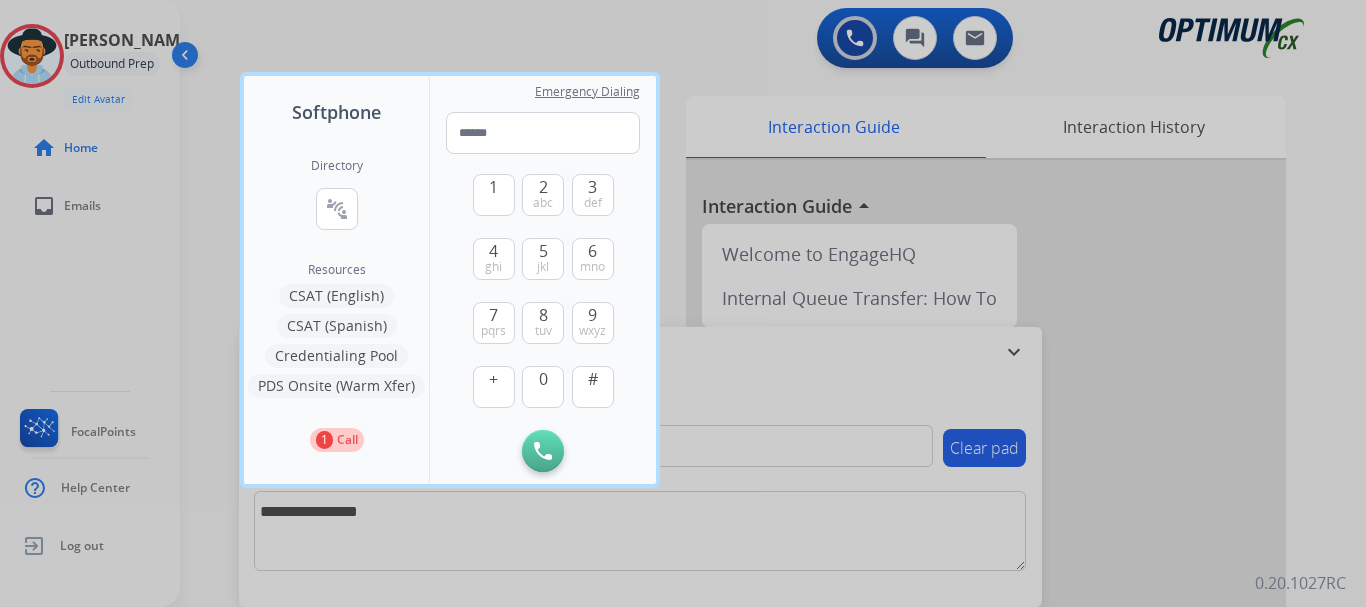 type on "**********" 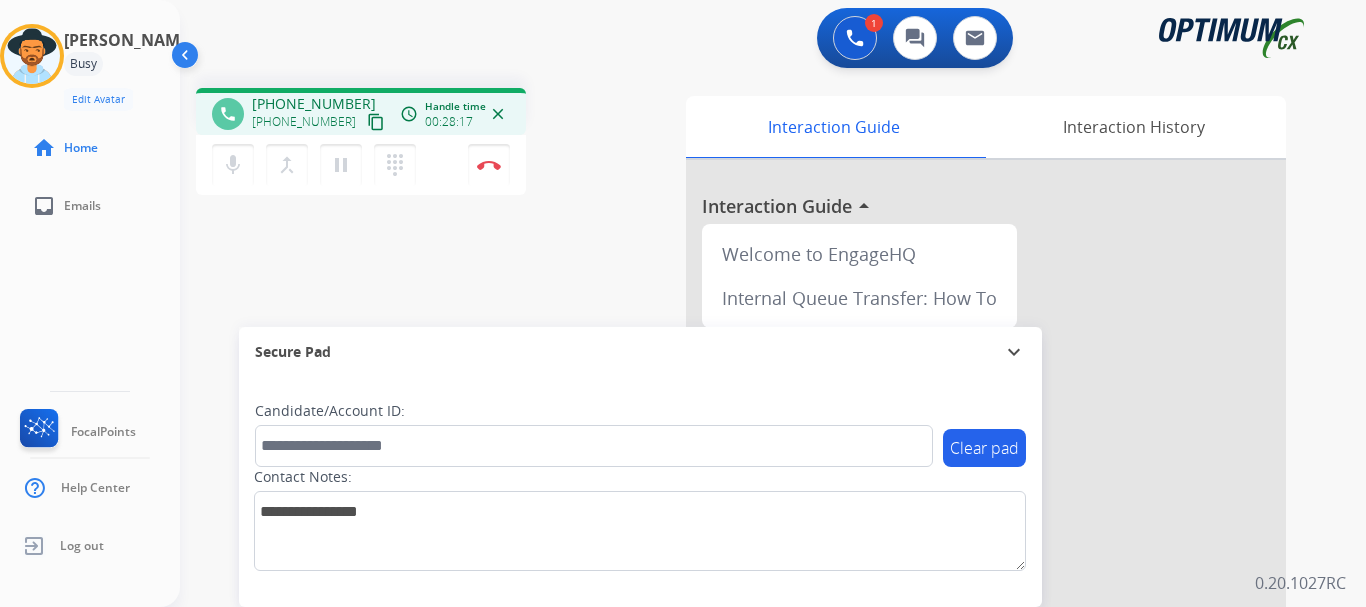 click on "Disconnect" at bounding box center [489, 165] 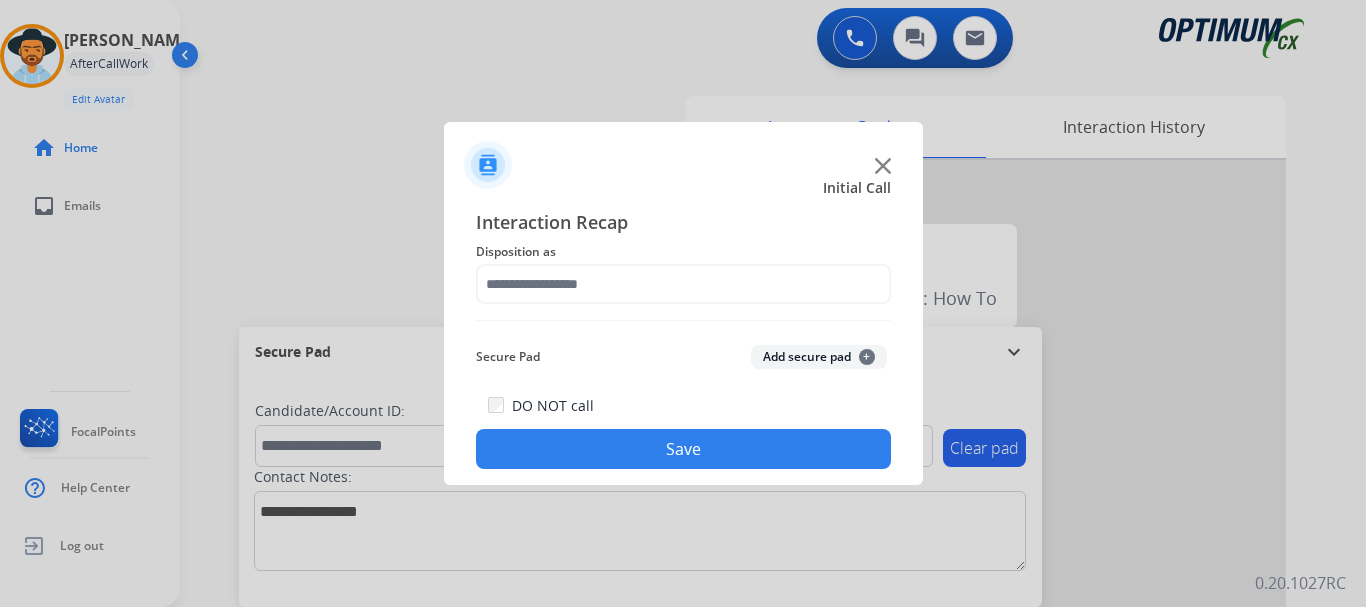 click on "Add secure pad  +" 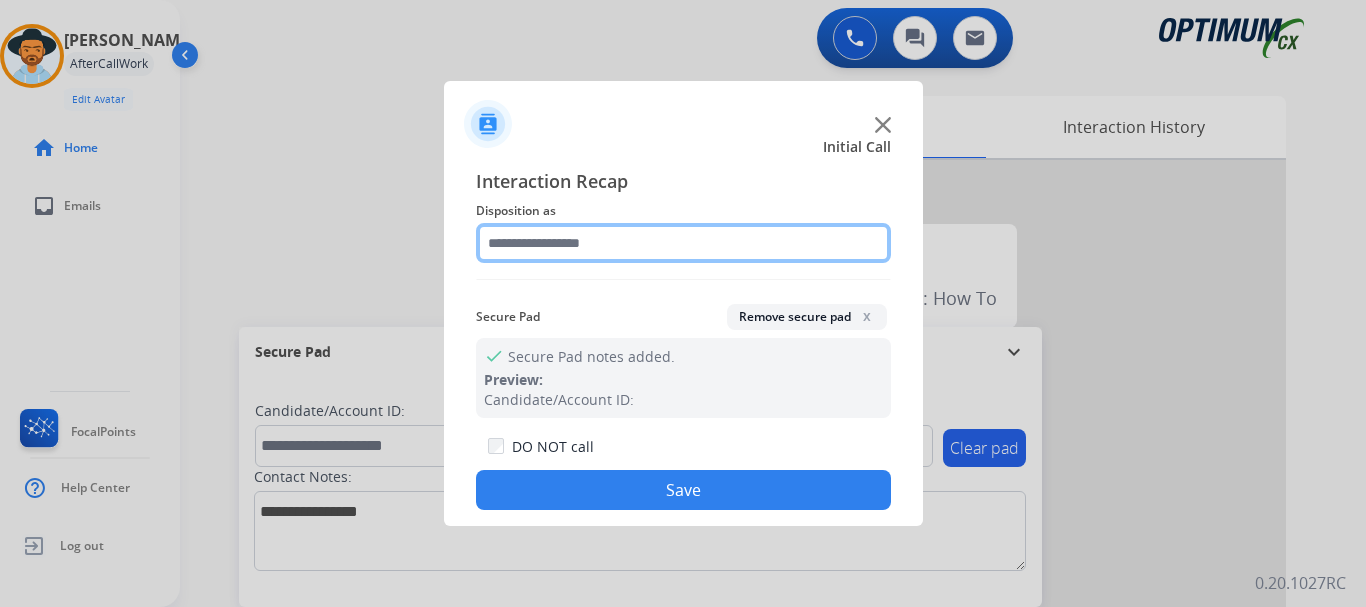 click 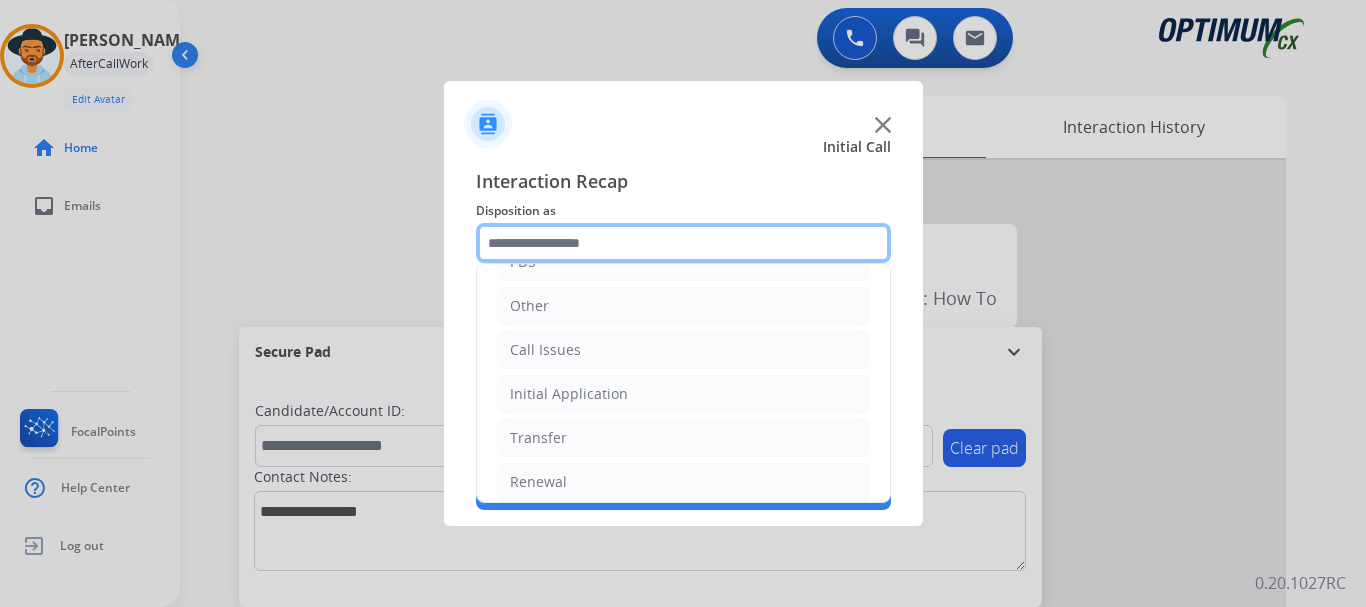scroll, scrollTop: 136, scrollLeft: 0, axis: vertical 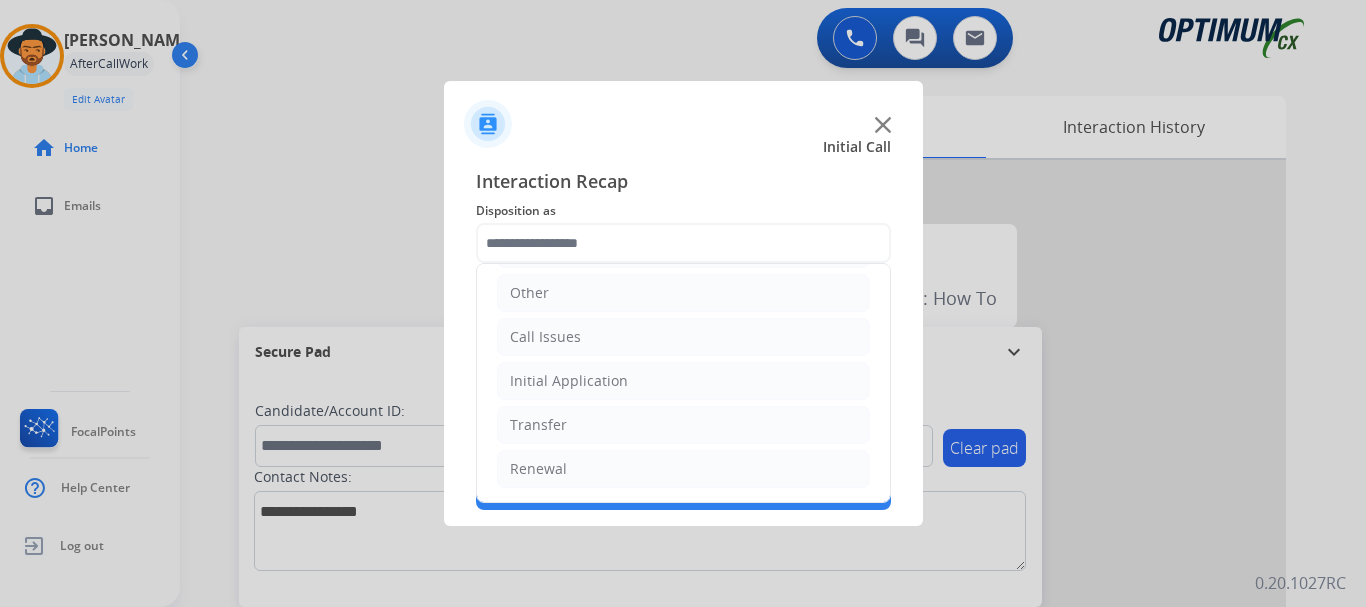 click on "Initial Application" 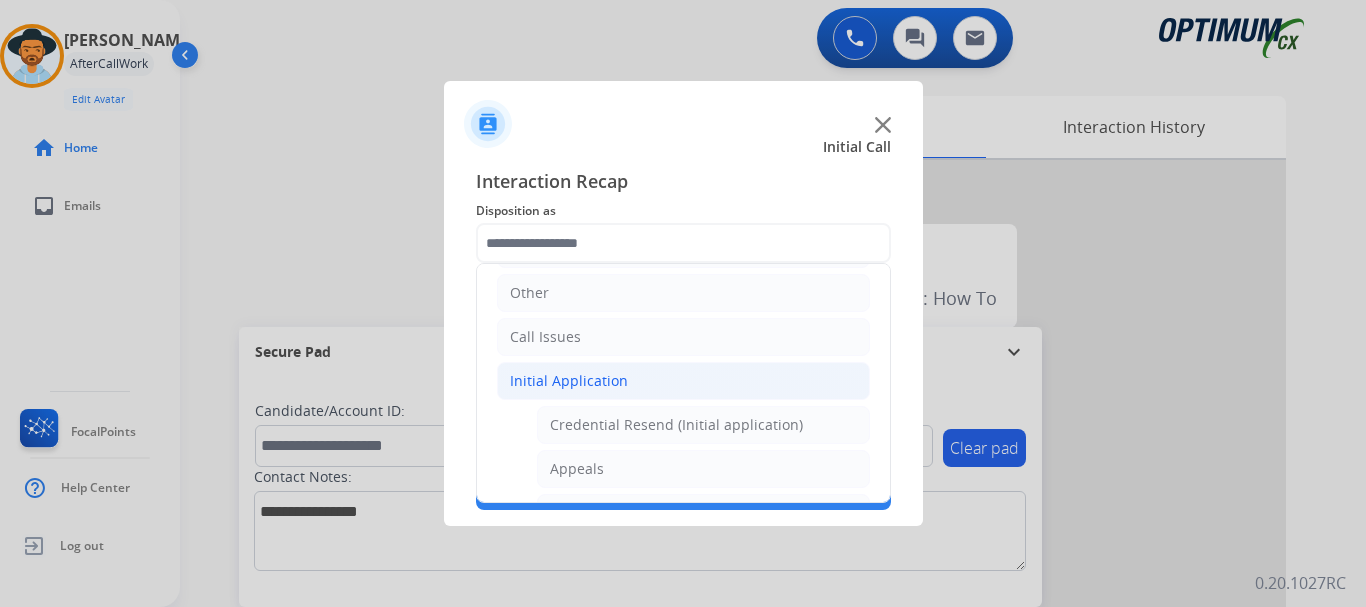 click on "Appeals" 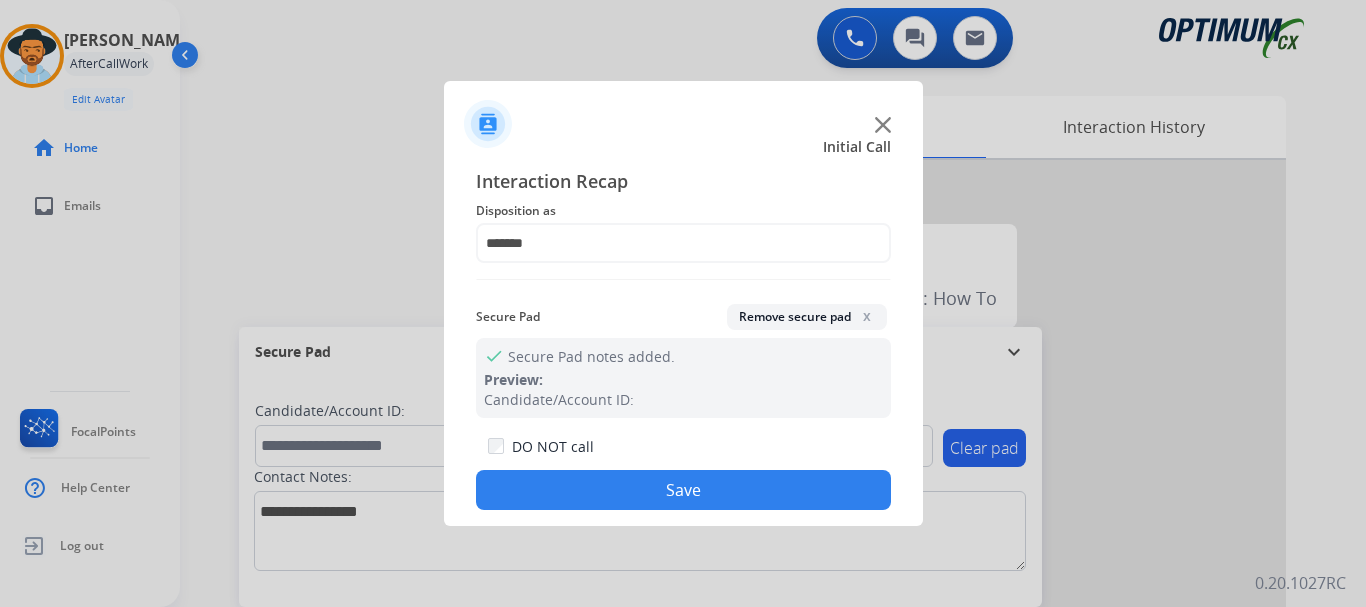 click on "Save" 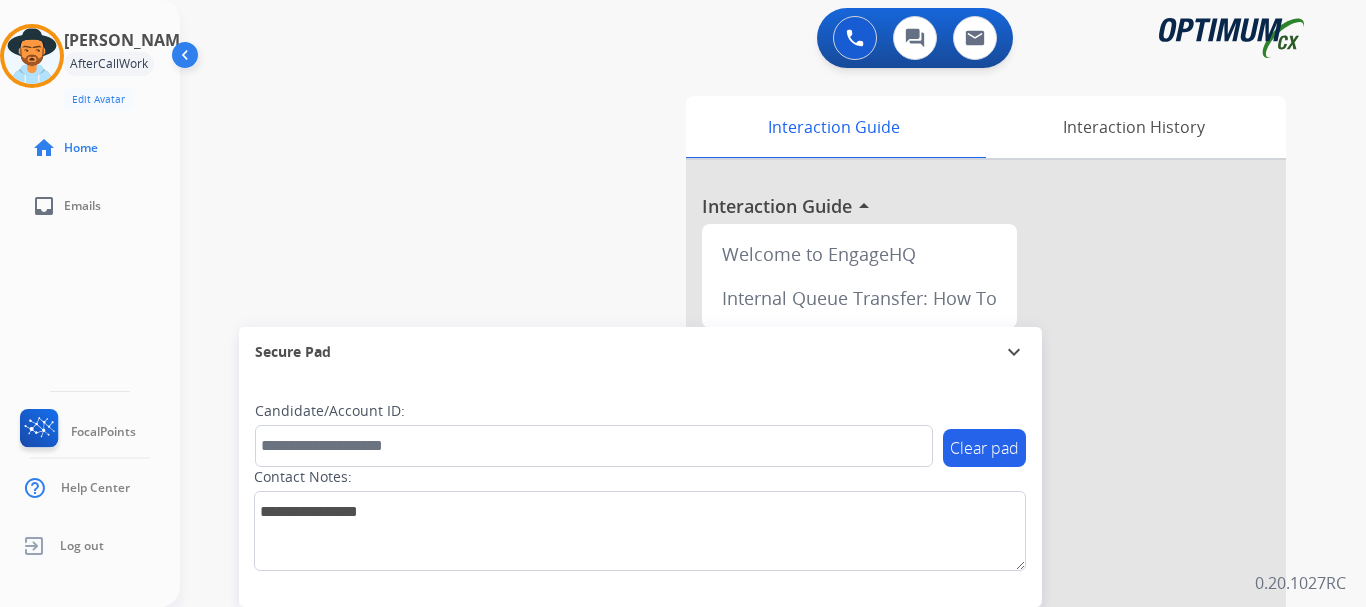 click on "swap_horiz Break voice bridge close_fullscreen Connect 3-Way Call merge_type Separate 3-Way Call  Interaction Guide   Interaction History  Interaction Guide arrow_drop_up  Welcome to EngageHQ   Internal Queue Transfer: How To  Secure Pad expand_more Clear pad Candidate/Account ID: Contact Notes:" at bounding box center [749, 489] 